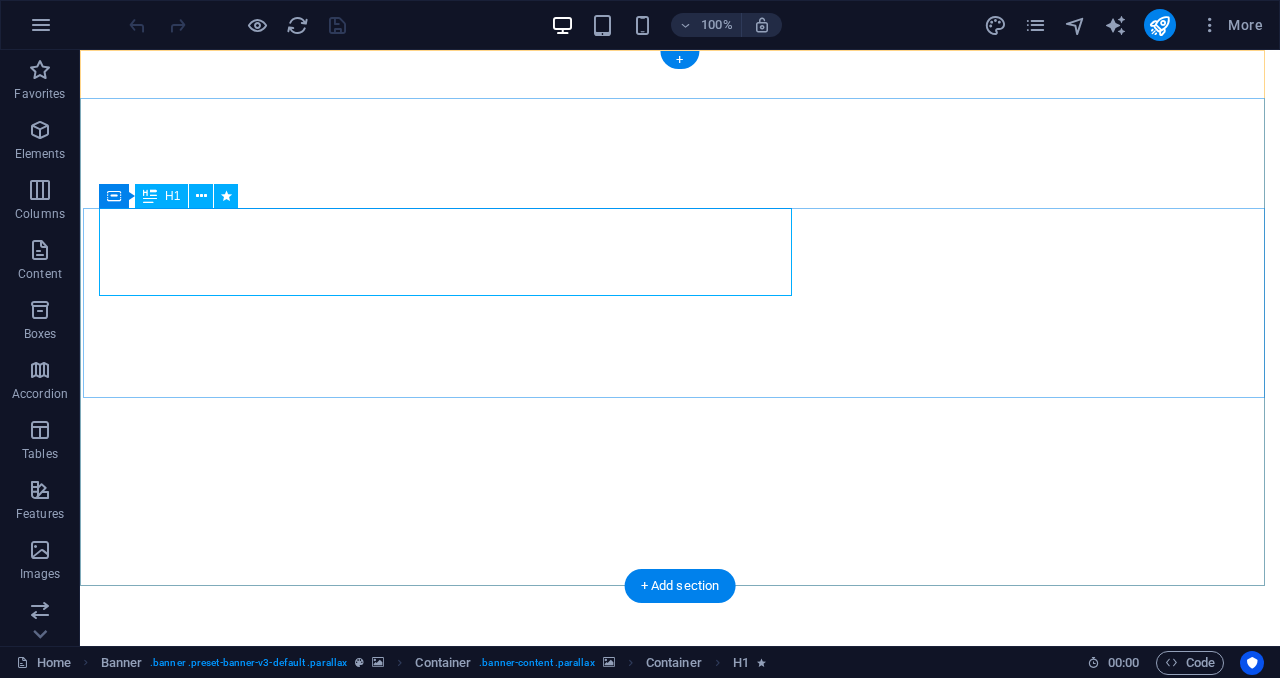 scroll, scrollTop: 0, scrollLeft: 0, axis: both 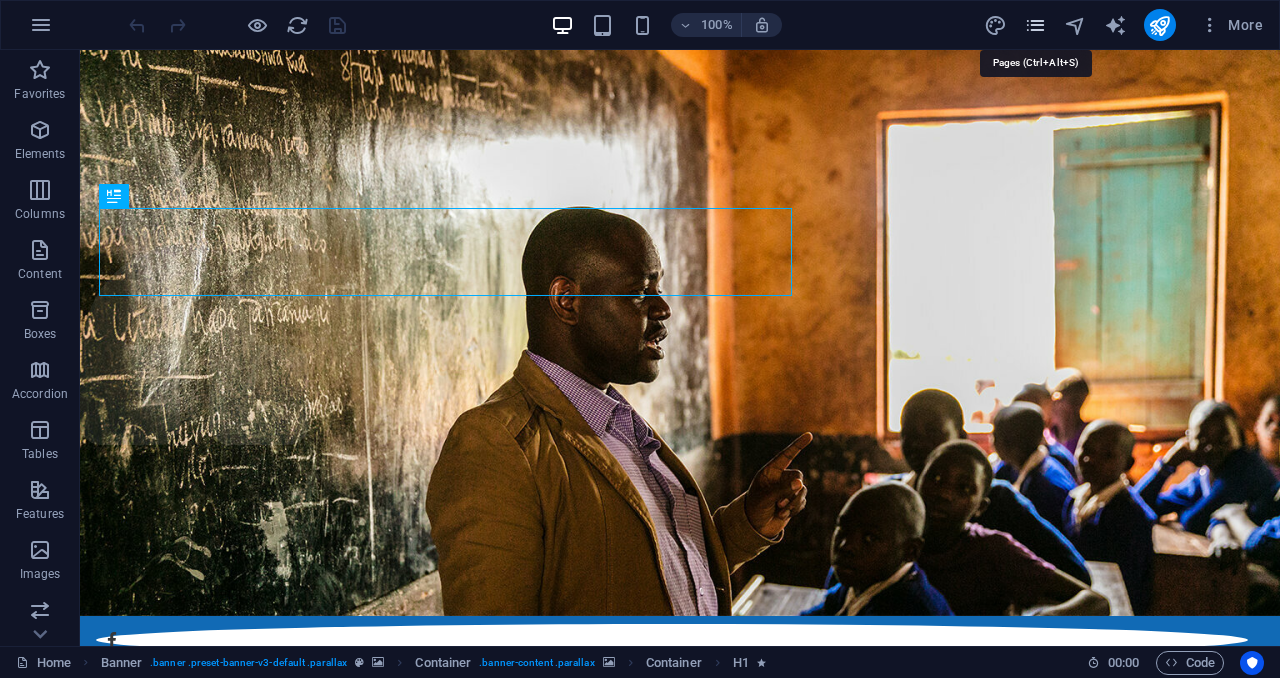 click at bounding box center [1035, 25] 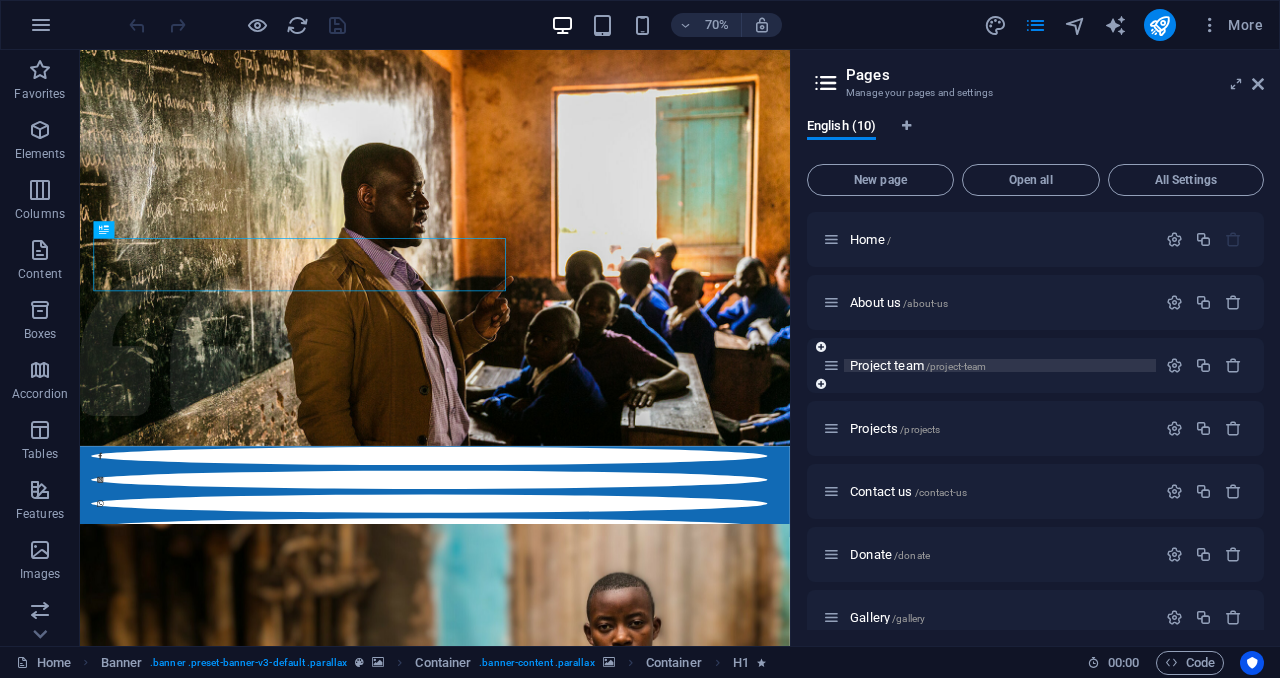 click on "Project team /project-team" at bounding box center [918, 365] 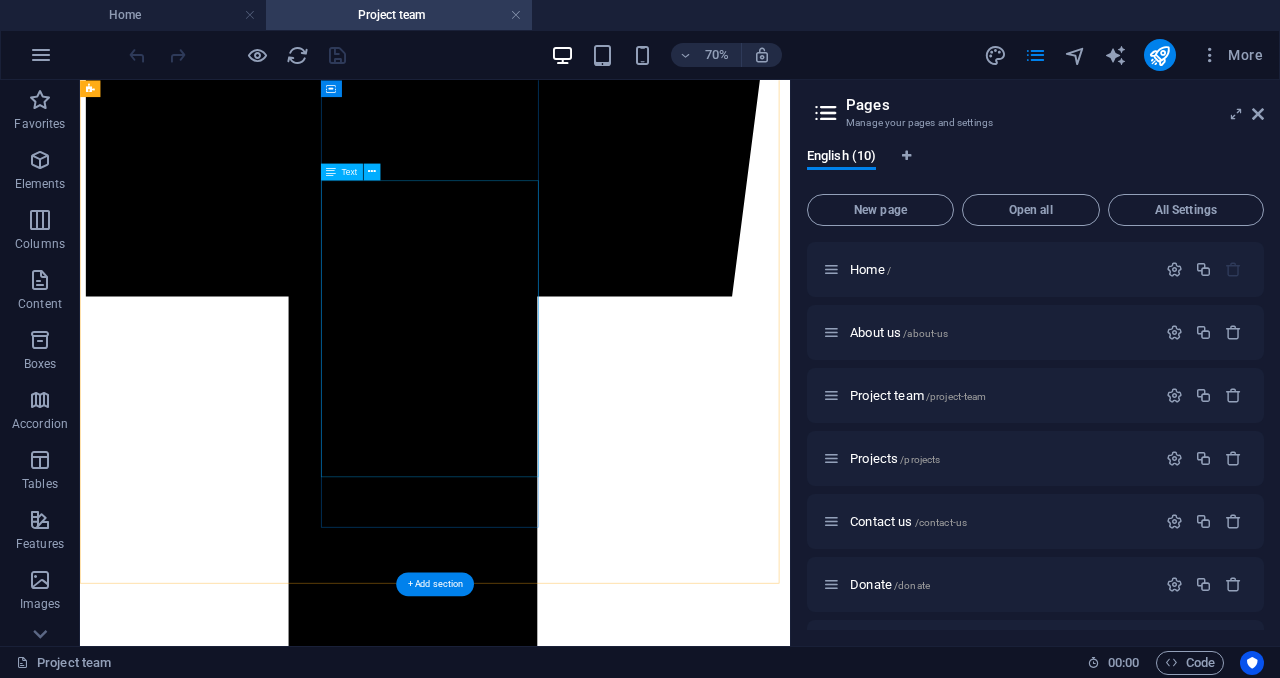 scroll, scrollTop: 1391, scrollLeft: 0, axis: vertical 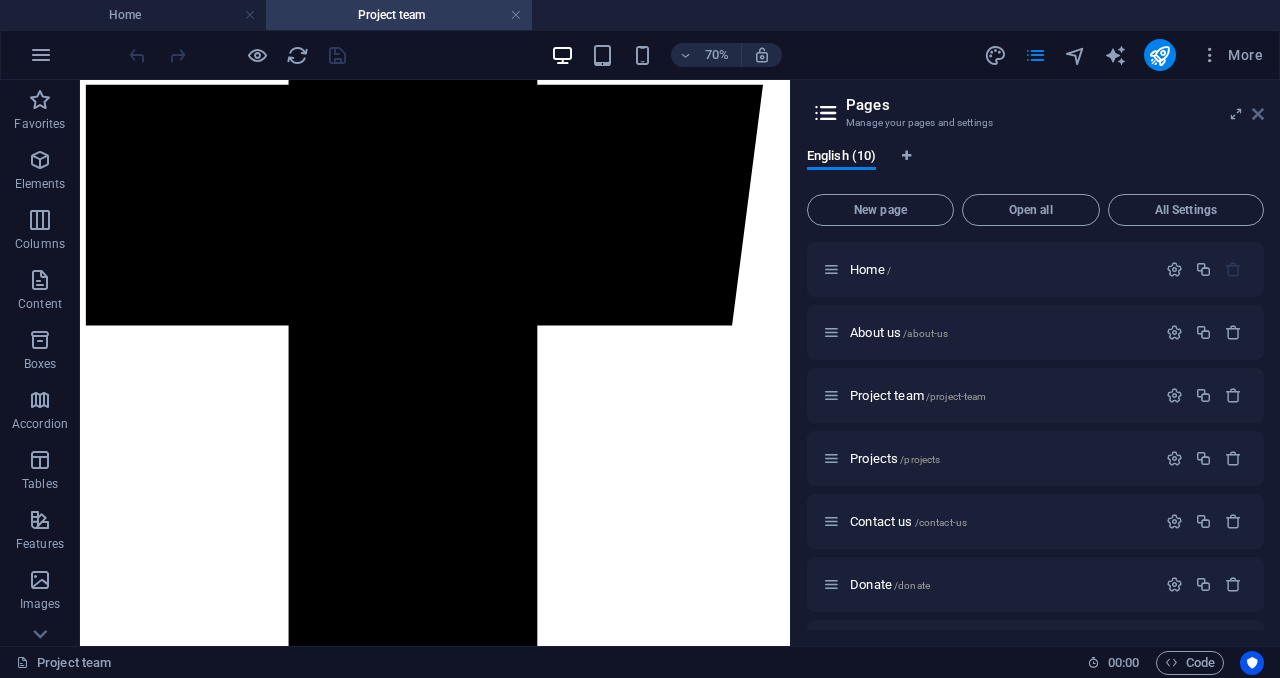 click at bounding box center (1258, 114) 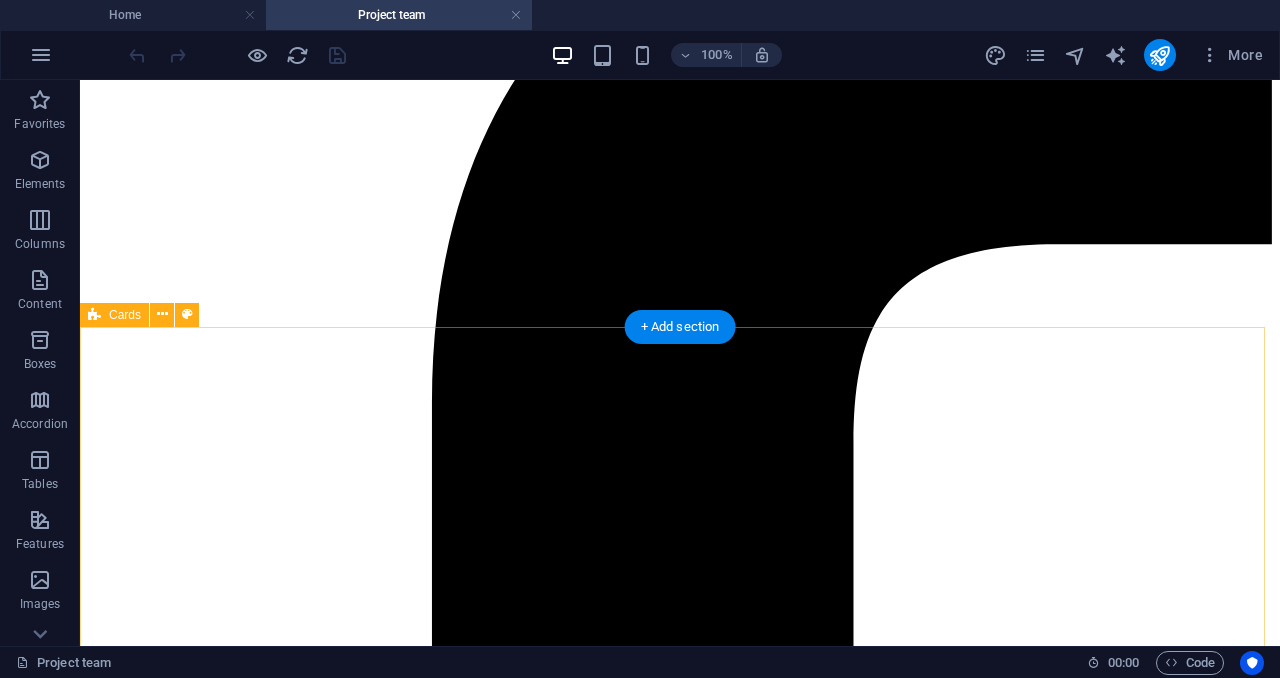 scroll, scrollTop: 787, scrollLeft: 0, axis: vertical 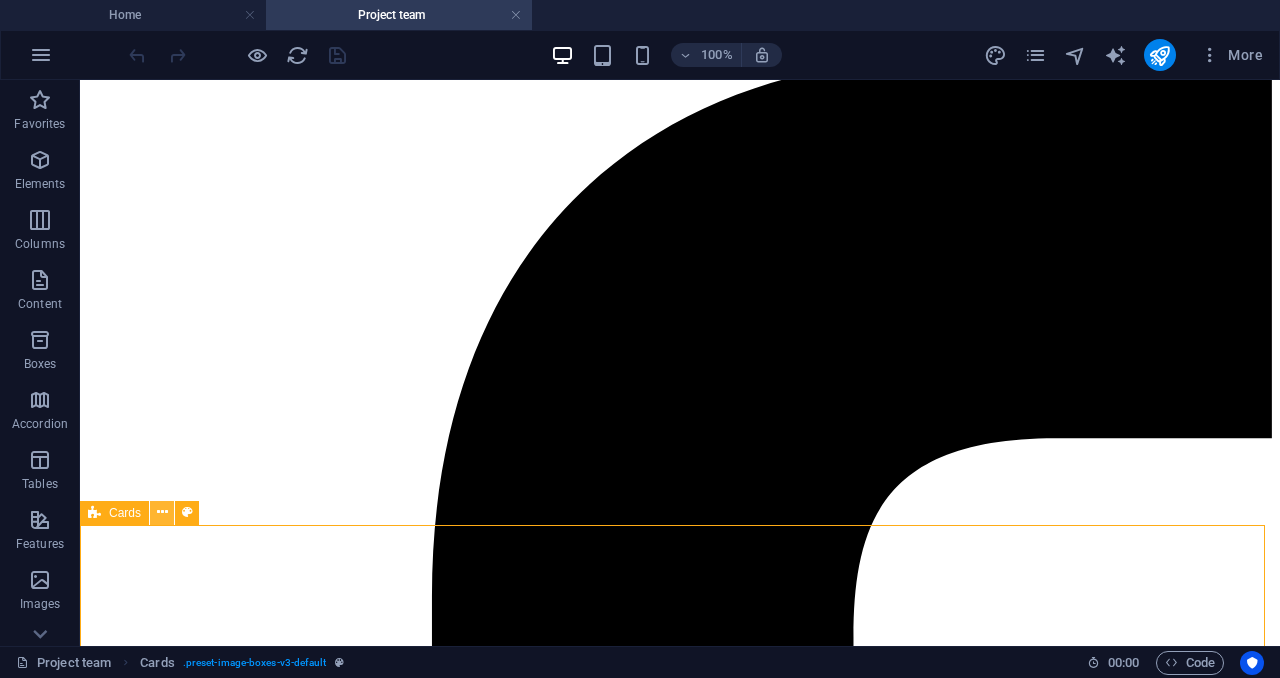click at bounding box center (162, 512) 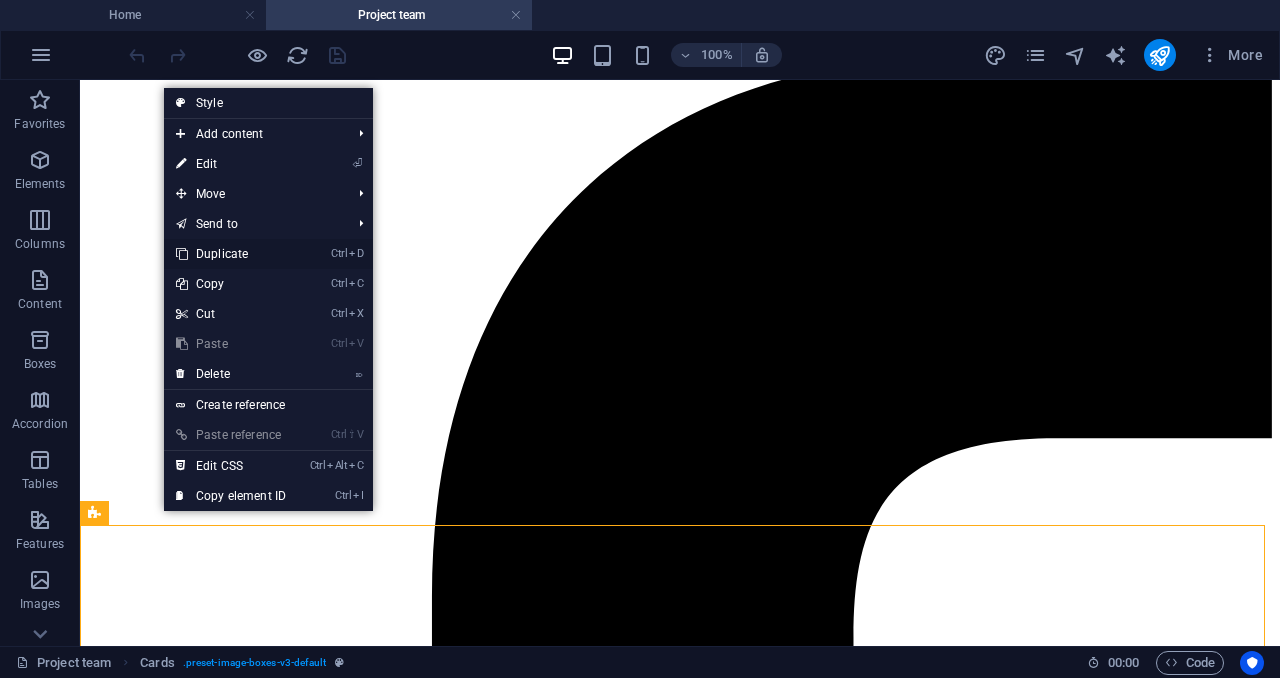 click on "Ctrl D  Duplicate" at bounding box center (231, 254) 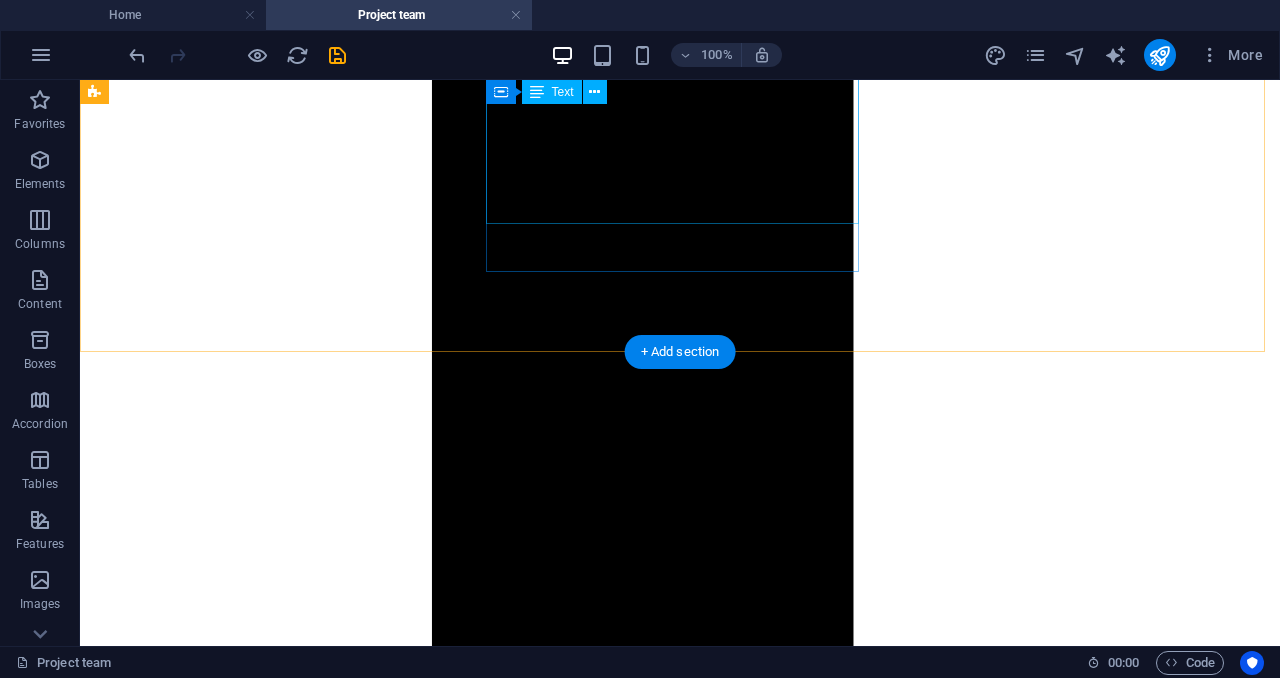 scroll, scrollTop: 1908, scrollLeft: 0, axis: vertical 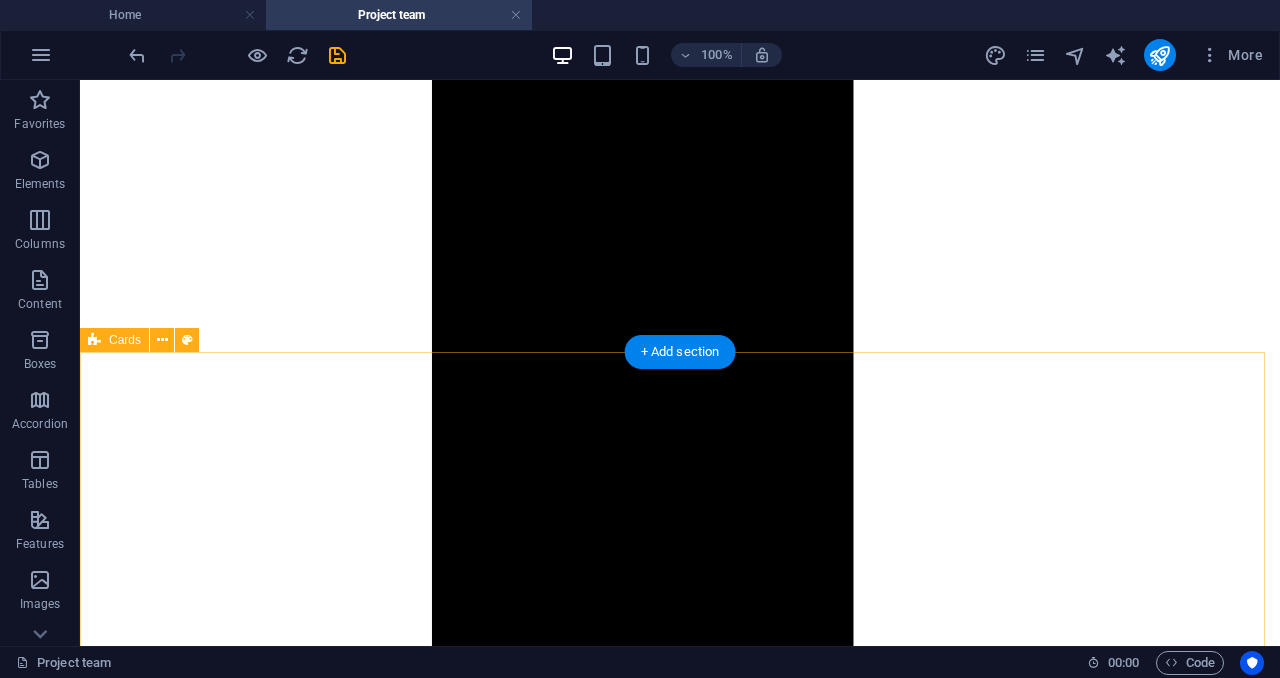 click on "Dr.[FIRST] [LAST] (Outgoing CEO) Dr.[FIRST] [LAST] is the founder and CEO of KARUDECA. He has over 15 years experience in resources mobilization, organisational leadership and project management. He holds a BA in education and a master in Education planning and Management from the Saint Augustine University of Tanzania.He is a PhD holder in educational leadership at St Louis University in the United States of America.[FIRST] manages strategic planning, resource mobilization, project evaluation, and human resource development. He previously taught English at Kayanga Secondary School and assisted with administrative tasks. Skilled in report writing, nonprofit management, and fundraising, [FIRST] is fluent in English, Kiswahili, and Kinyarwanda. He is passionate about philanthropy and empowering marginalized communities through education and development projects. [FIRST] [LAST] (Director of Programs) [FIRST] [FIRST] [LAST] (Director of Finance and Human Resources) [FIRST] [LAST]" at bounding box center [680, 15510] 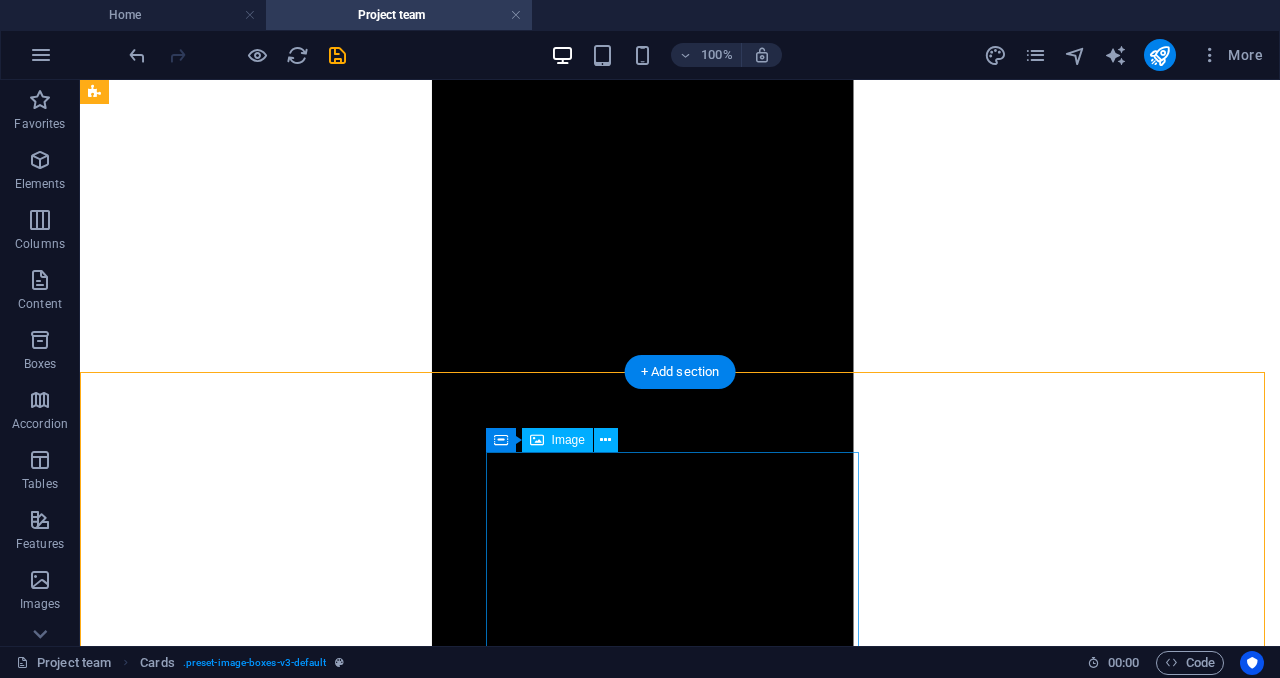 scroll, scrollTop: 1868, scrollLeft: 0, axis: vertical 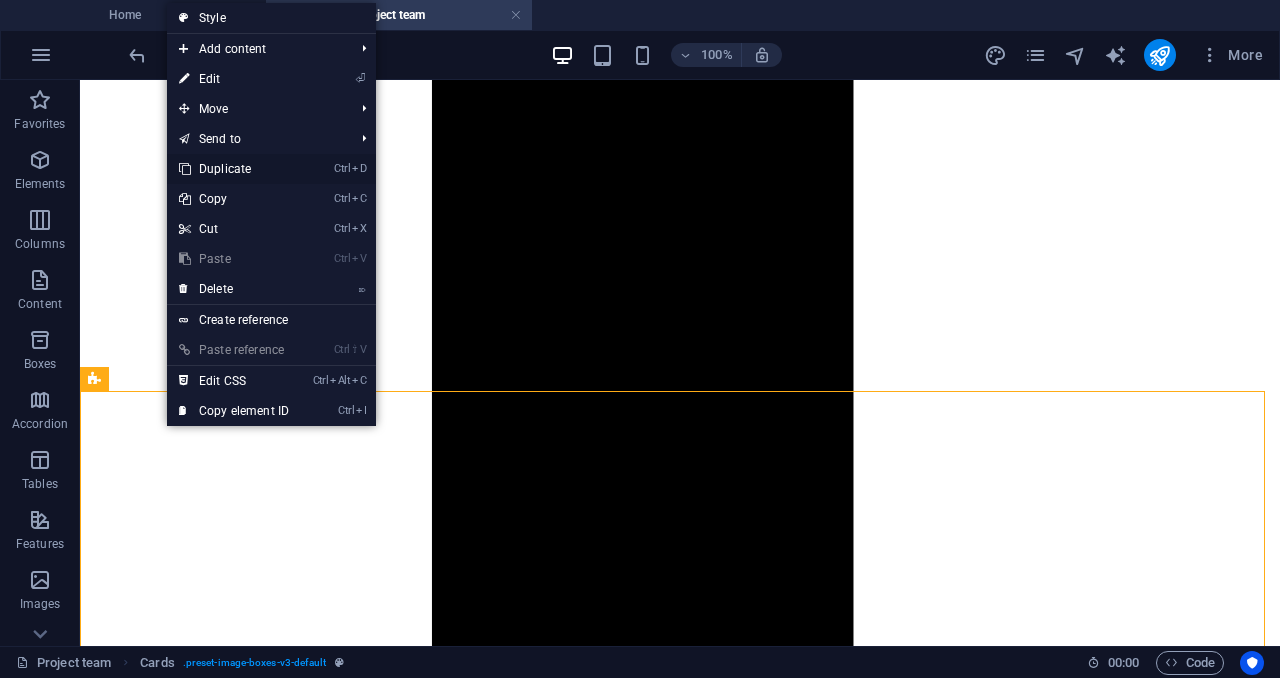 click on "Ctrl D  Duplicate" at bounding box center (234, 169) 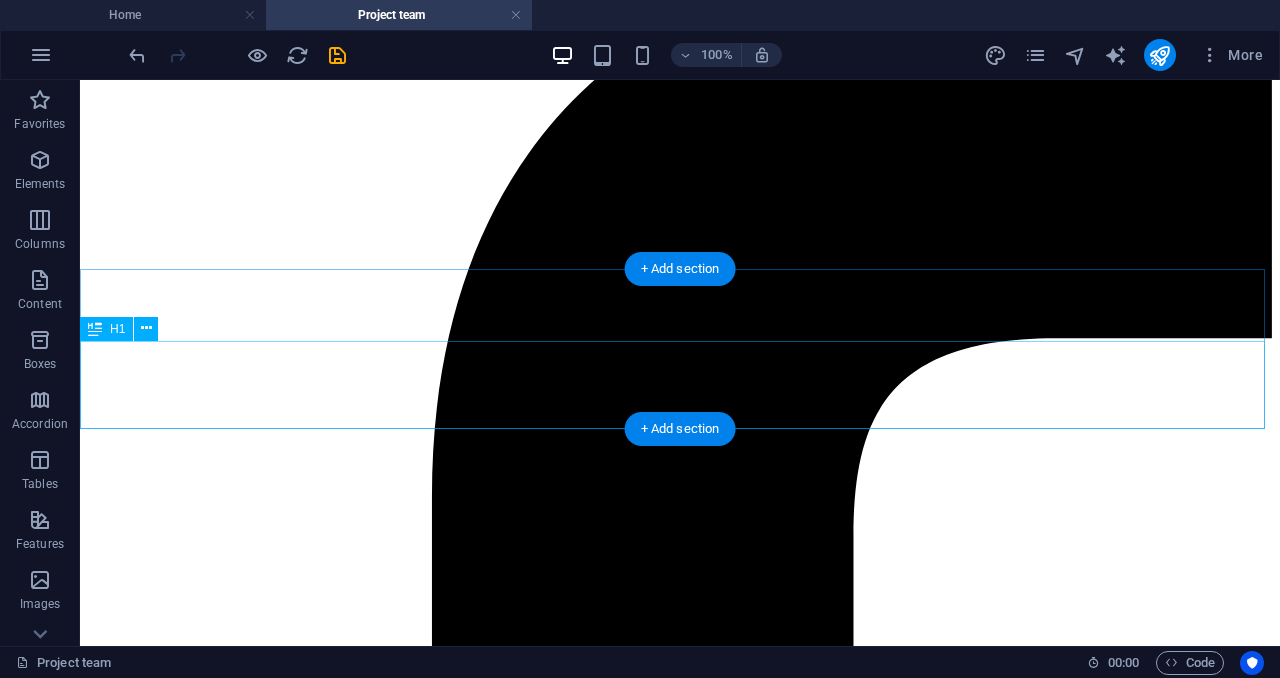 scroll, scrollTop: 698, scrollLeft: 0, axis: vertical 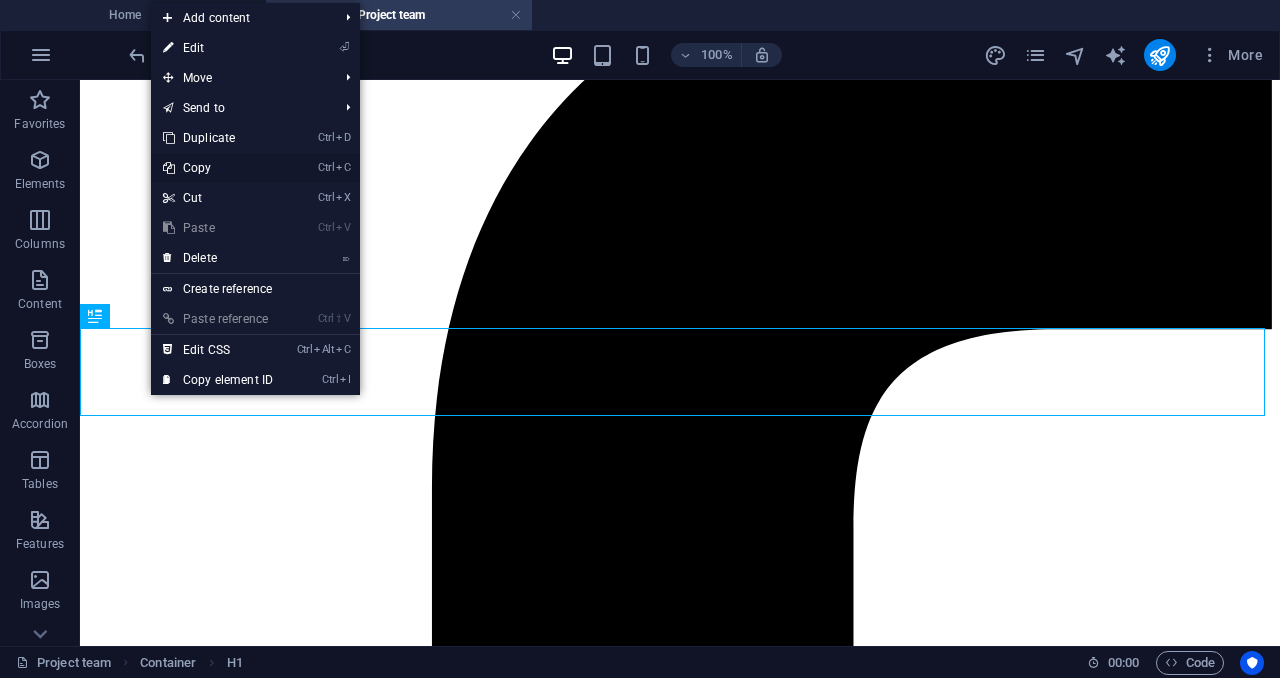 click on "Ctrl C  Copy" at bounding box center [218, 168] 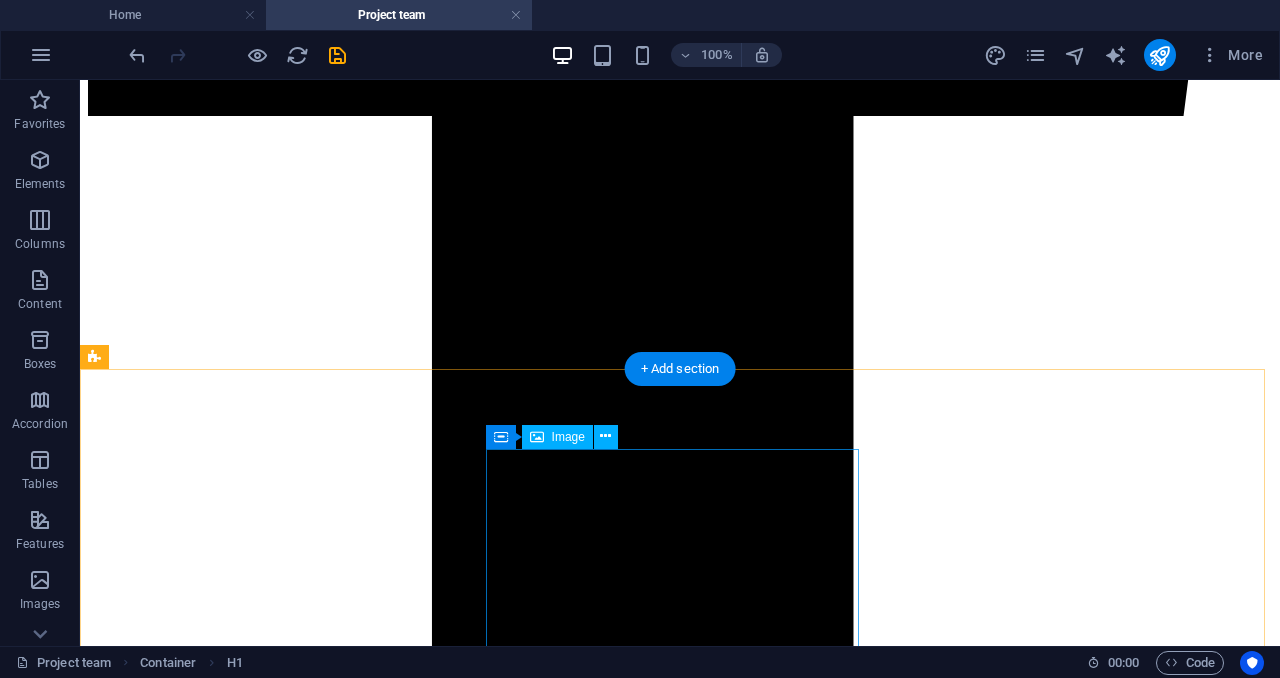 scroll, scrollTop: 1797, scrollLeft: 0, axis: vertical 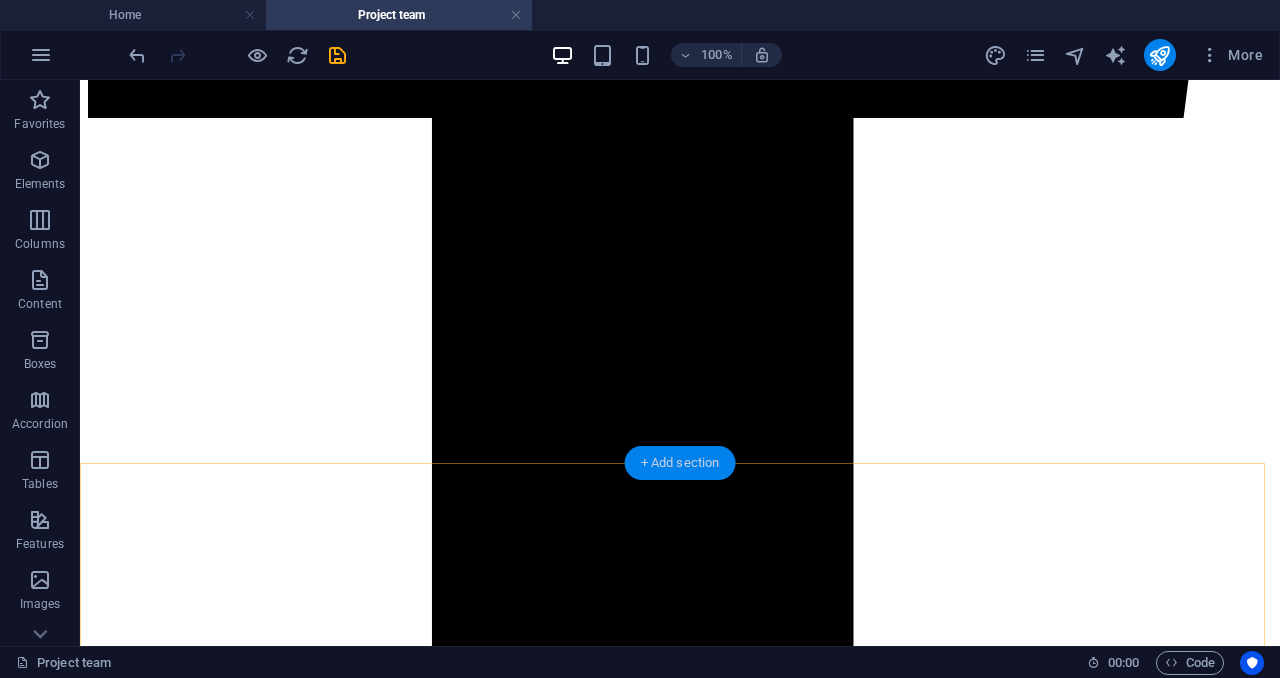click on "+ Add section" at bounding box center [680, 463] 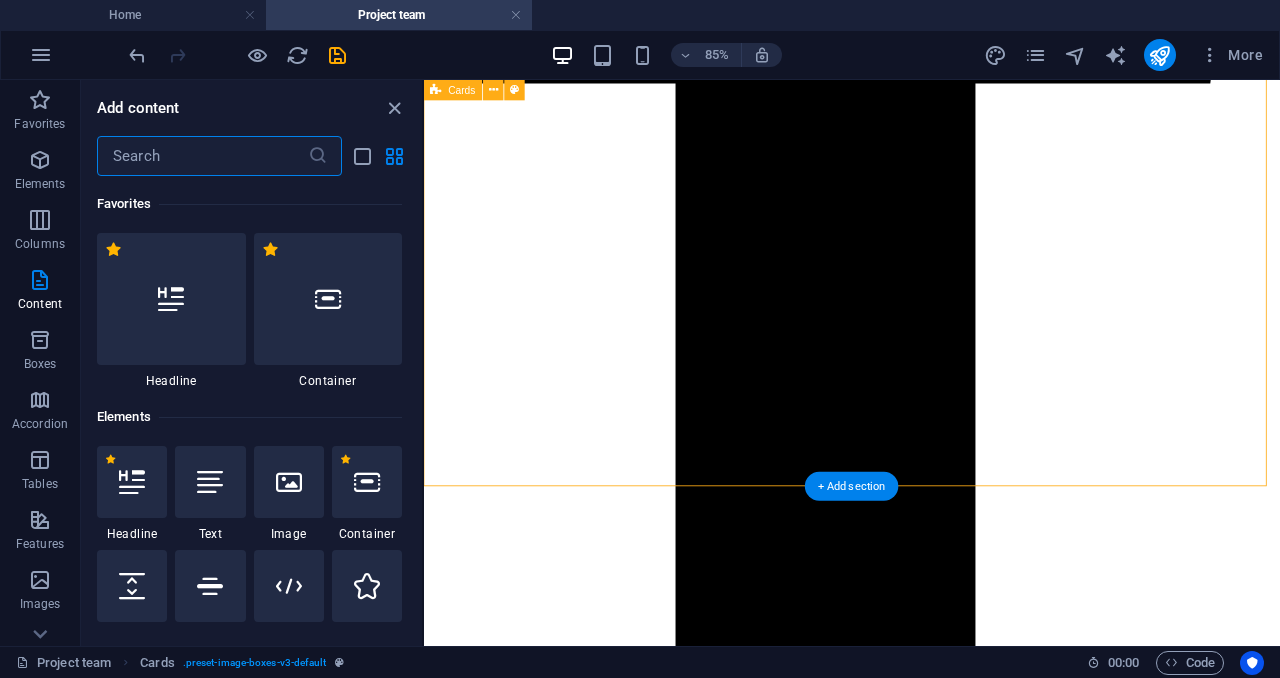 scroll, scrollTop: 2781, scrollLeft: 0, axis: vertical 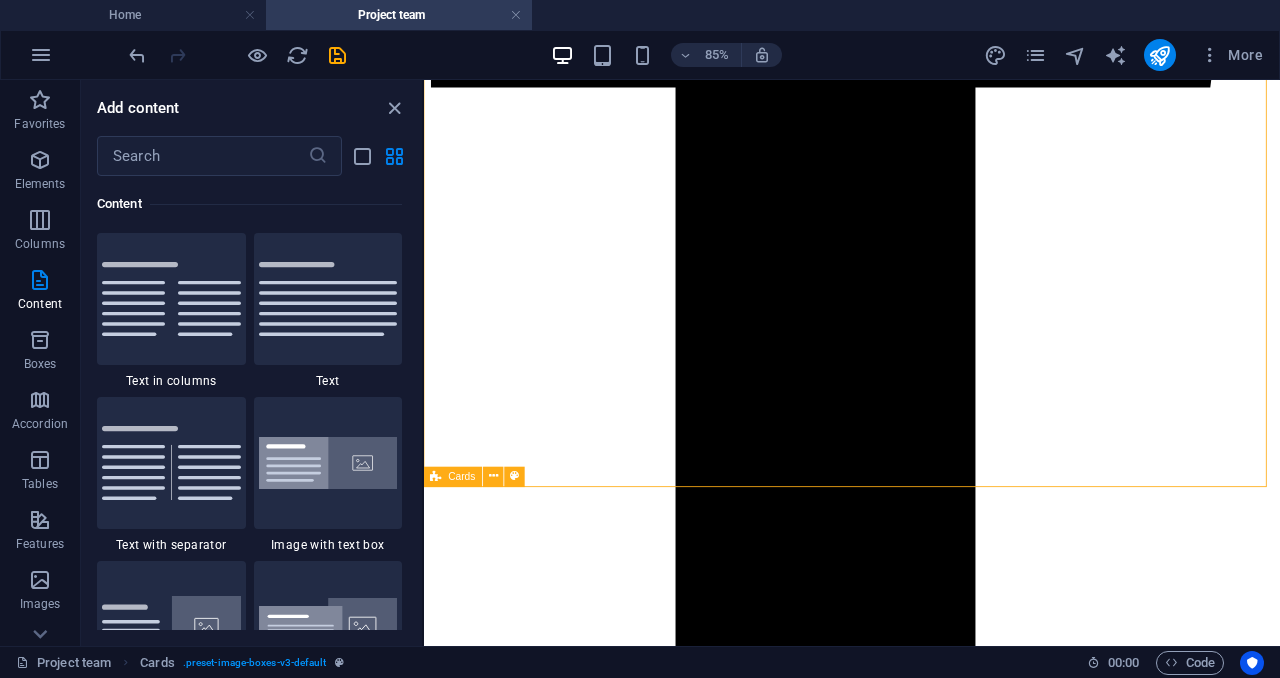 drag, startPoint x: 1244, startPoint y: 568, endPoint x: 600, endPoint y: 558, distance: 644.07764 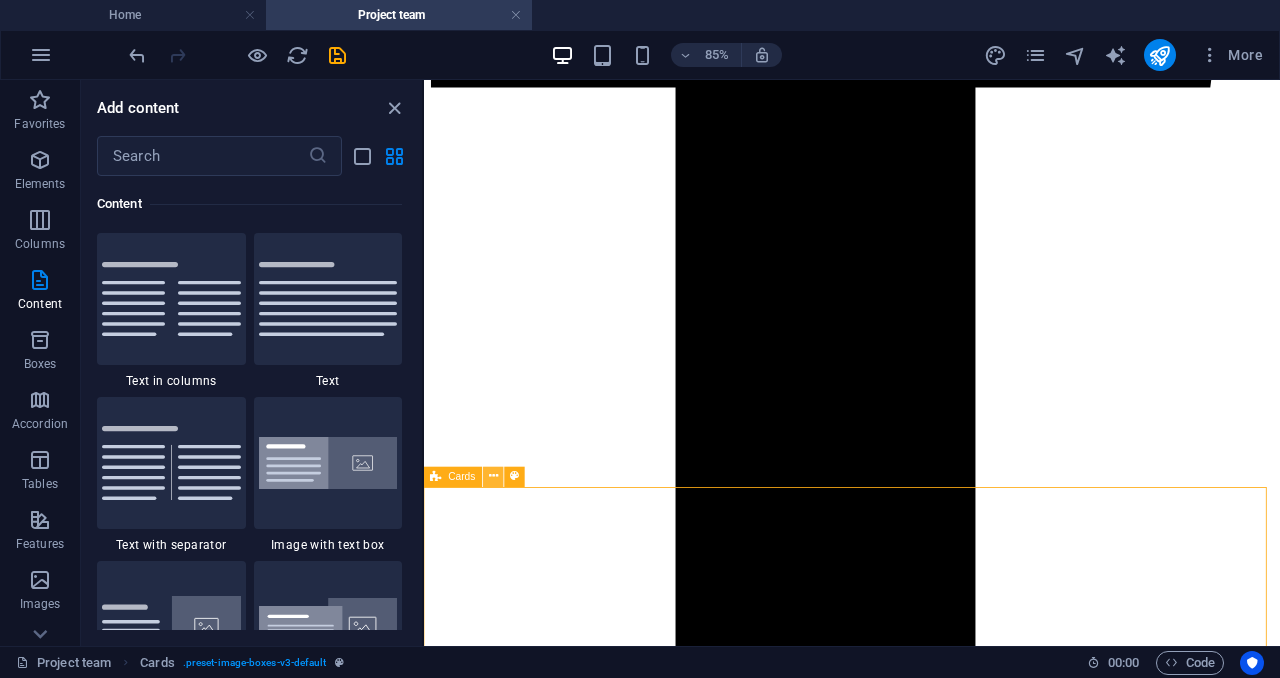 click at bounding box center [493, 477] 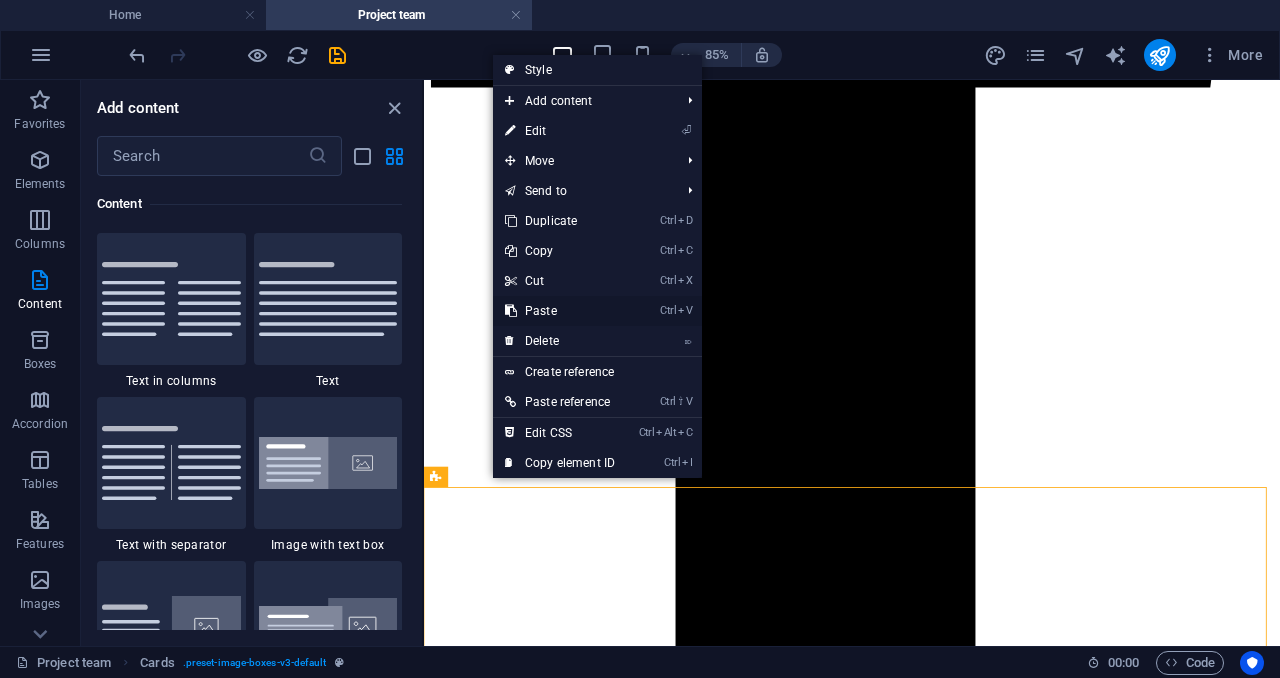 click on "Ctrl V  Paste" at bounding box center [560, 311] 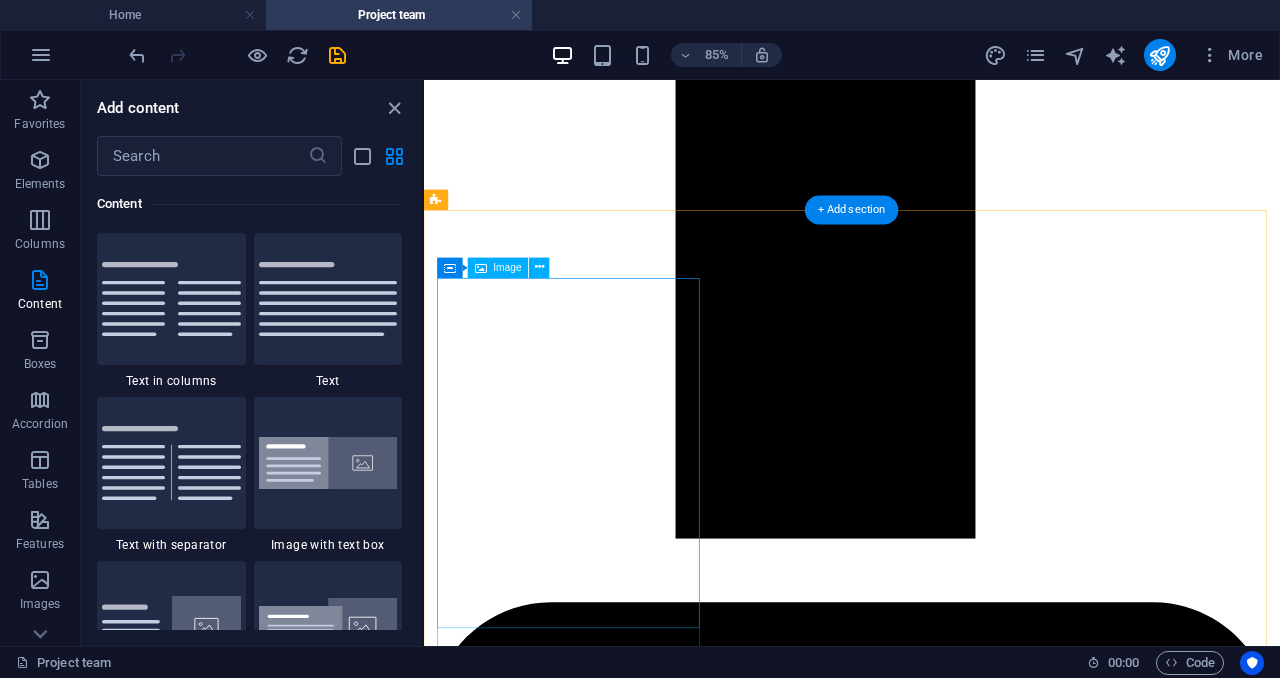 scroll, scrollTop: 1982, scrollLeft: 0, axis: vertical 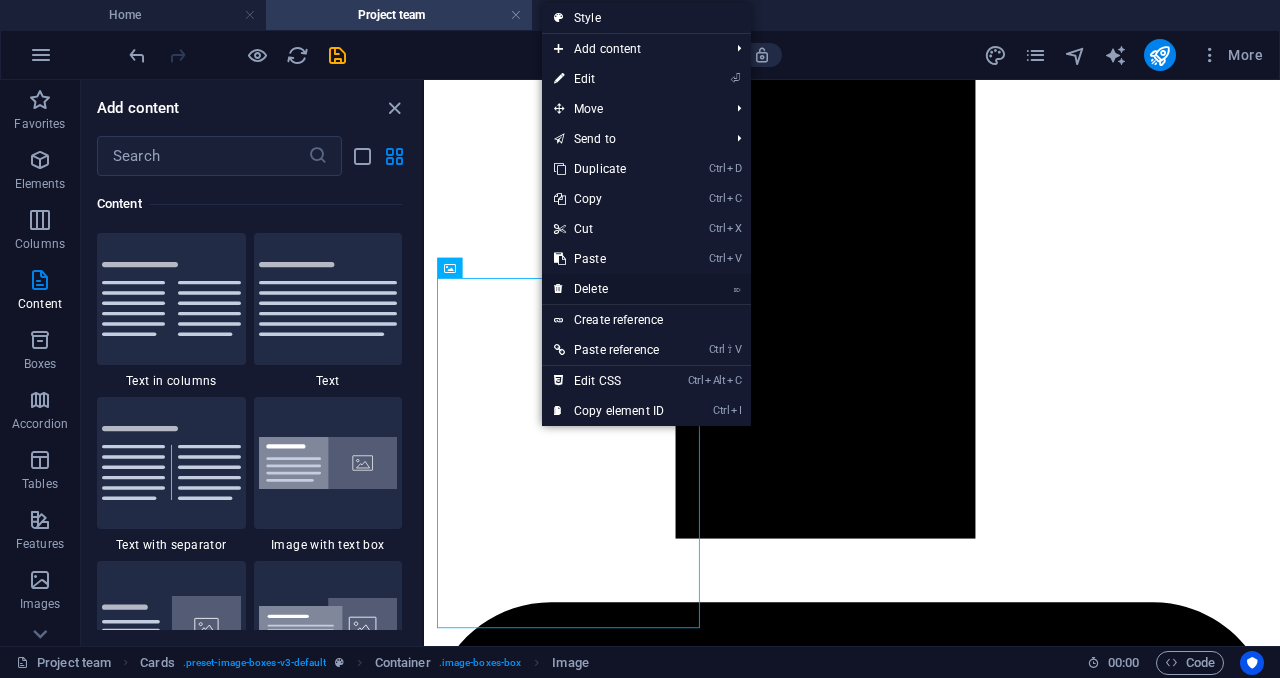 click on "⌦  Delete" at bounding box center (609, 289) 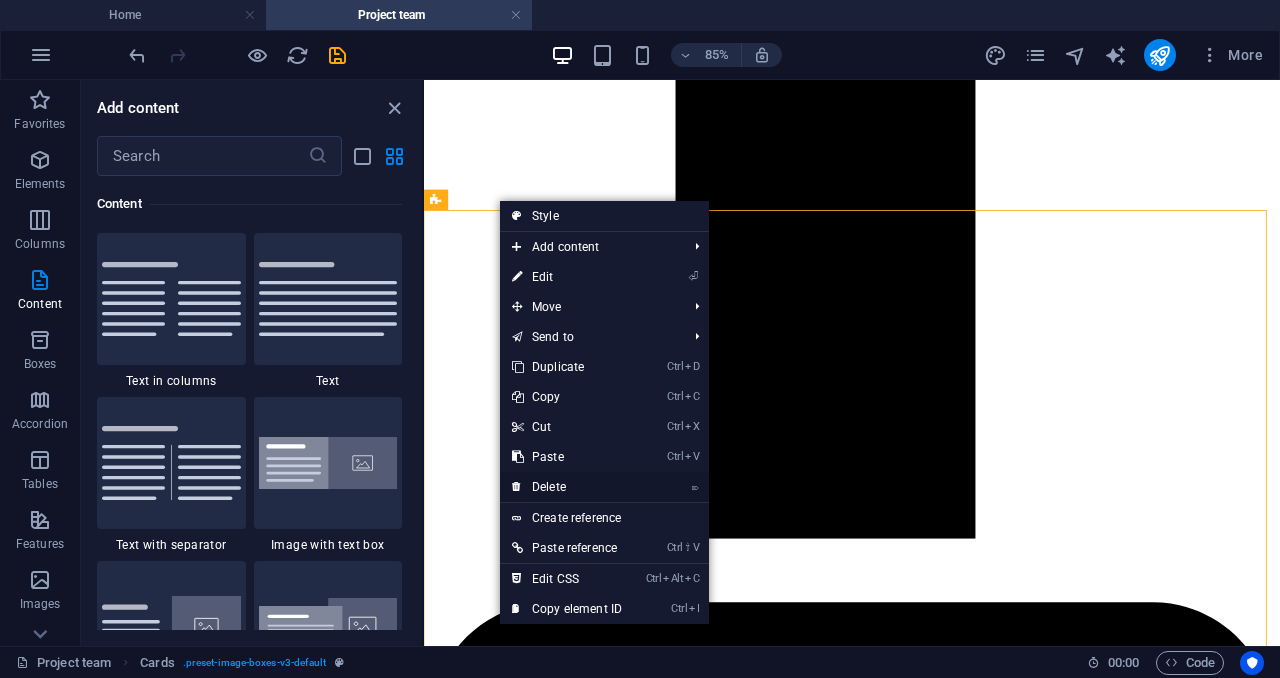 click on "⌦  Delete" at bounding box center (567, 487) 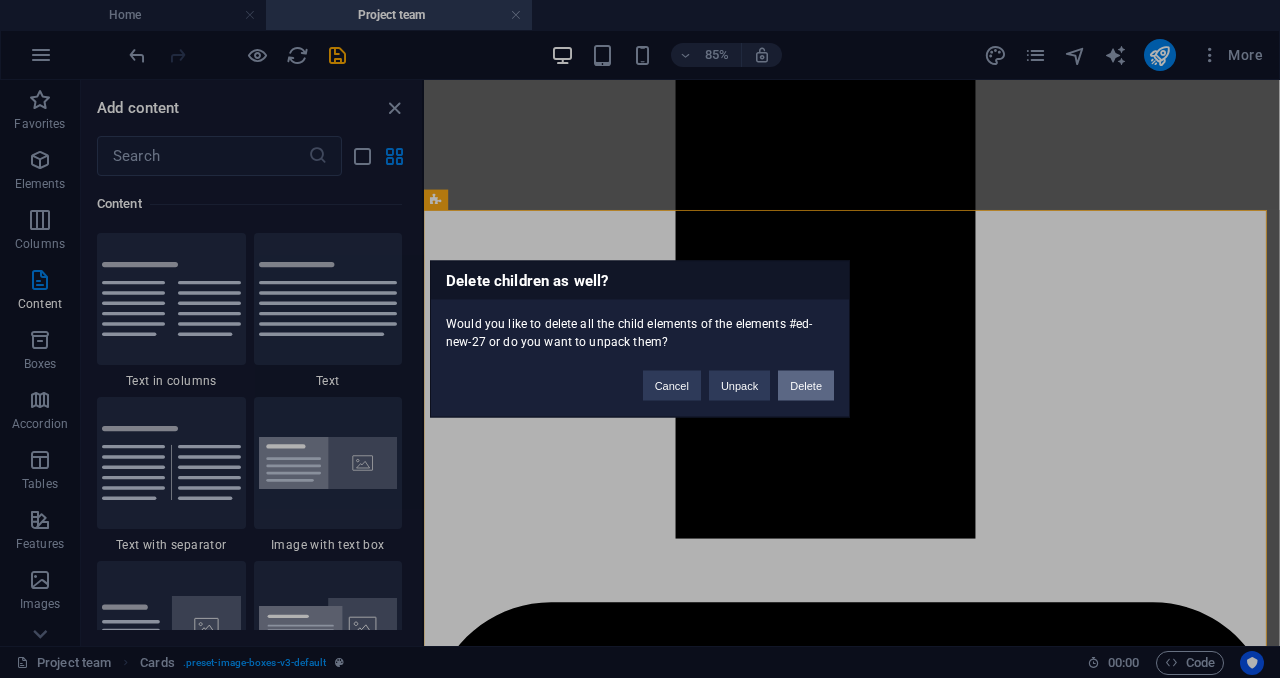 click on "Delete" at bounding box center [806, 386] 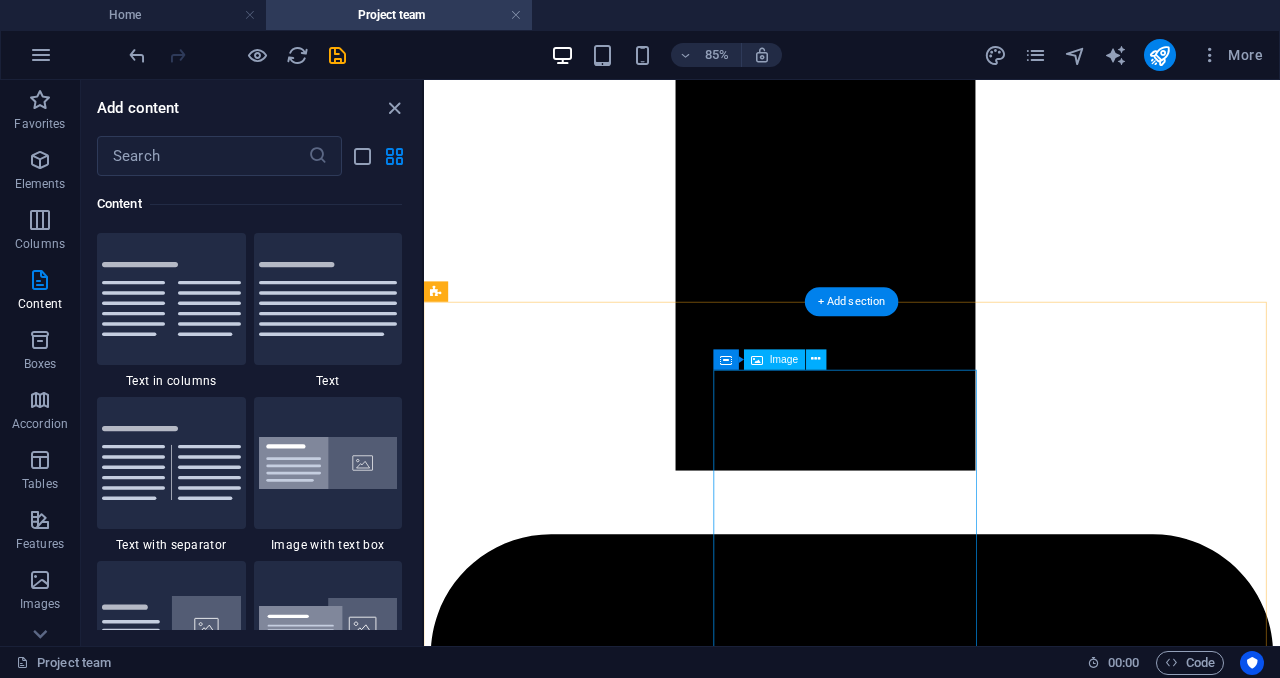 scroll, scrollTop: 1830, scrollLeft: 0, axis: vertical 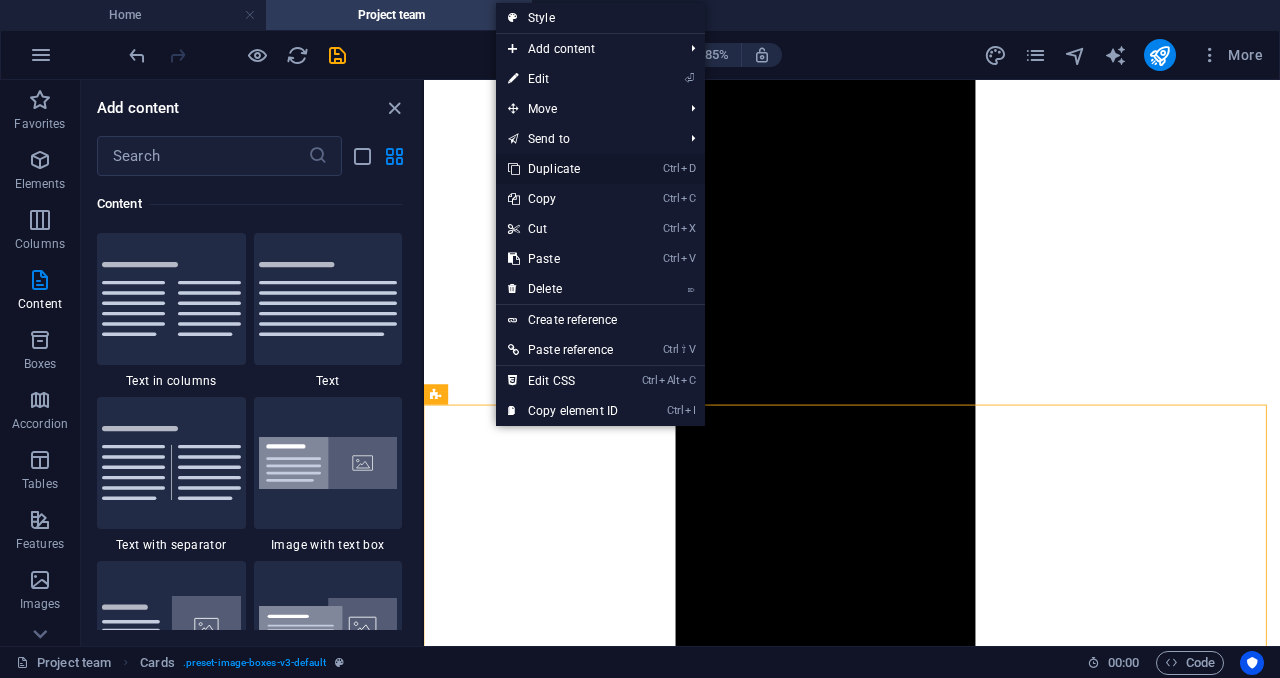 click on "Ctrl D  Duplicate" at bounding box center [563, 169] 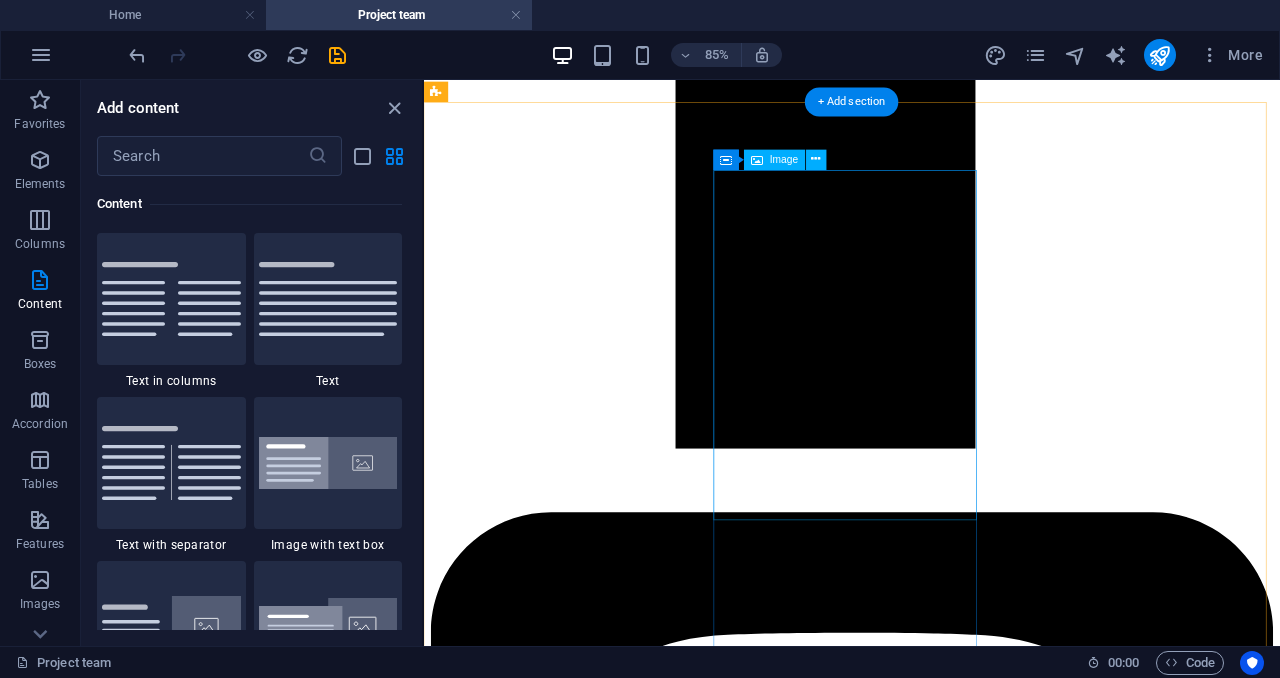 scroll, scrollTop: 1945, scrollLeft: 0, axis: vertical 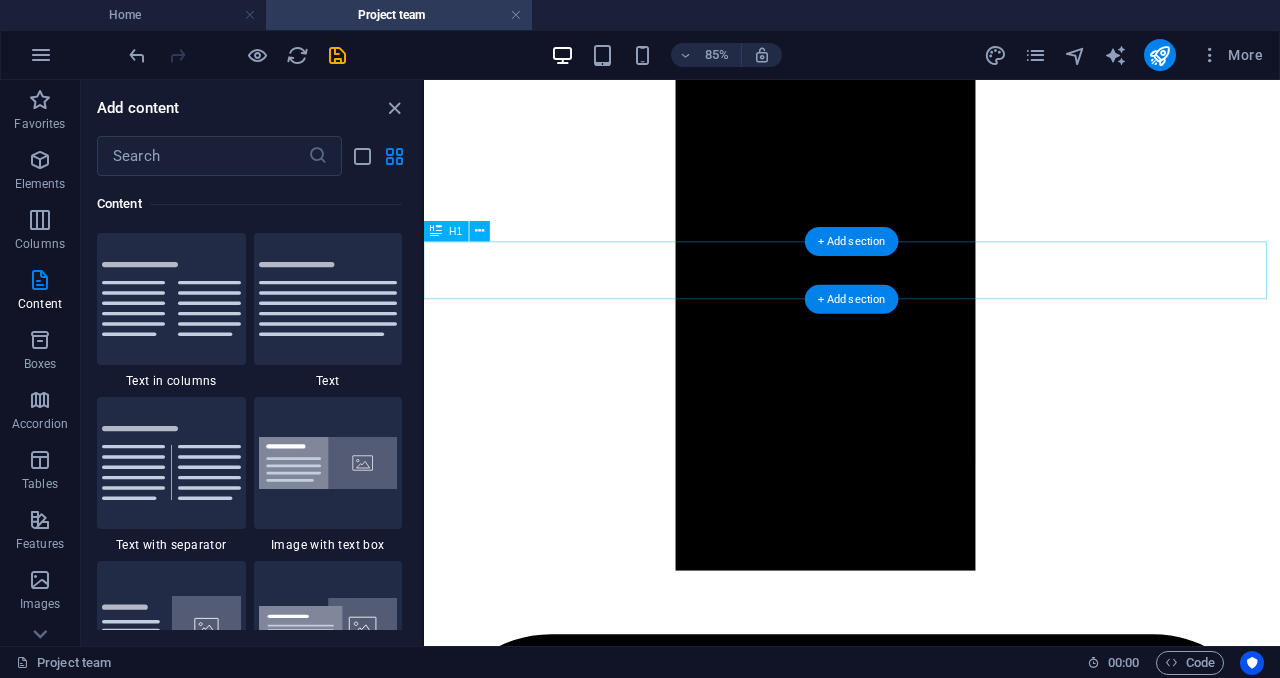 click on "OUR SENIOR MANAGEMENT TEAM" at bounding box center (927, 11014) 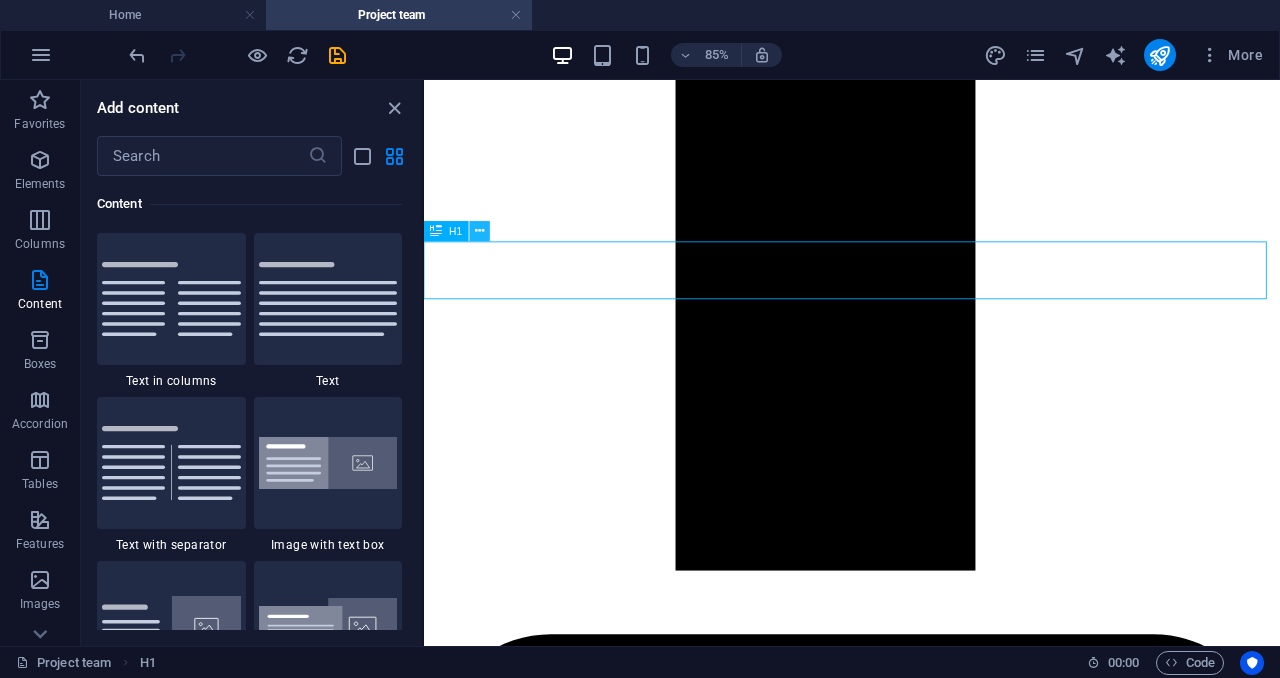 click at bounding box center (480, 232) 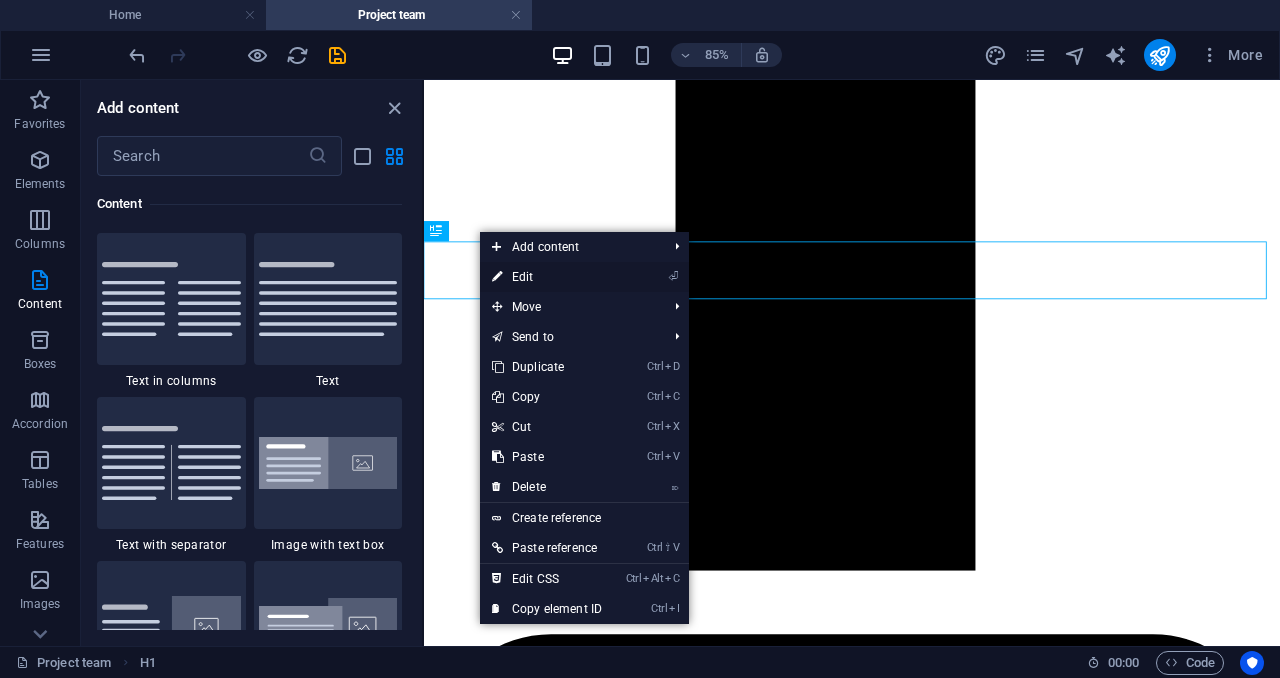 click on "⏎  Edit" at bounding box center (547, 277) 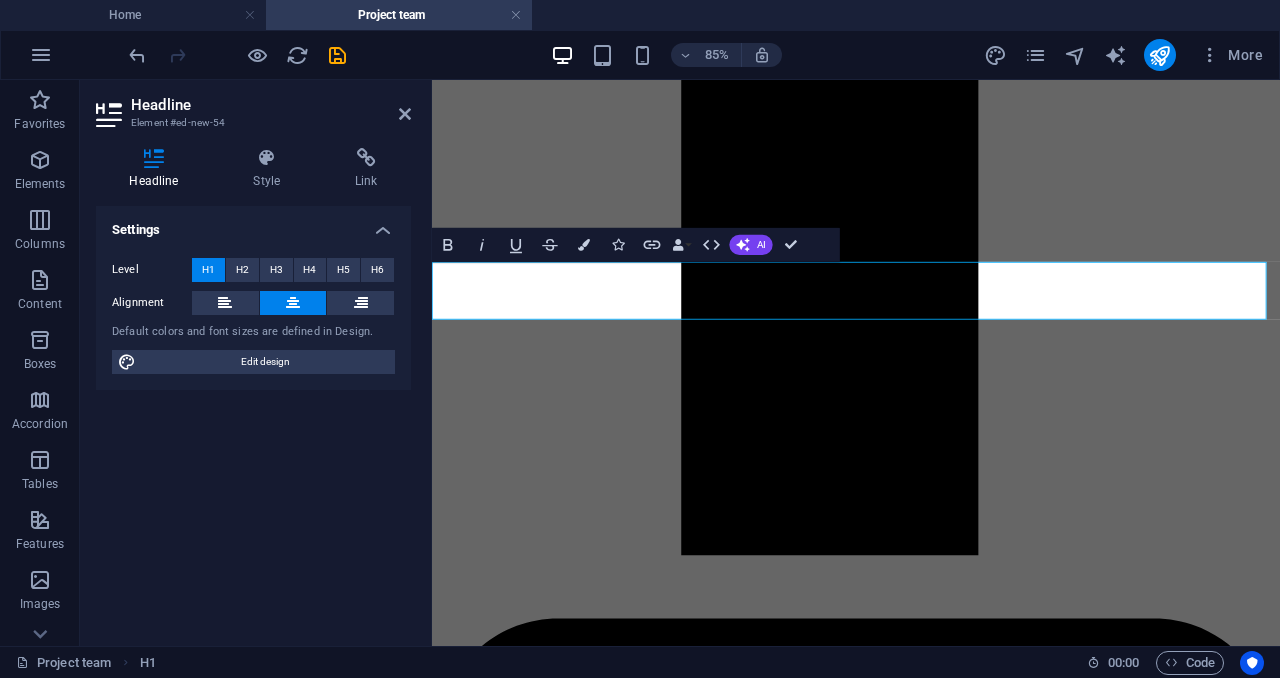 scroll, scrollTop: 1941, scrollLeft: 0, axis: vertical 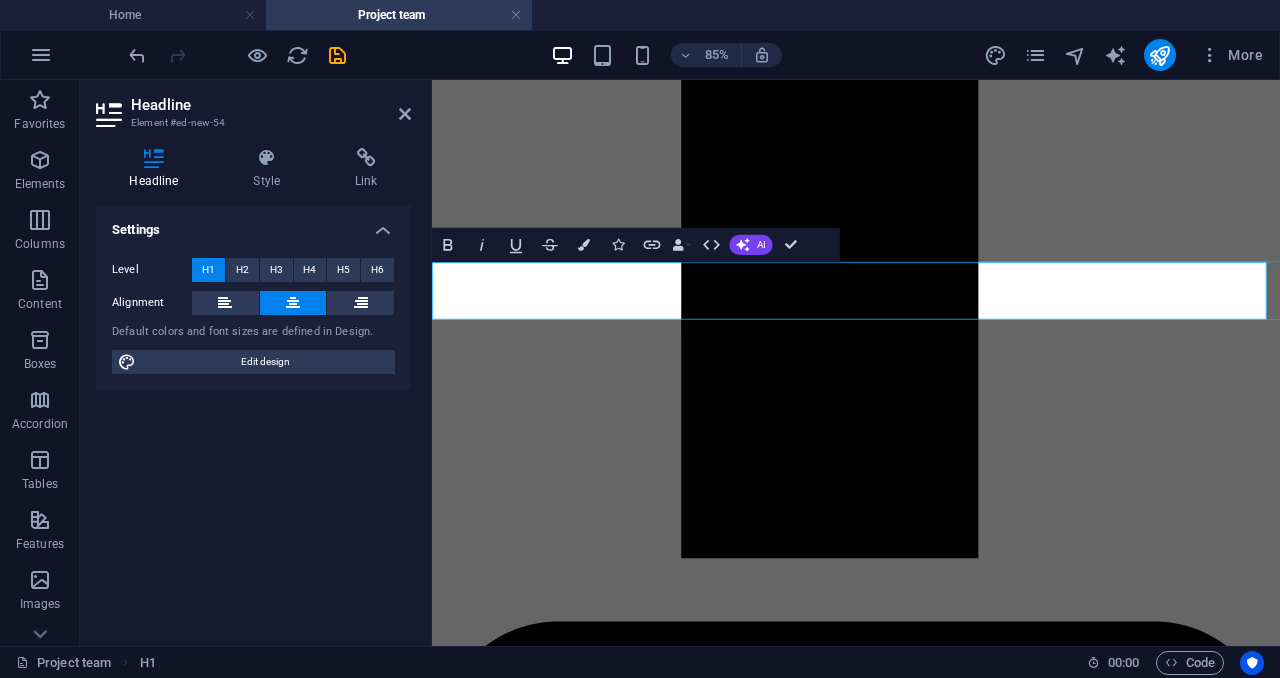 click on "OUR SENIOR MANAGEMENT TEAM" at bounding box center (931, 10943) 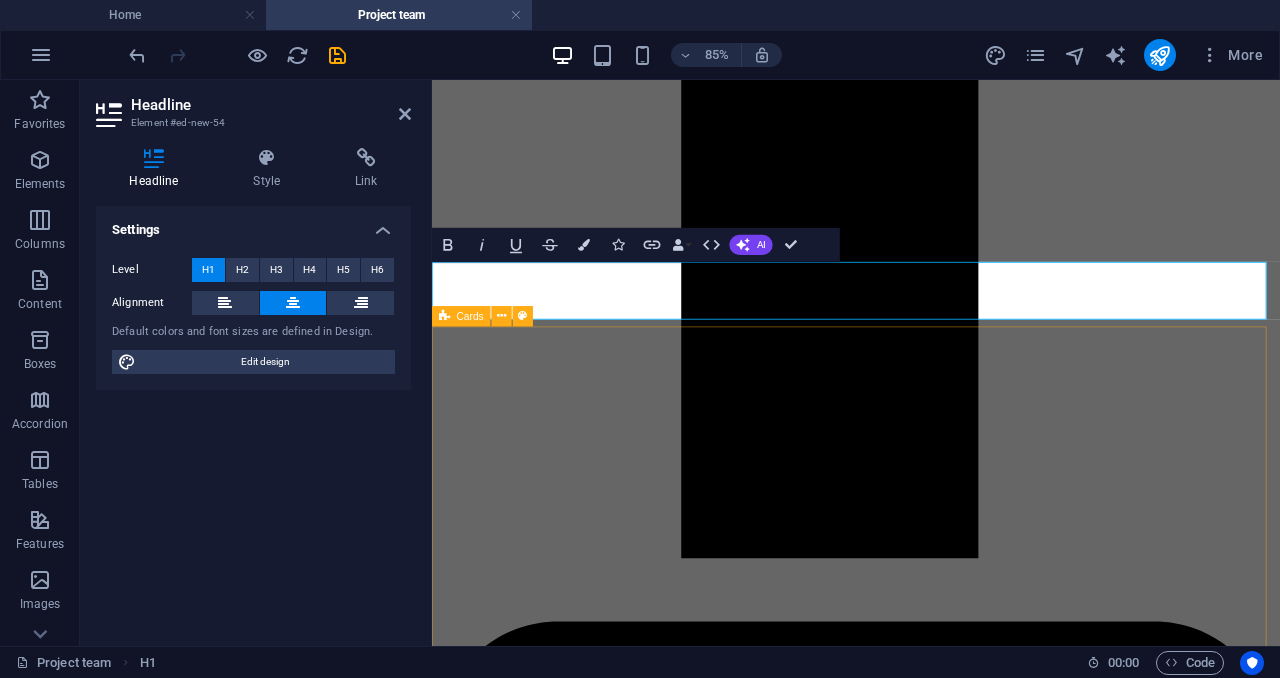 click on "Dr.[FIRST] [LAST] (Outgoing CEO) Dr.[FIRST] [LAST] is the founder and CEO of KARUDECA. He has over 15 years experience in resources mobilization, organisational leadership and project management. He holds a BA in education and a master in Education planning and Management from the Saint Augustine University of Tanzania.He is a PhD holder in educational leadership at St Louis University in the United States of America.[FIRST] manages strategic planning, resource mobilization, project evaluation, and human resource development. He previously taught English at Kayanga Secondary School and assisted with administrative tasks. Skilled in report writing, nonprofit management, and fundraising, [FIRST] is fluent in English, Kiswahili, and Kinyarwanda. He is passionate about philanthropy and empowering marginalized communities through education and development projects. [FIRST] [LAST] (Director of Programs) [FIRST] [FIRST] [LAST] (Director of Finance and Human Resources) [FIRST] [LAST]" at bounding box center [931, 13216] 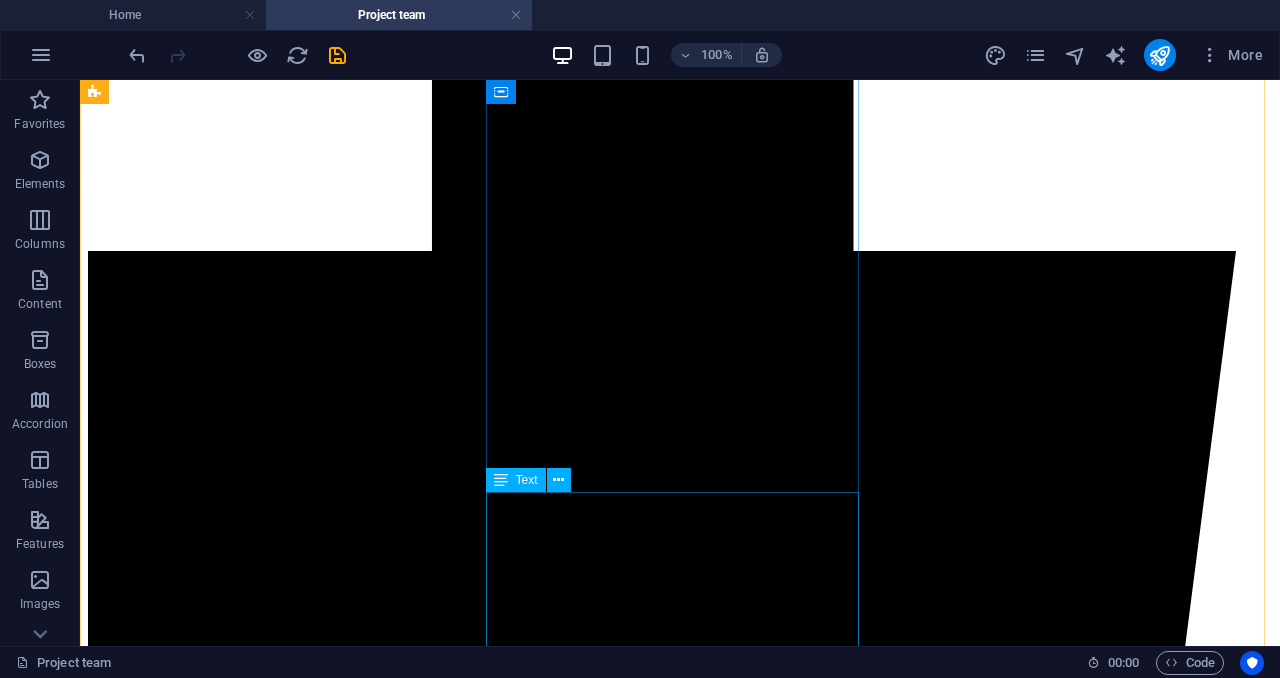 scroll, scrollTop: 1392, scrollLeft: 0, axis: vertical 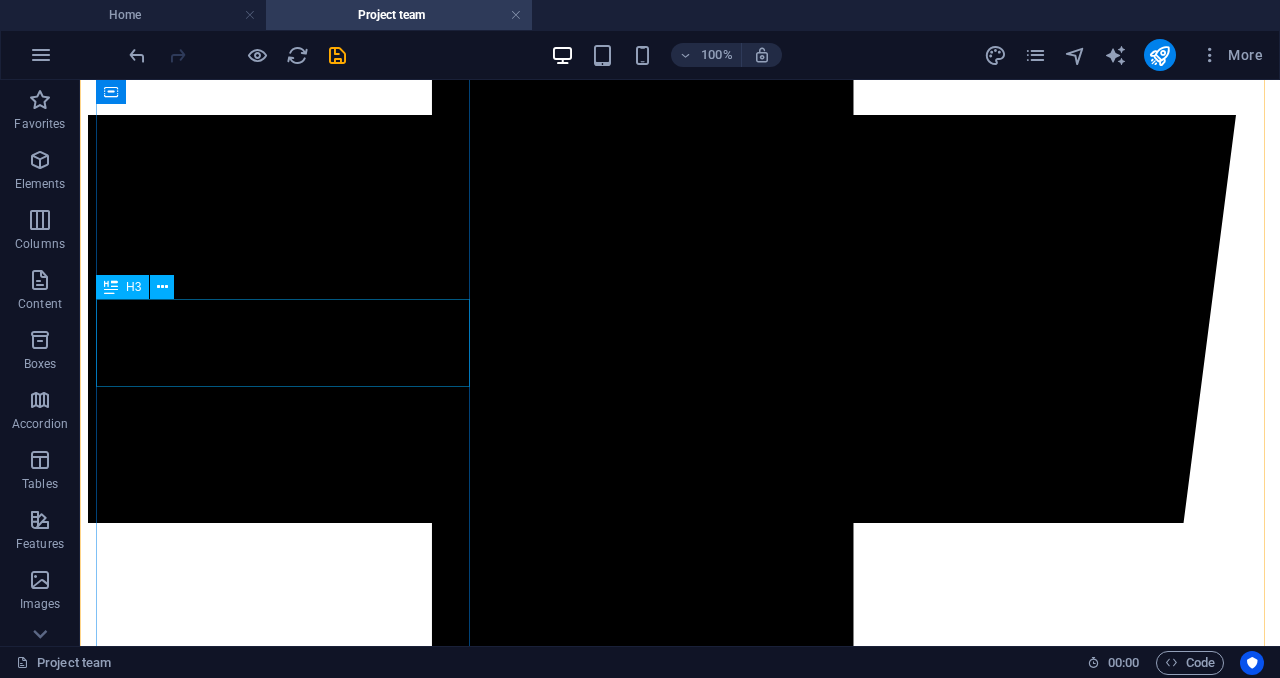 click on "Dr.[FIRST] [LAST] (Outgoing CEO)" at bounding box center (680, 9806) 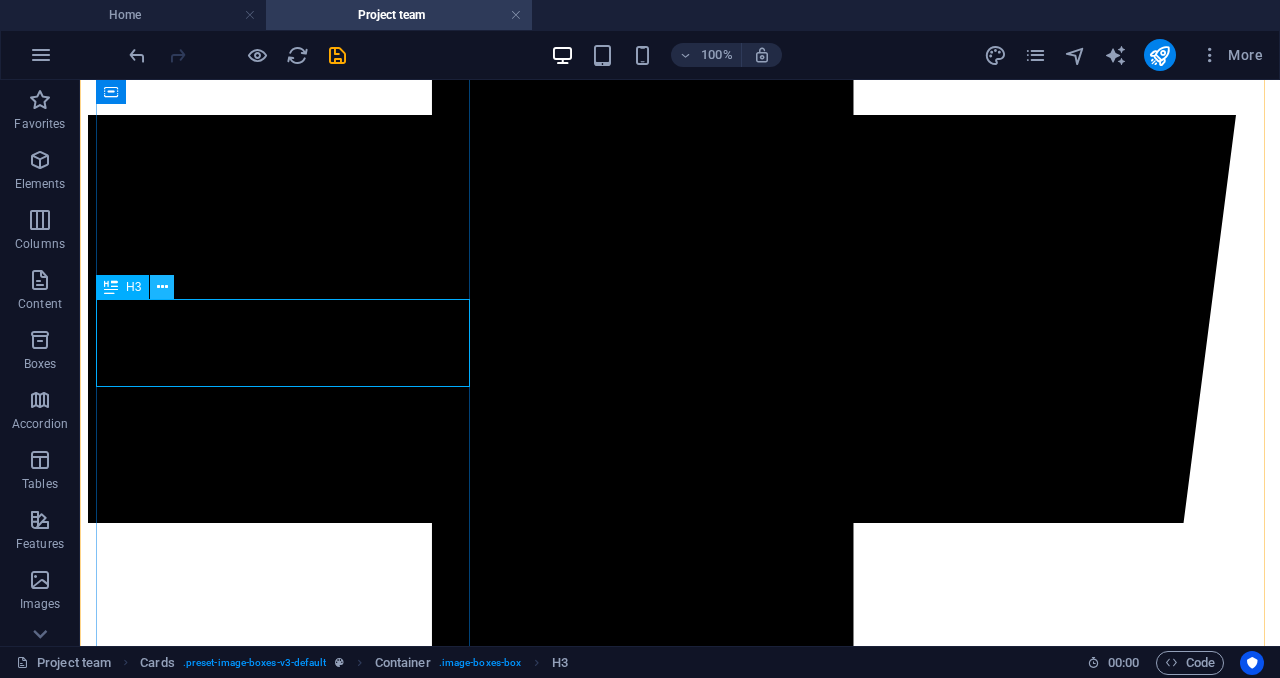 click at bounding box center (162, 287) 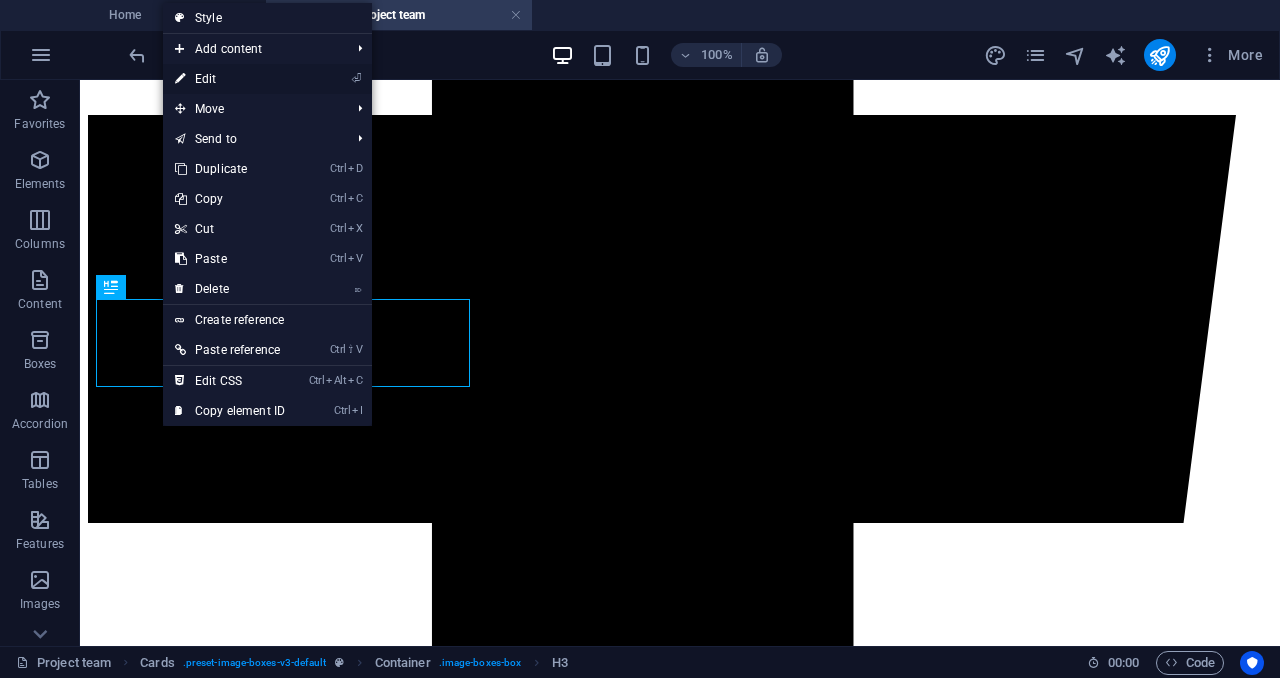 click on "⏎  Edit" at bounding box center [230, 79] 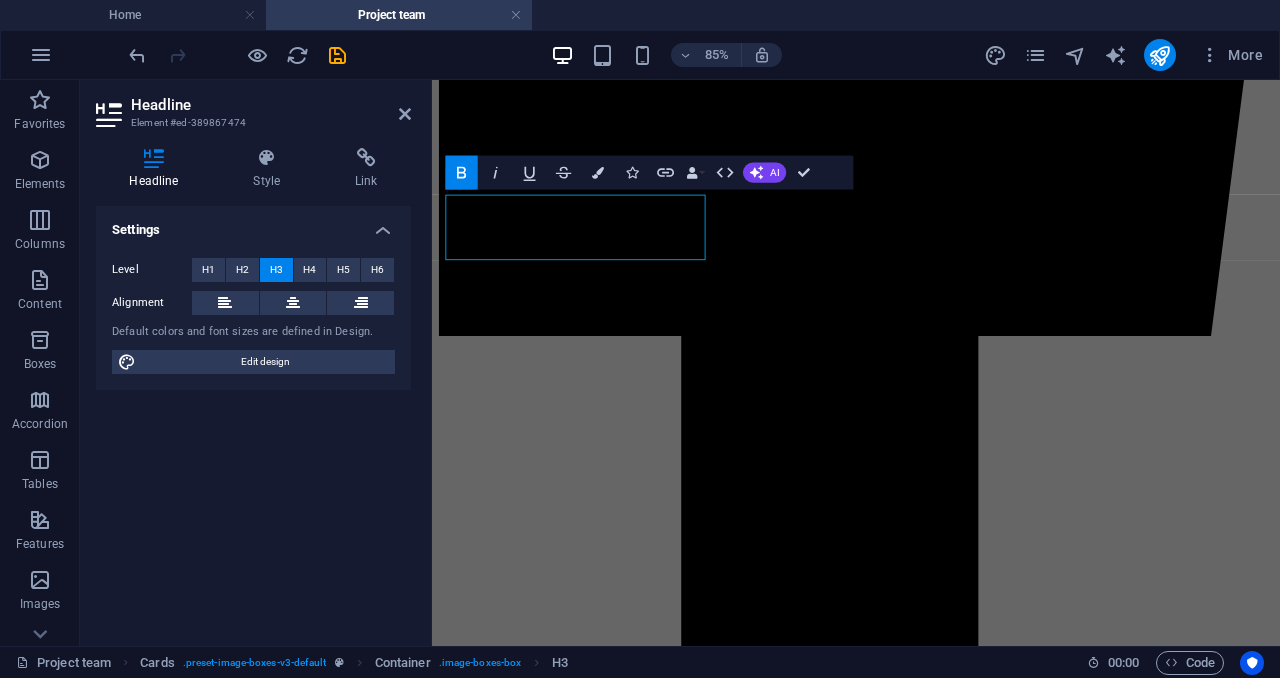 scroll, scrollTop: 1348, scrollLeft: 0, axis: vertical 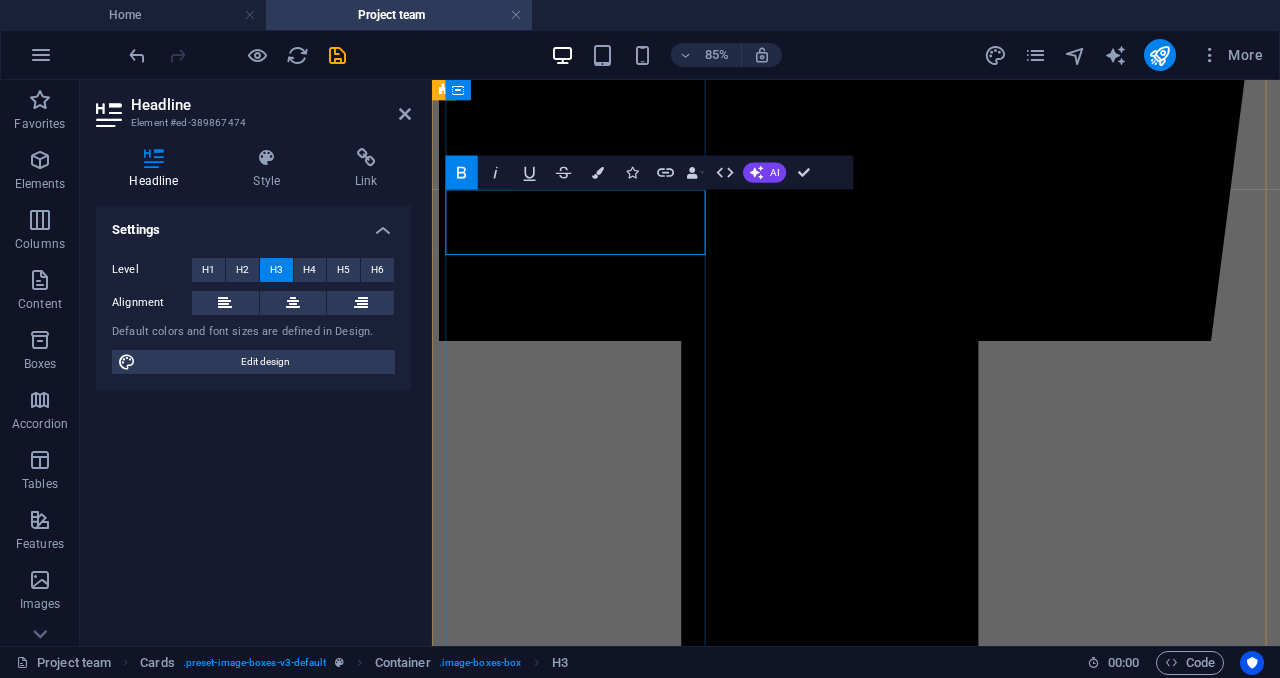 click on "(Outgoing CEO)" at bounding box center (506, 8399) 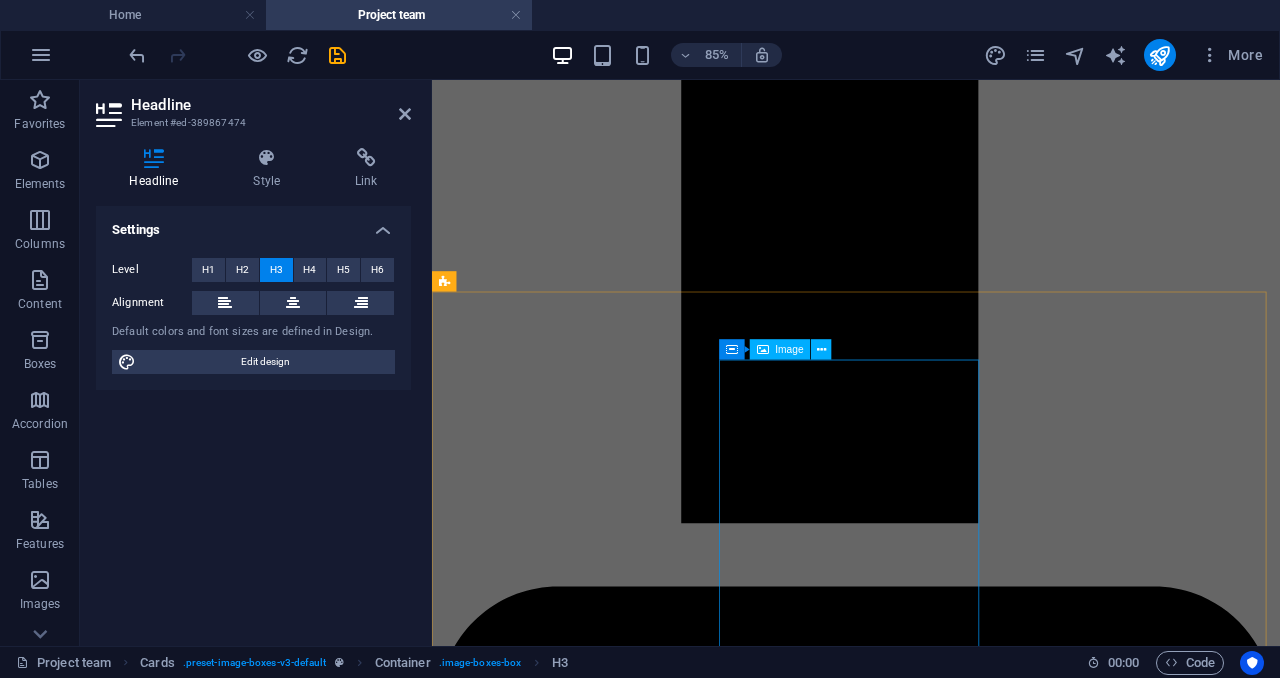 scroll, scrollTop: 1984, scrollLeft: 0, axis: vertical 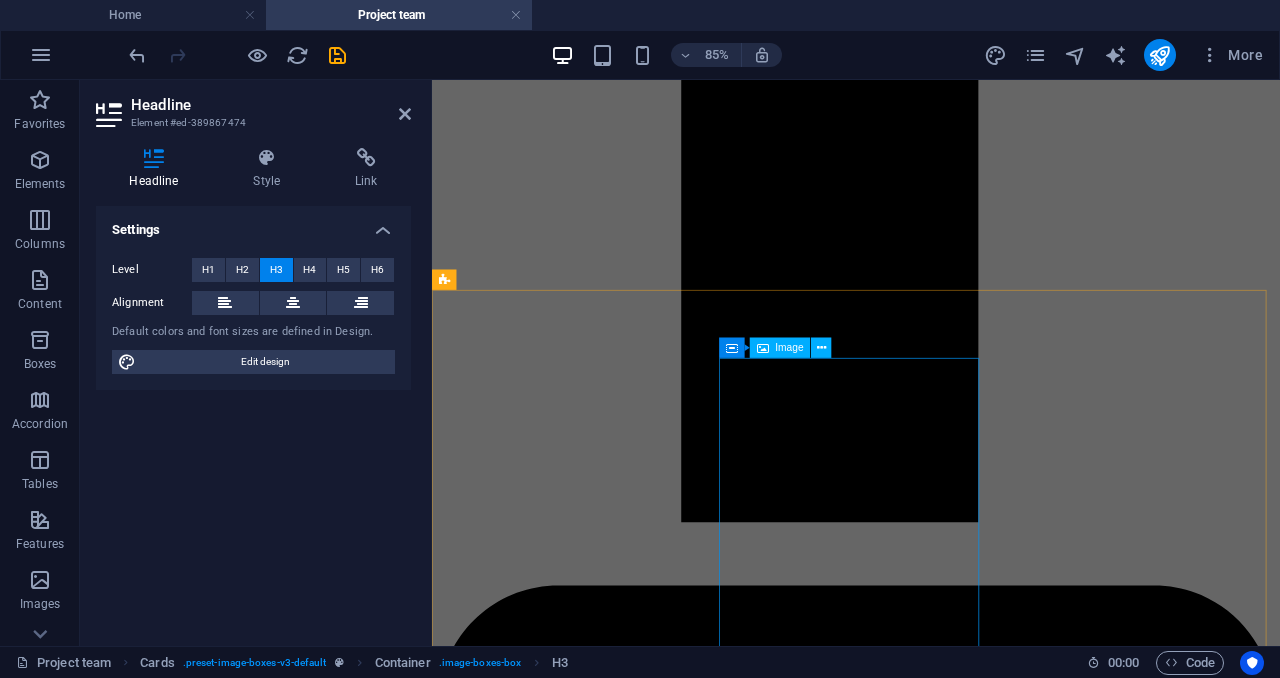 click at bounding box center [931, 13115] 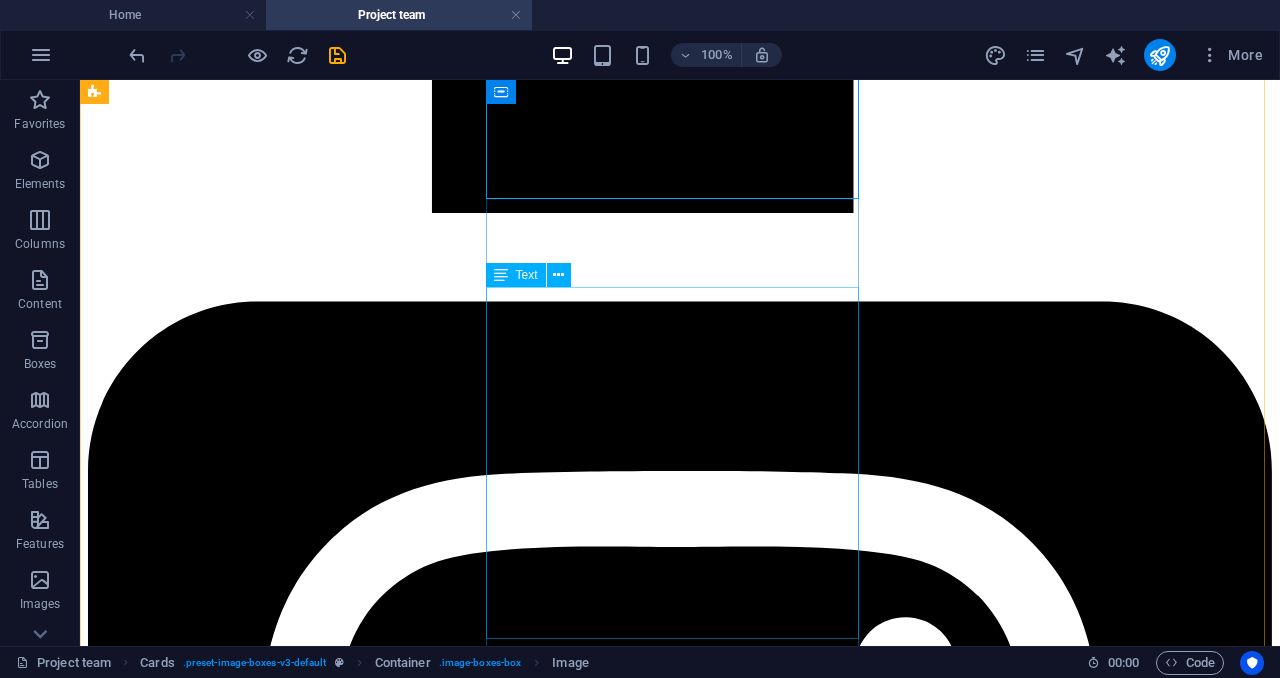 scroll, scrollTop: 2728, scrollLeft: 0, axis: vertical 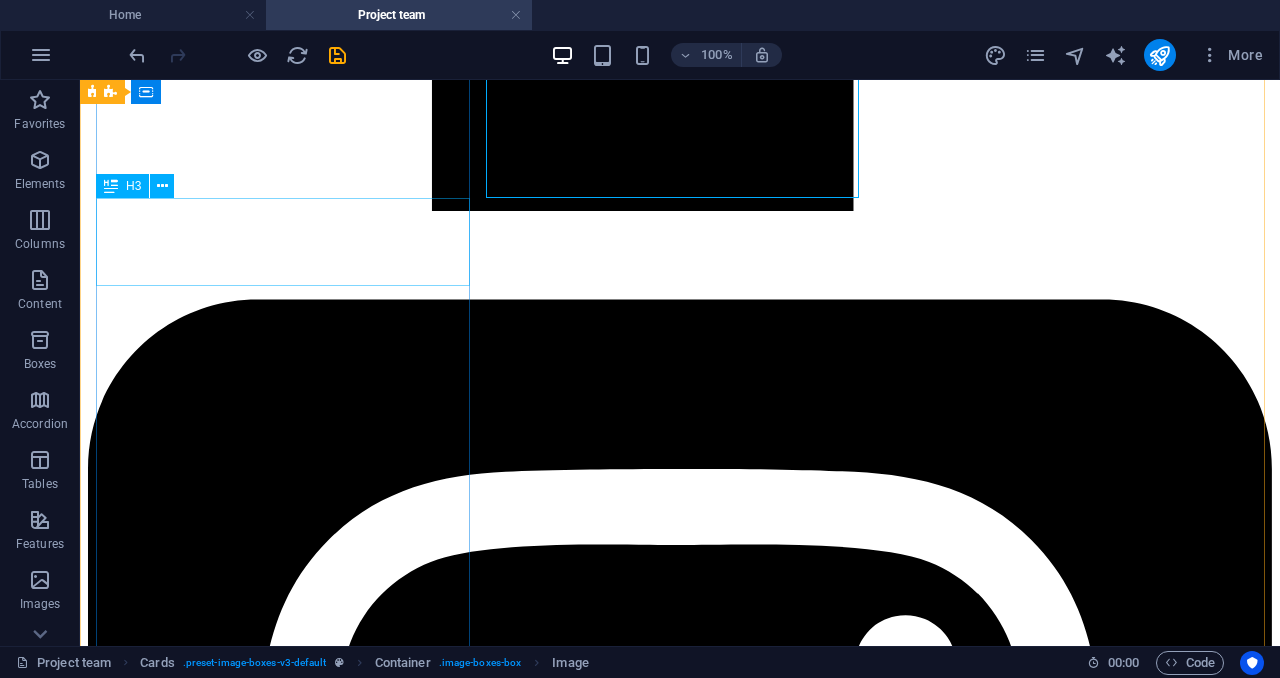 click on "Dr.[FIRST] [LAST] (Outgoing CEO)" at bounding box center (680, 13765) 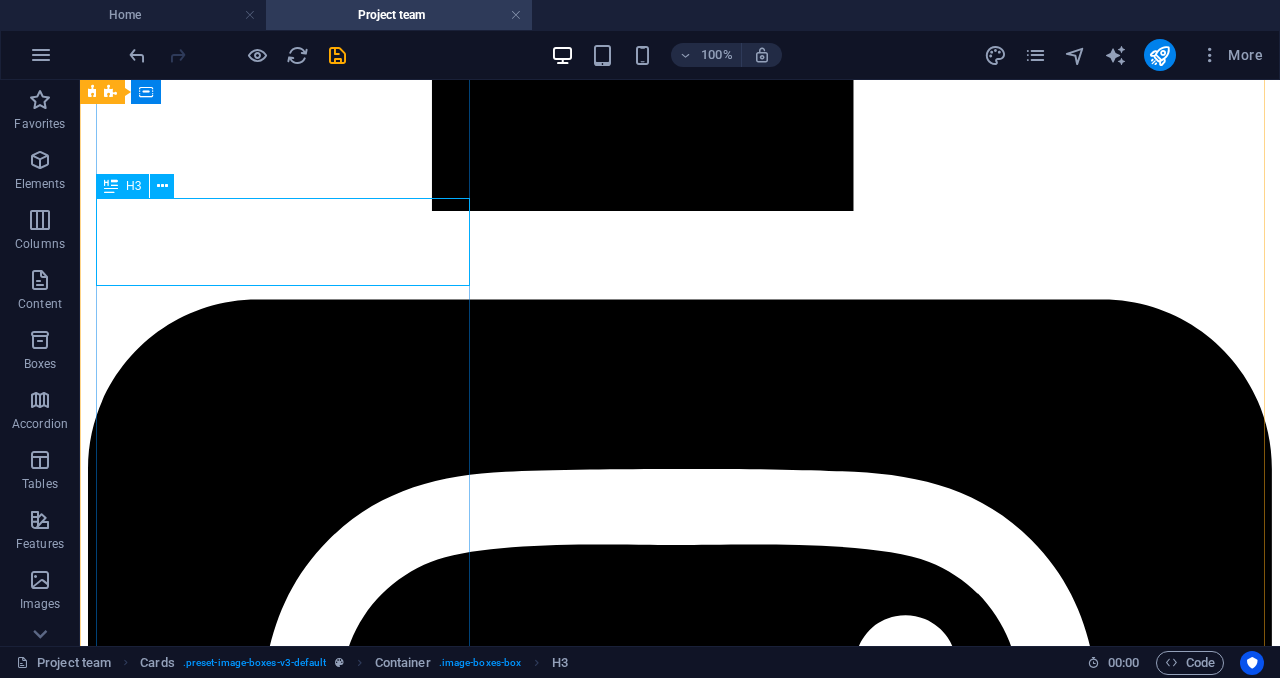 click on "Dr.[FIRST] [LAST] (Outgoing CEO)" at bounding box center [680, 13765] 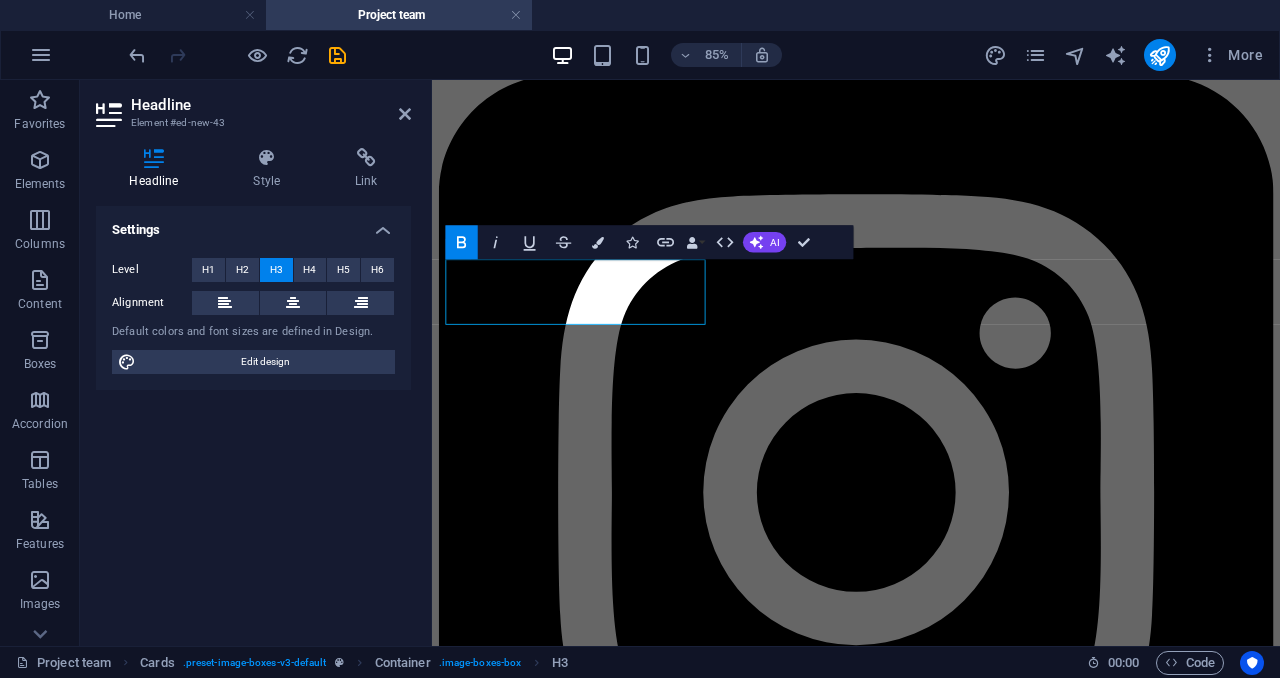 scroll, scrollTop: 2507, scrollLeft: 0, axis: vertical 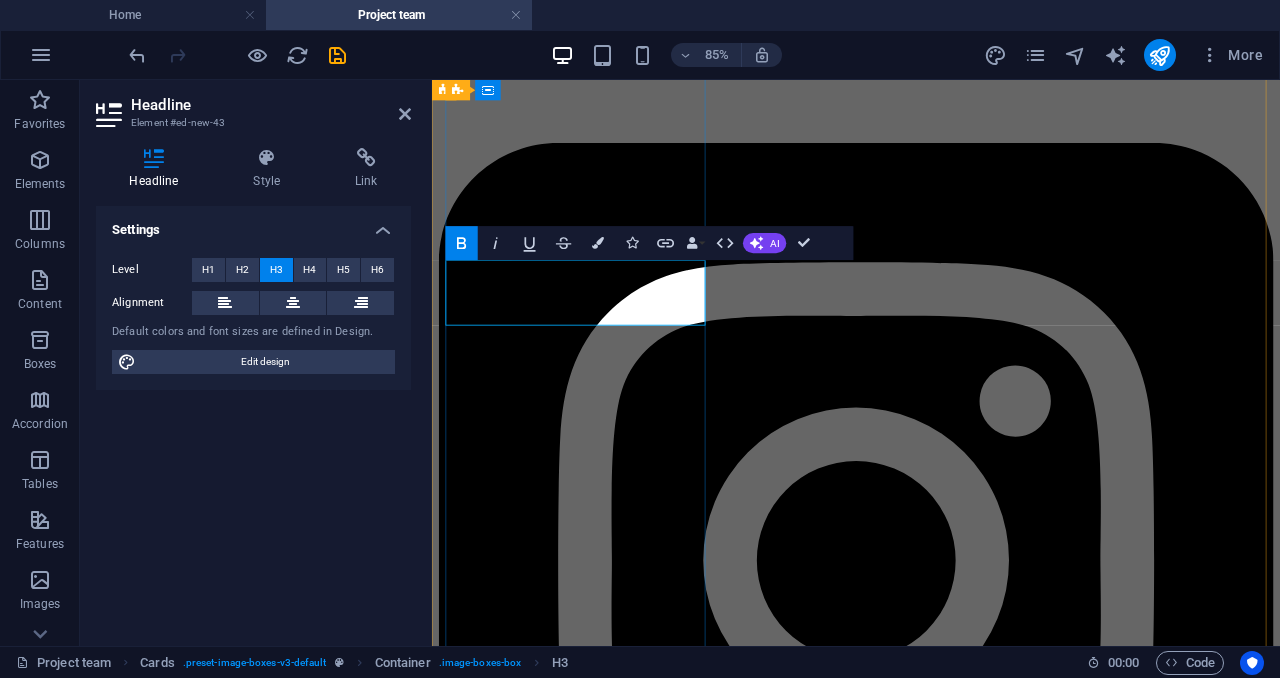 click on "Dr.[FIRST] [LAST]" at bounding box center (519, 11763) 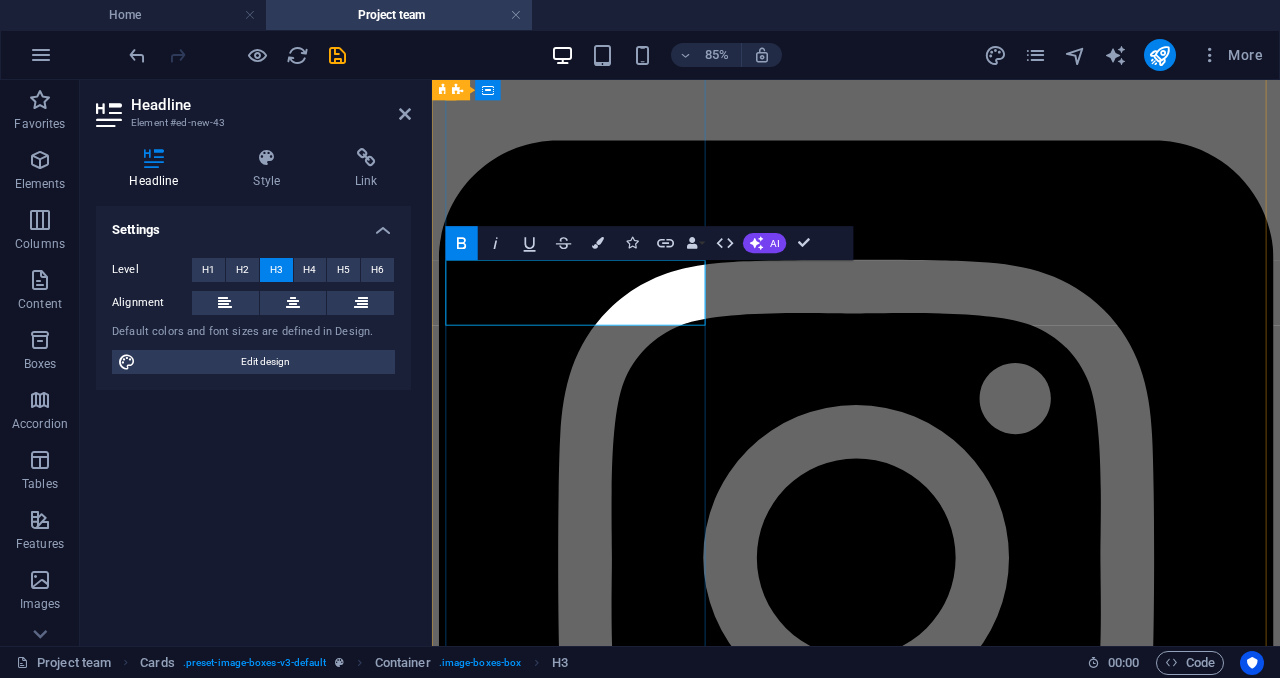 type 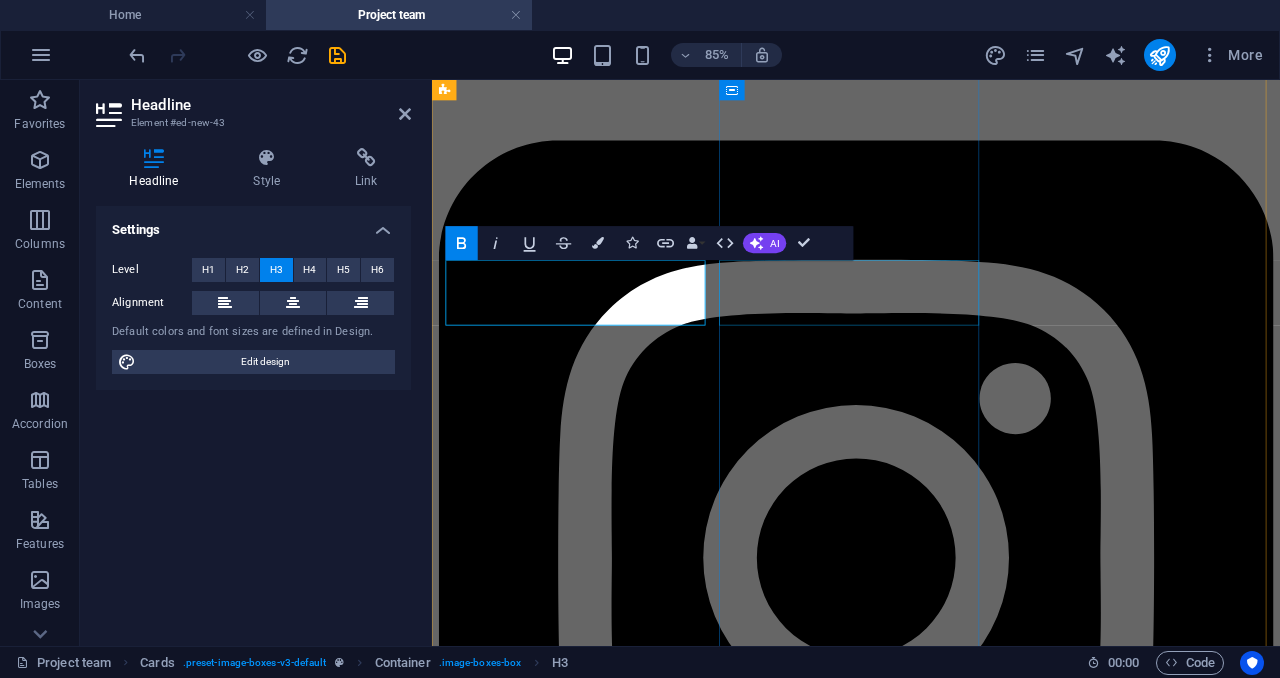 click on "[FIRST]  [LAST] (Director of Programs)" at bounding box center (931, 13289) 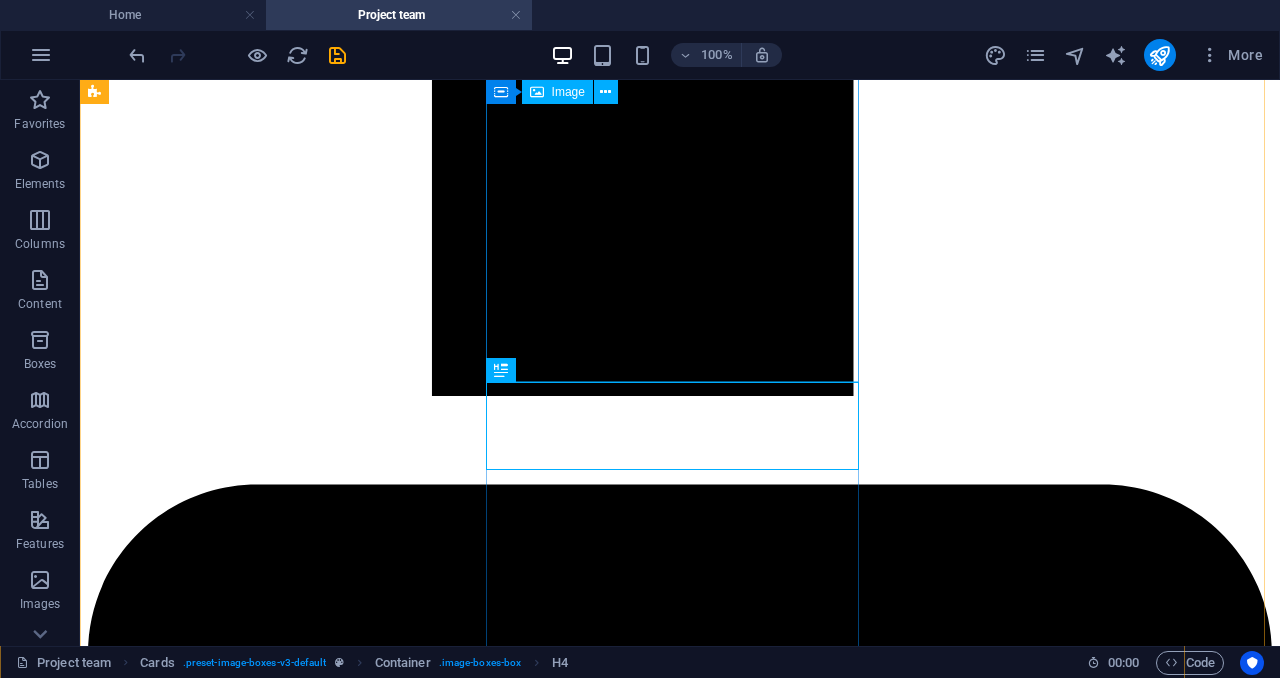 scroll, scrollTop: 2544, scrollLeft: 0, axis: vertical 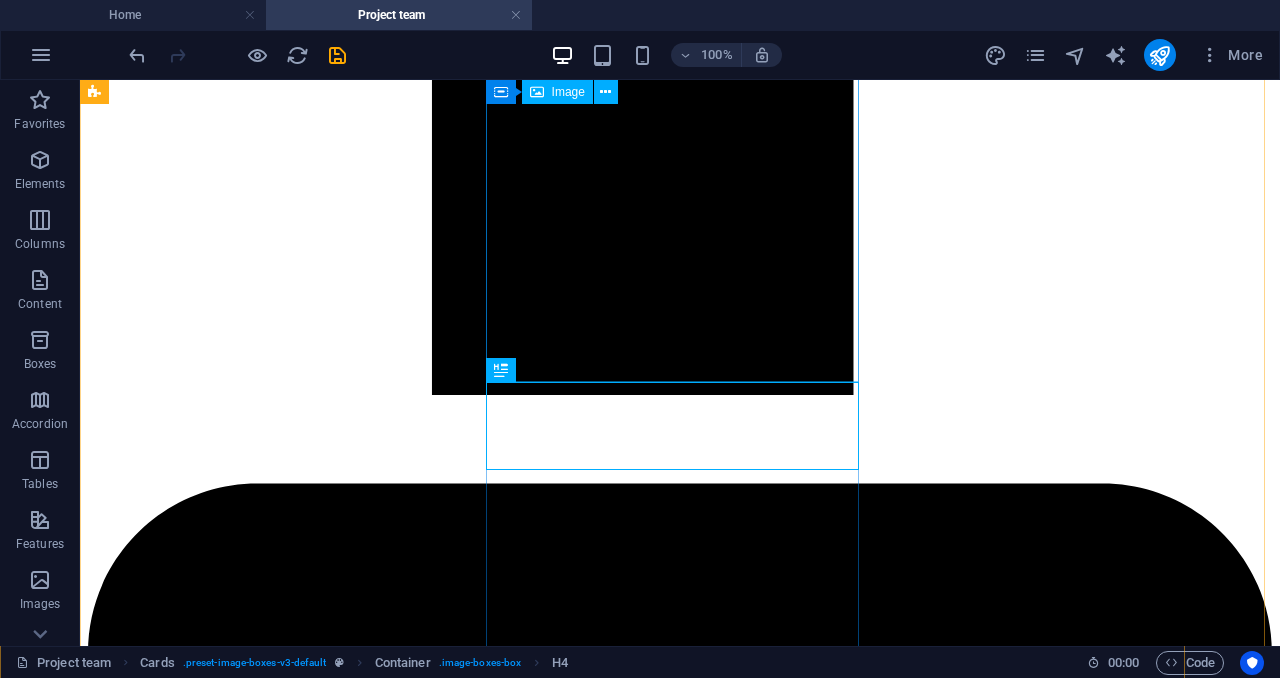 click at bounding box center [680, 14887] 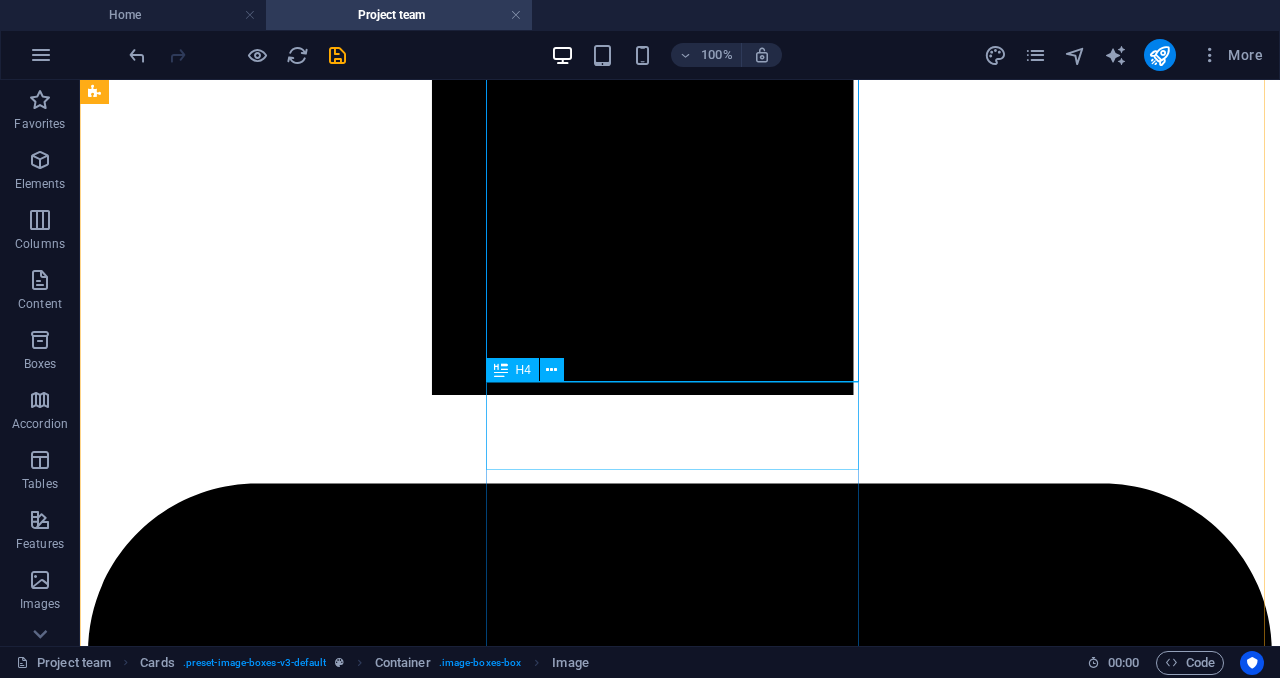 click on "[FIRST]  [LAST] (Director of Programs)" at bounding box center [680, 15718] 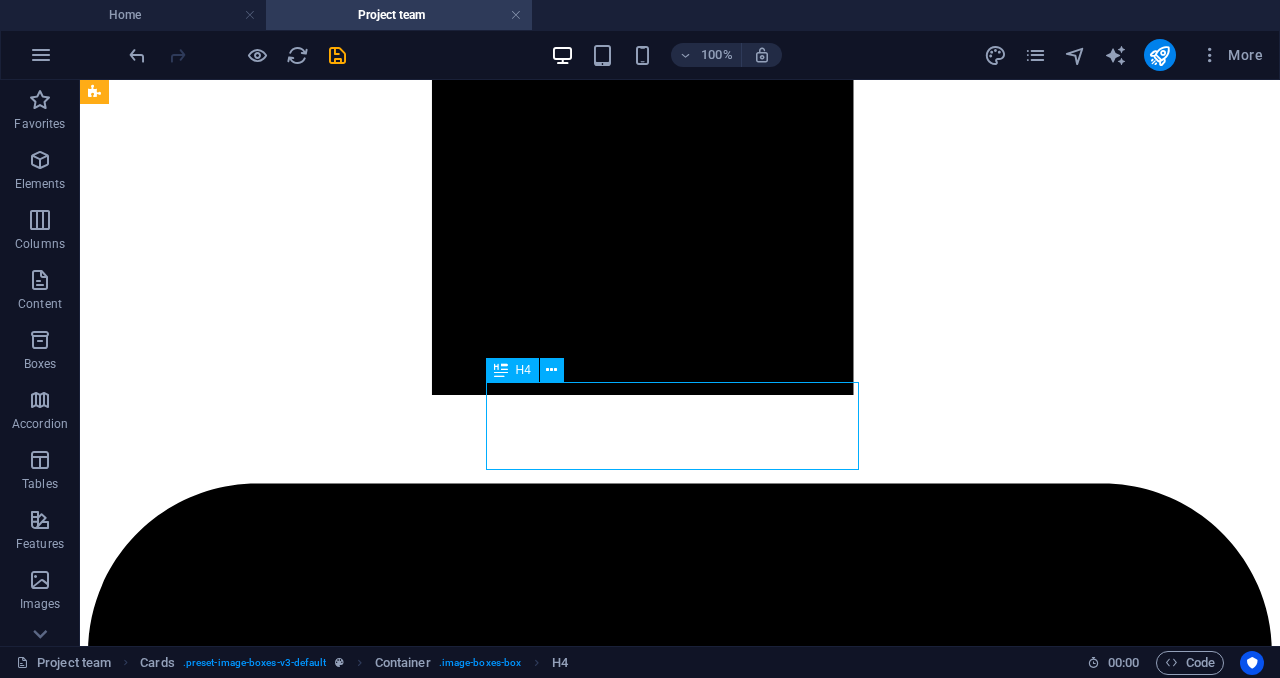 click on "[FIRST]  [LAST] (Director of Programs)" at bounding box center [680, 15718] 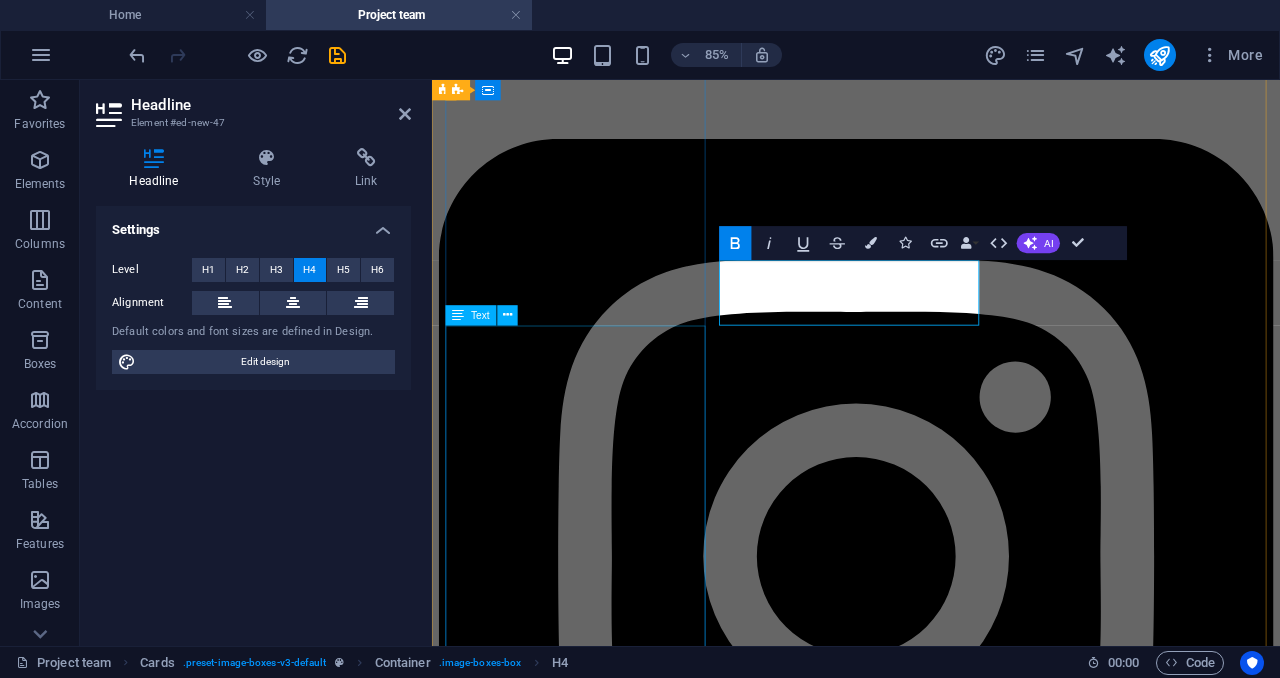scroll, scrollTop: 2507, scrollLeft: 0, axis: vertical 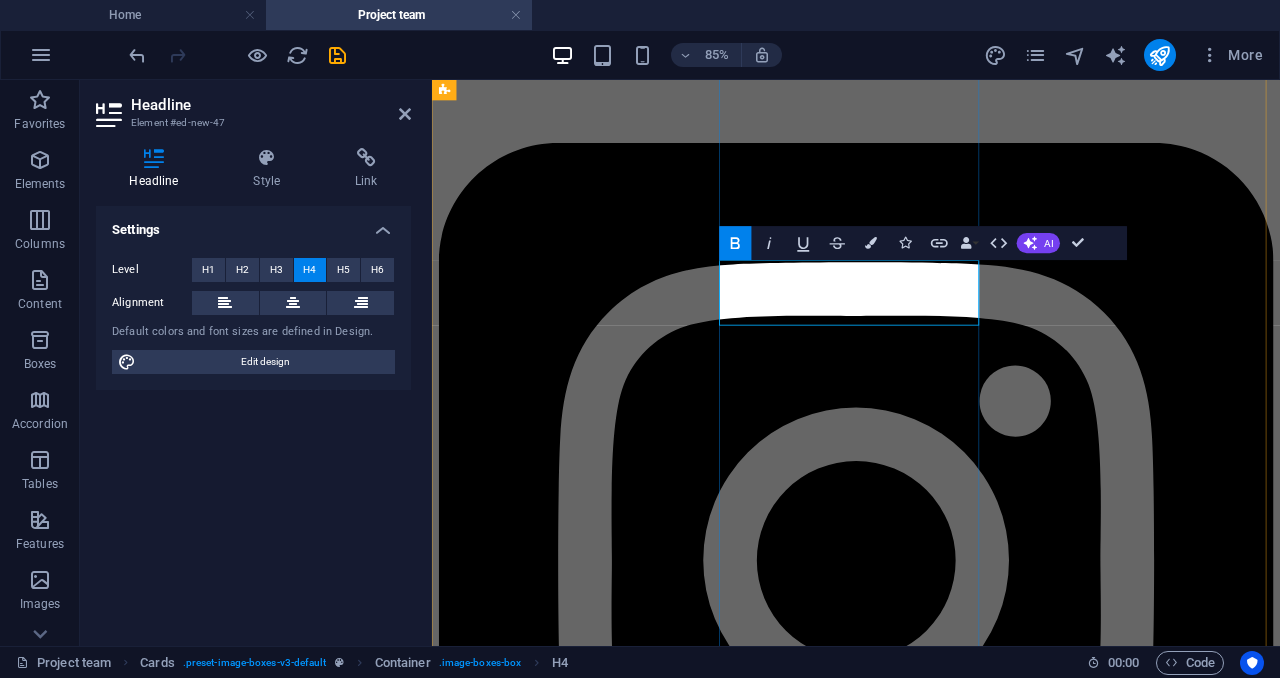 click on "[FIRST]  [LAST]" at bounding box center [499, 13282] 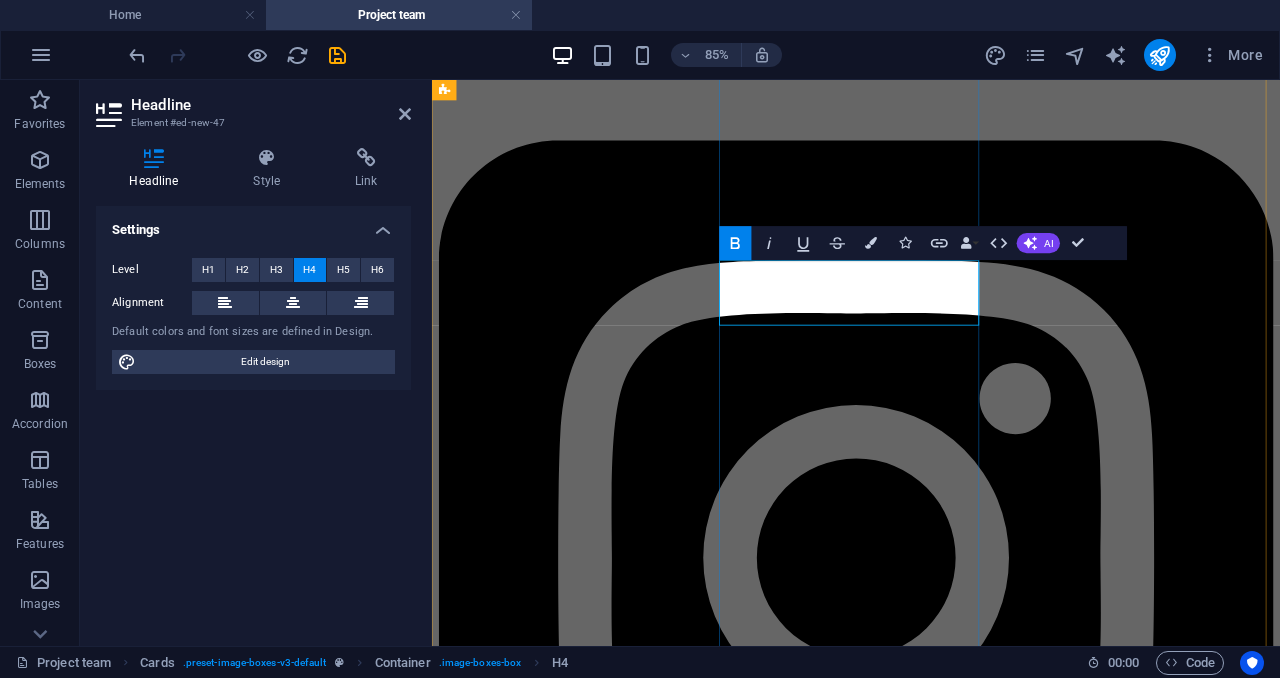 type 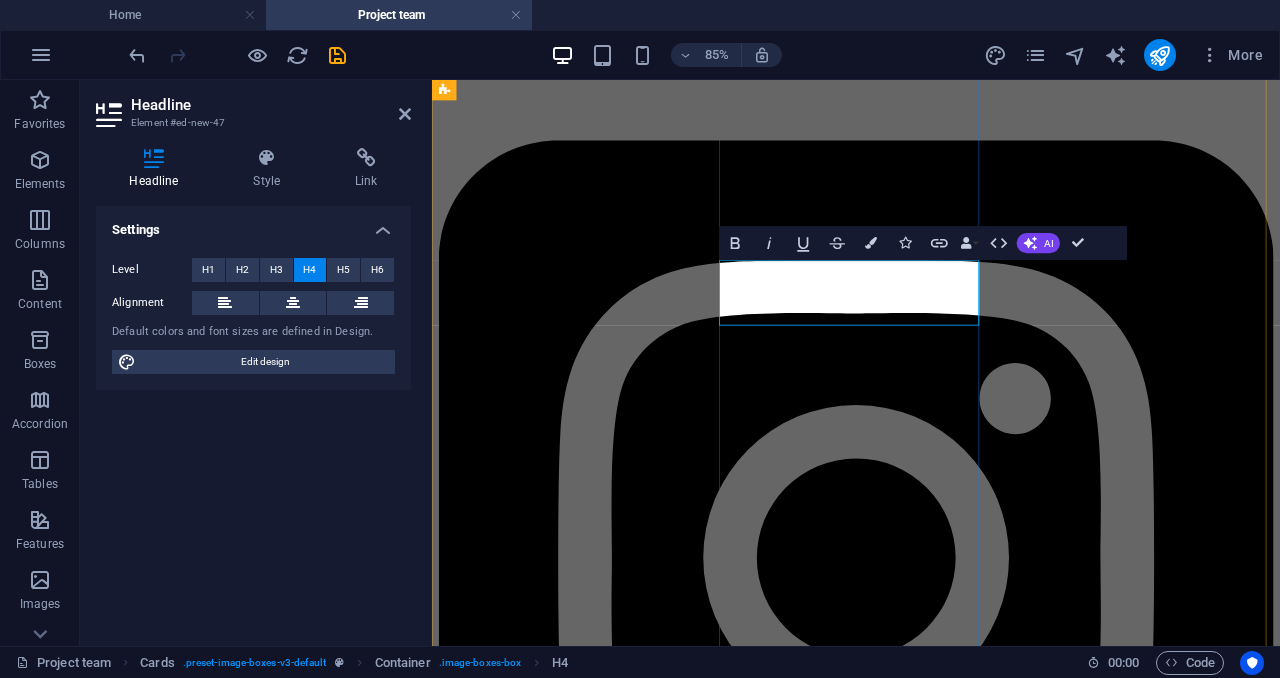 click on "[FIRST] [LAST] (Director of Programs)" at bounding box center (931, 13289) 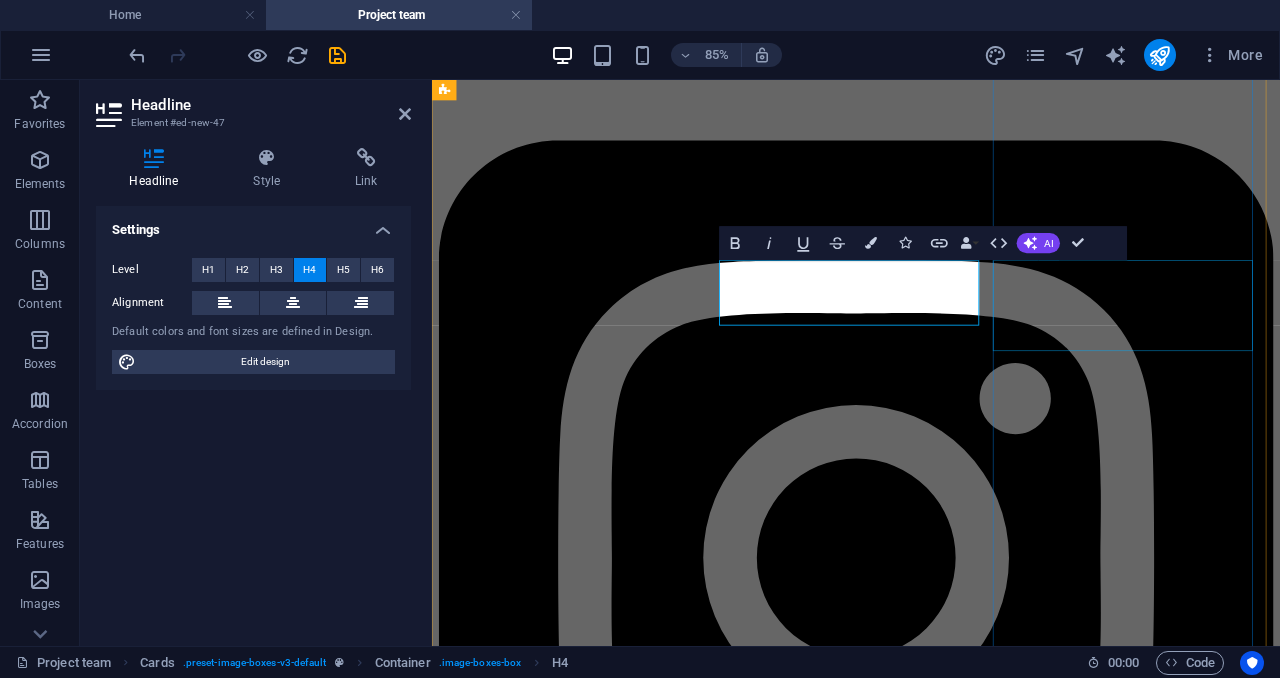 click on "[FIRST] [LAST] (Director of Finance and Human Resources)" at bounding box center [931, 14788] 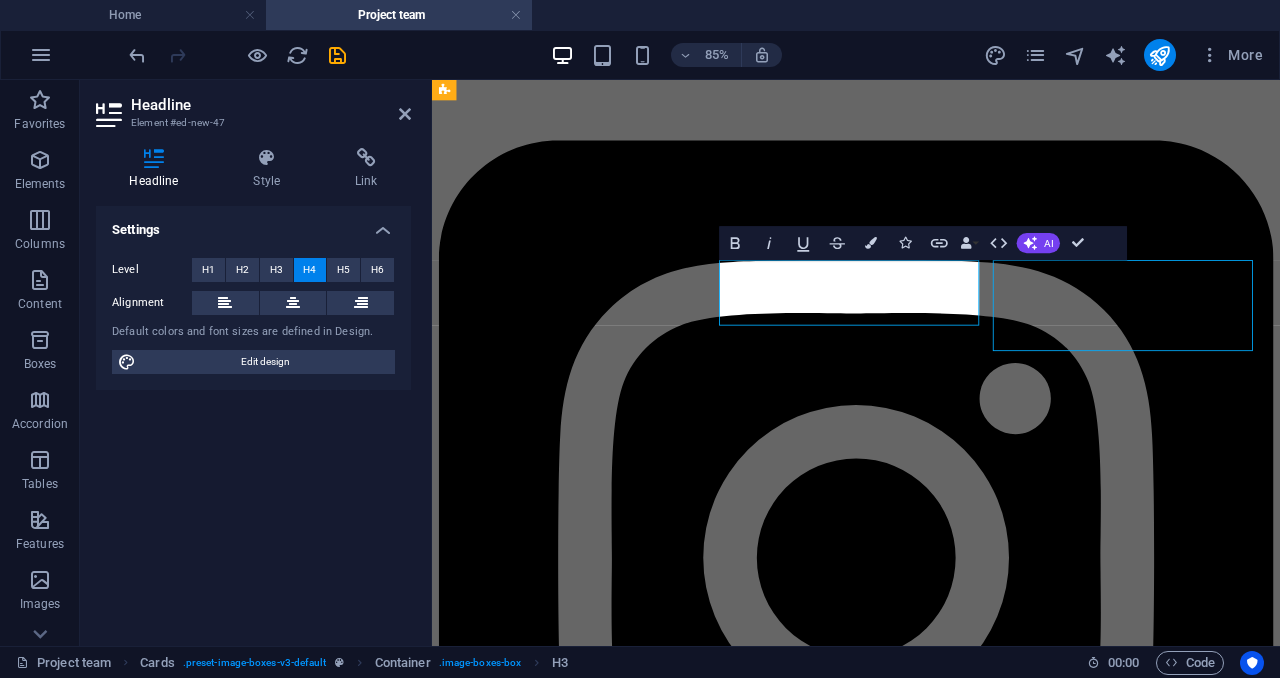 click on "[FIRST] [LAST] (Director of Finance and Human Resources)" at bounding box center [931, 14788] 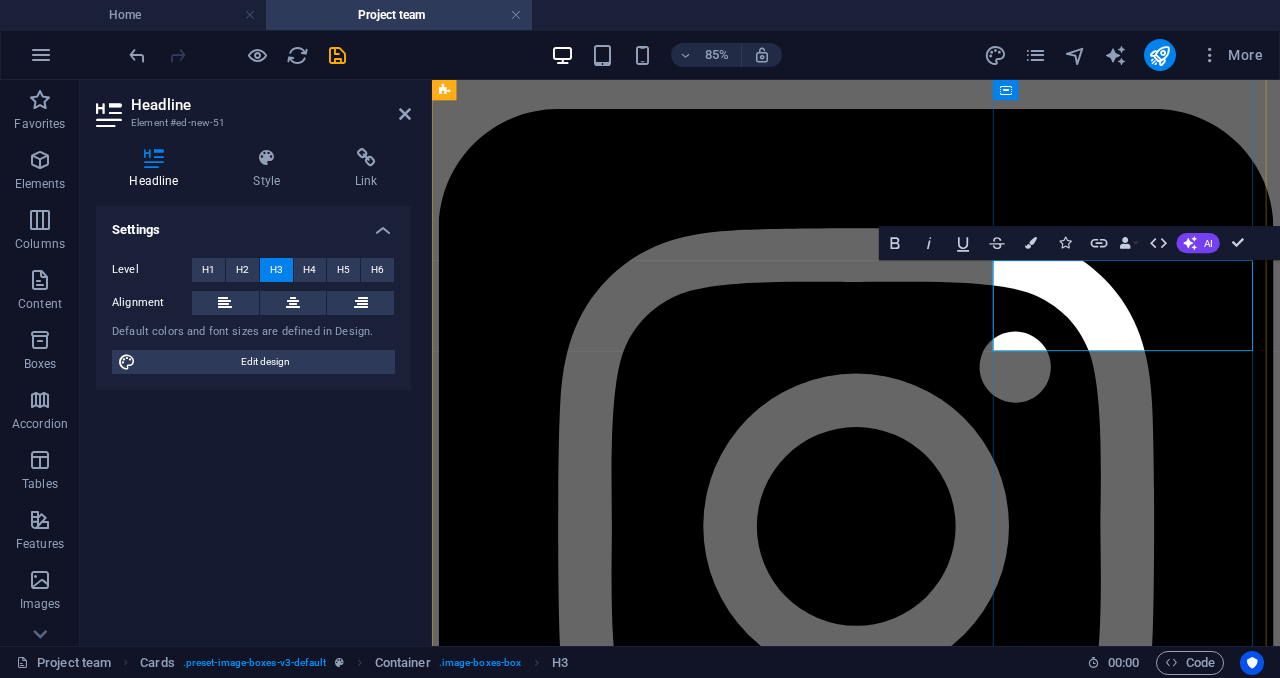click on "[FIRST]  [LAST]" at bounding box center [509, 14706] 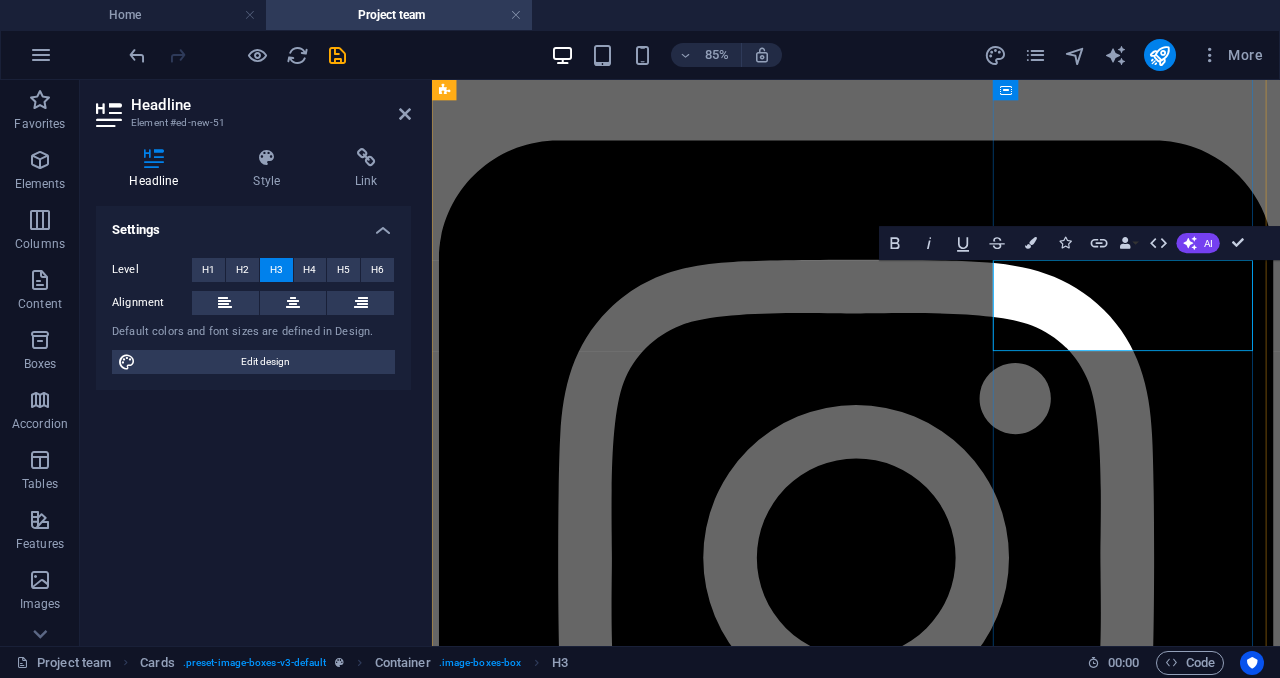 type 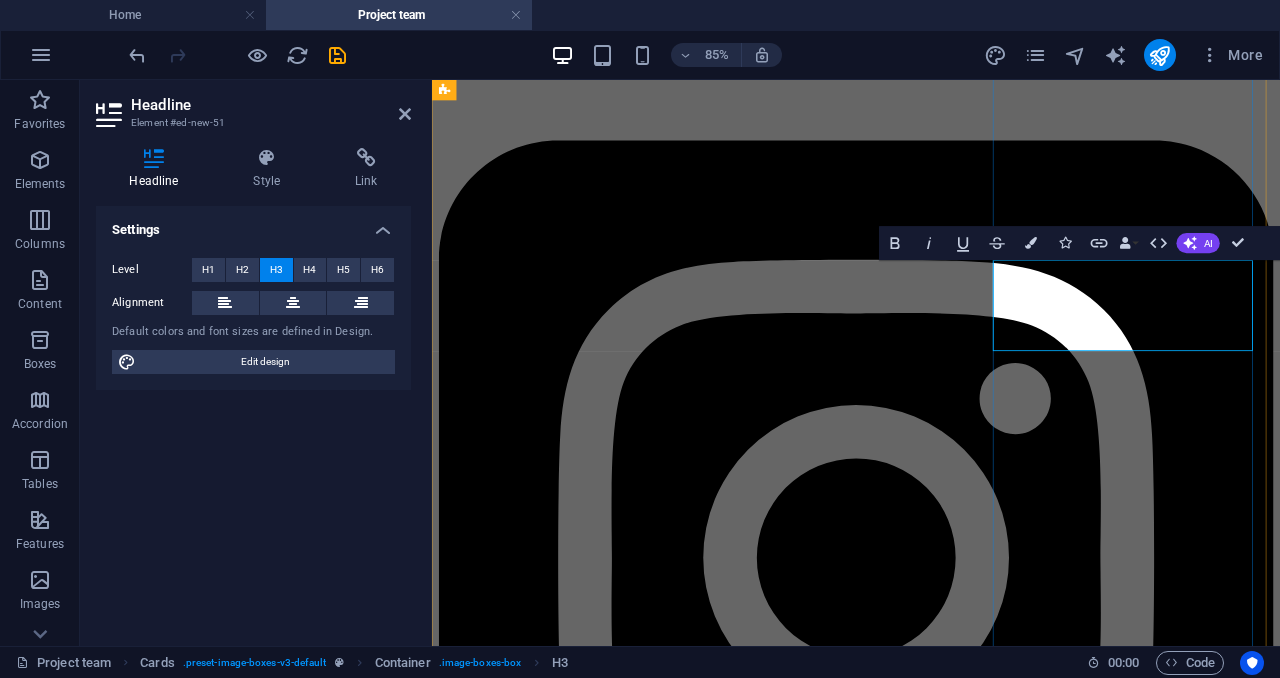 click on "(Director of Finance and Human Resources)" at bounding box center (616, 14798) 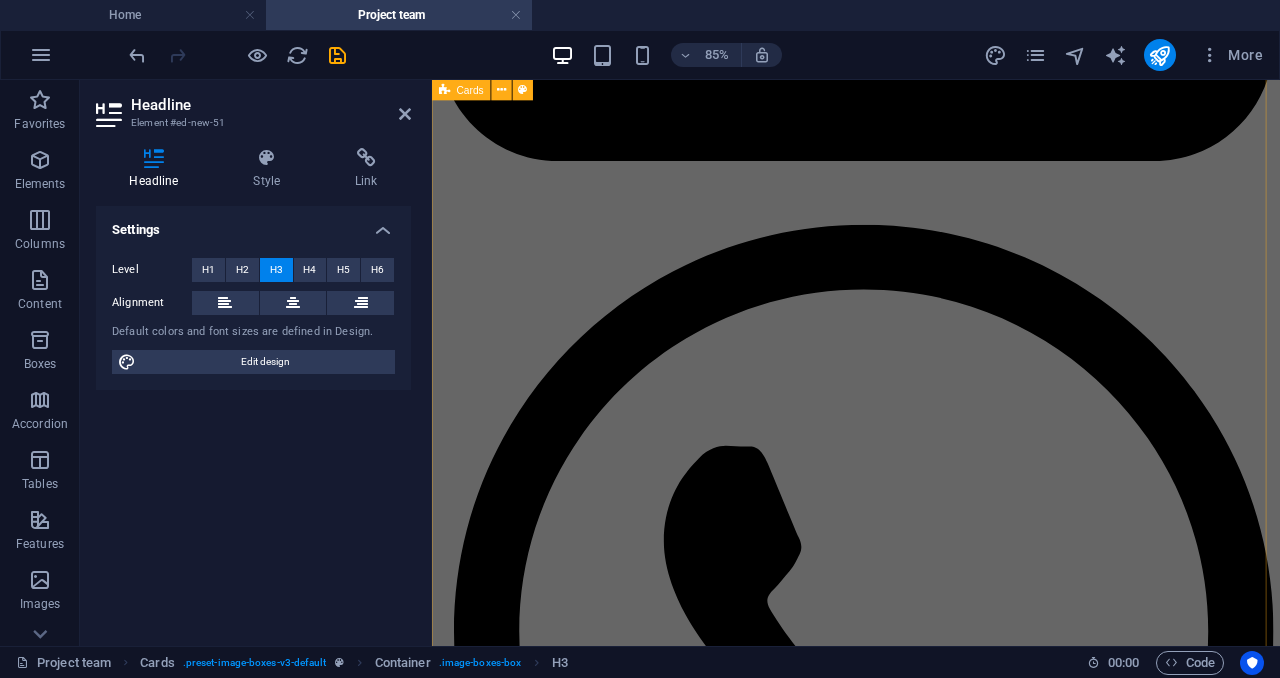 scroll, scrollTop: 3467, scrollLeft: 0, axis: vertical 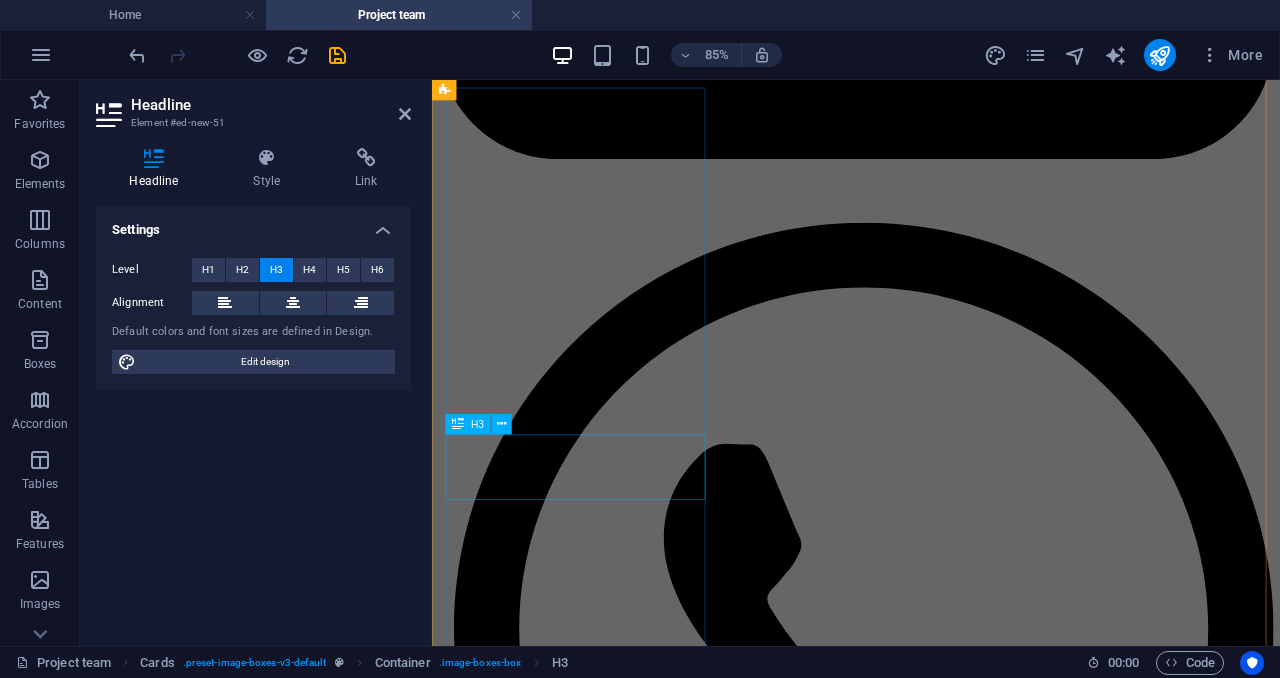 click on "Dr.[FIRST] [LAST] (Outgoing CEO)" at bounding box center (931, 15292) 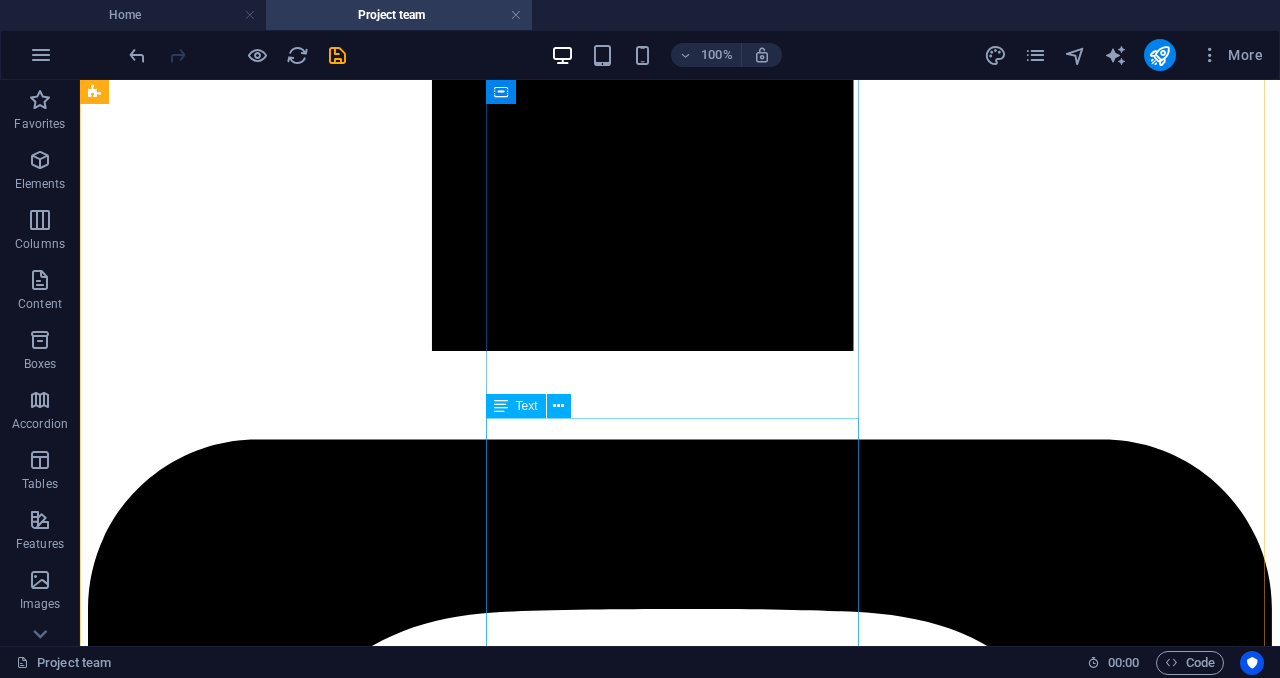 scroll, scrollTop: 2582, scrollLeft: 0, axis: vertical 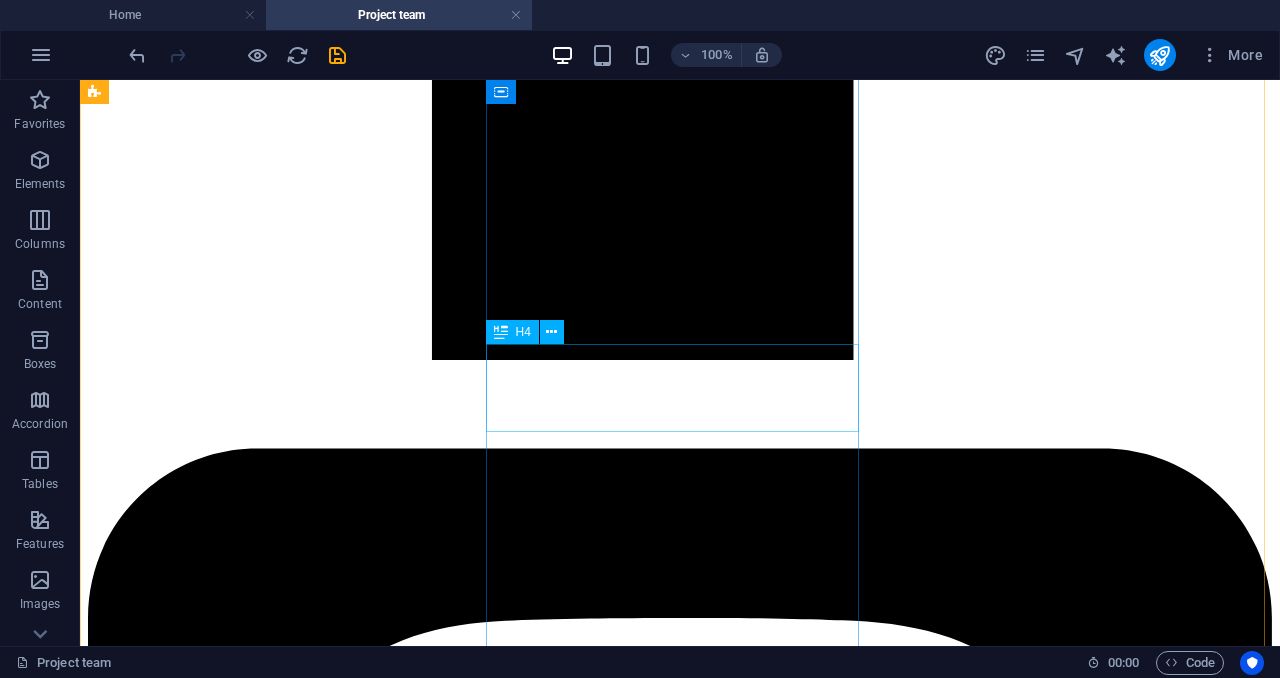 click on "[FIRST] [LAST] (Secretary)" at bounding box center (680, 15683) 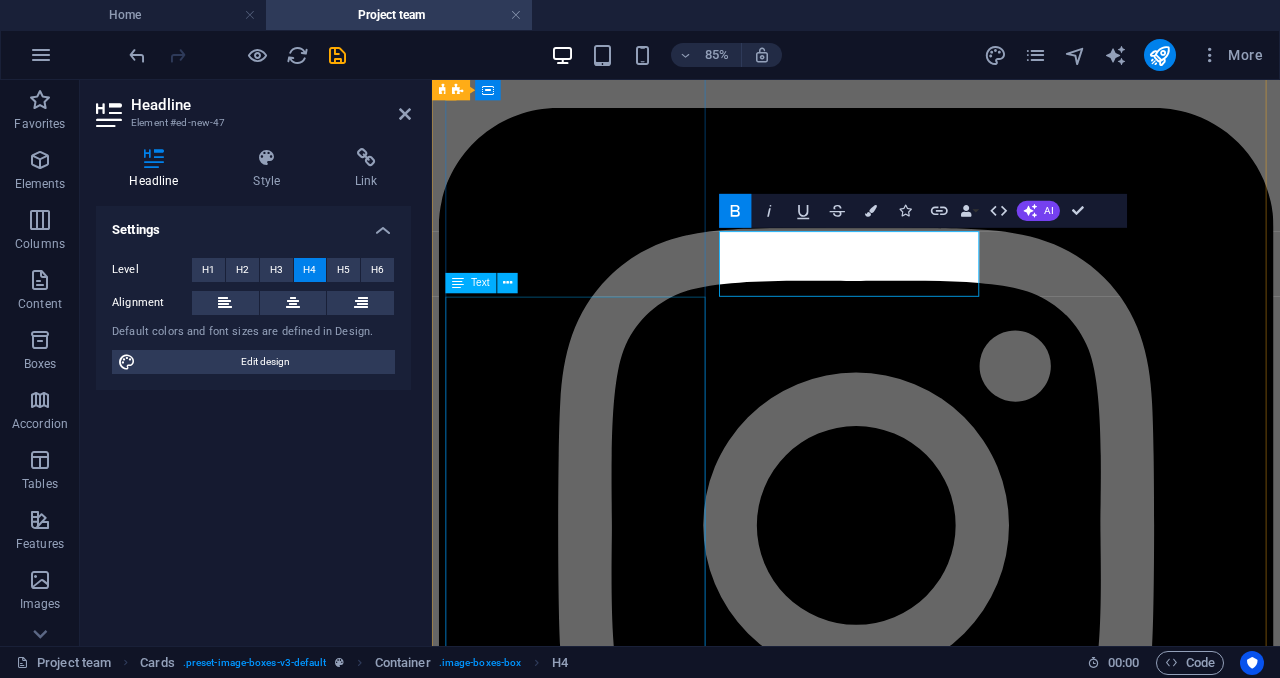 scroll, scrollTop: 2545, scrollLeft: 0, axis: vertical 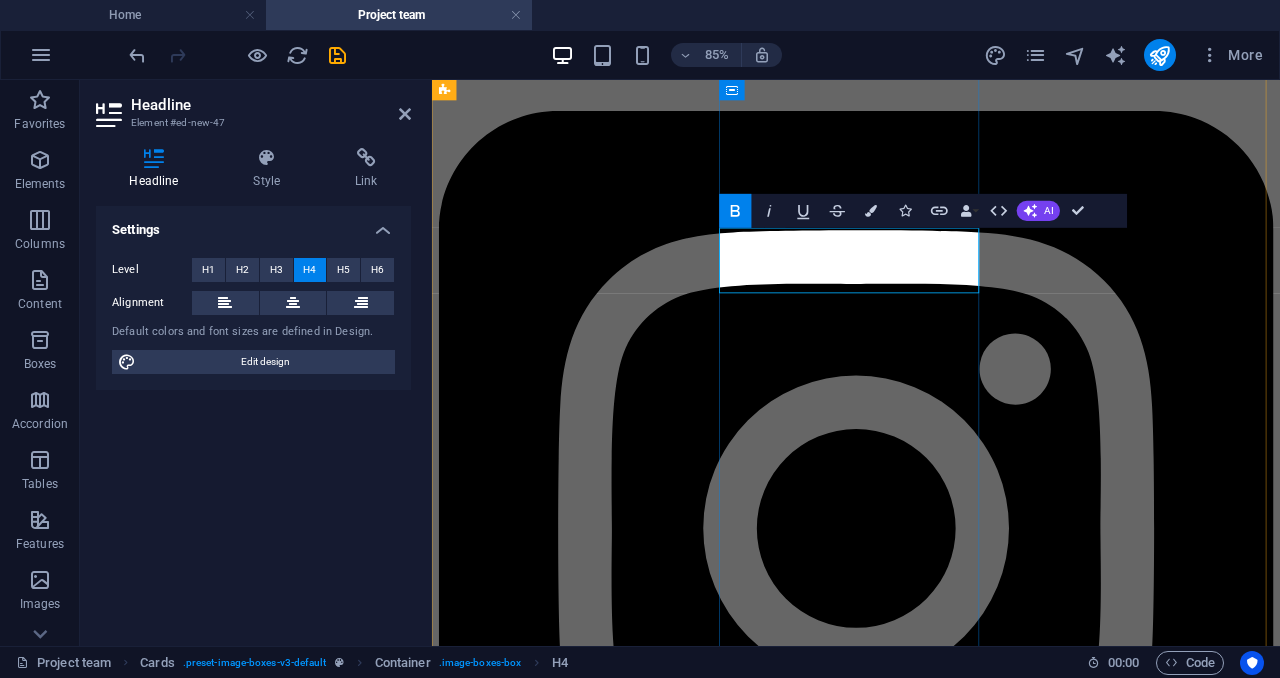 click on "[FIRST] [LAST] (Secretary)" at bounding box center (931, 13254) 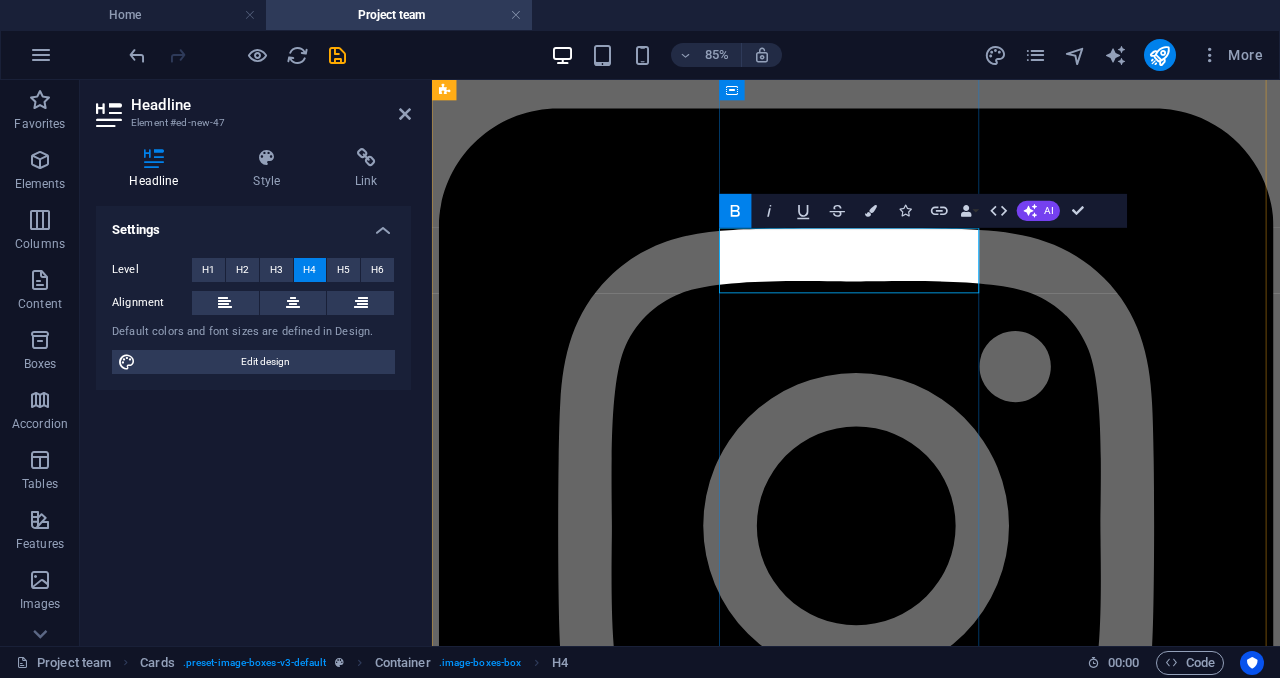 type 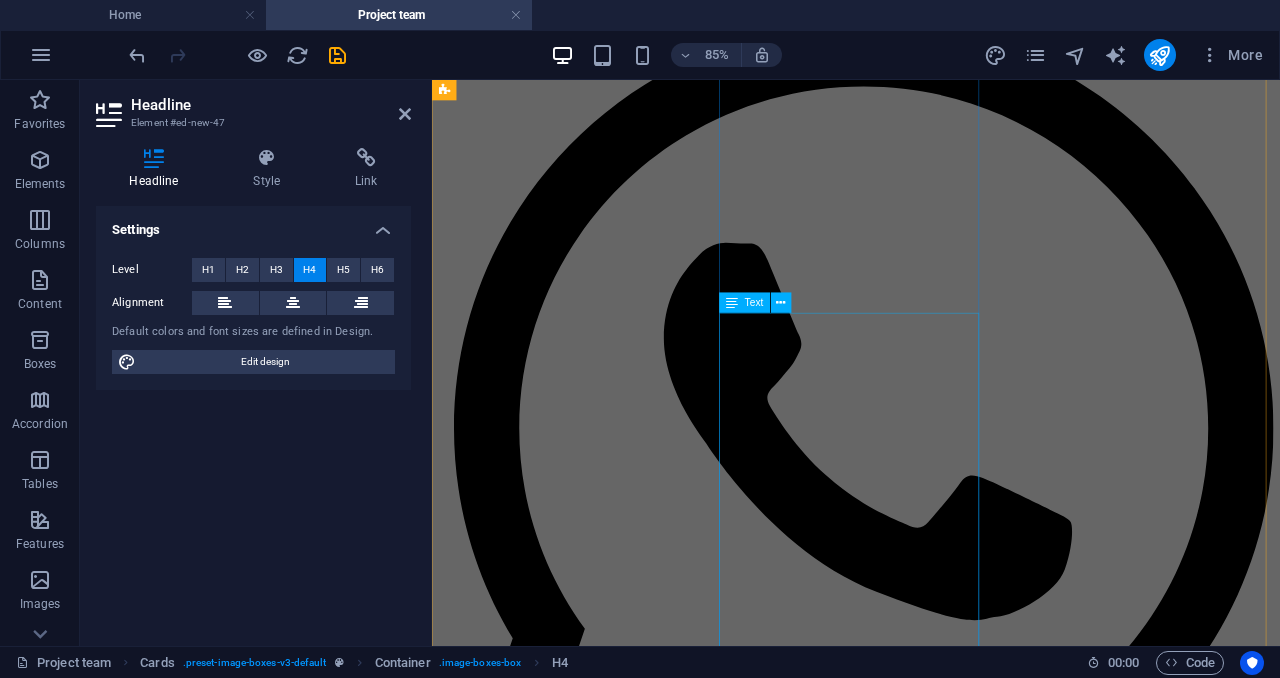 scroll, scrollTop: 3707, scrollLeft: 0, axis: vertical 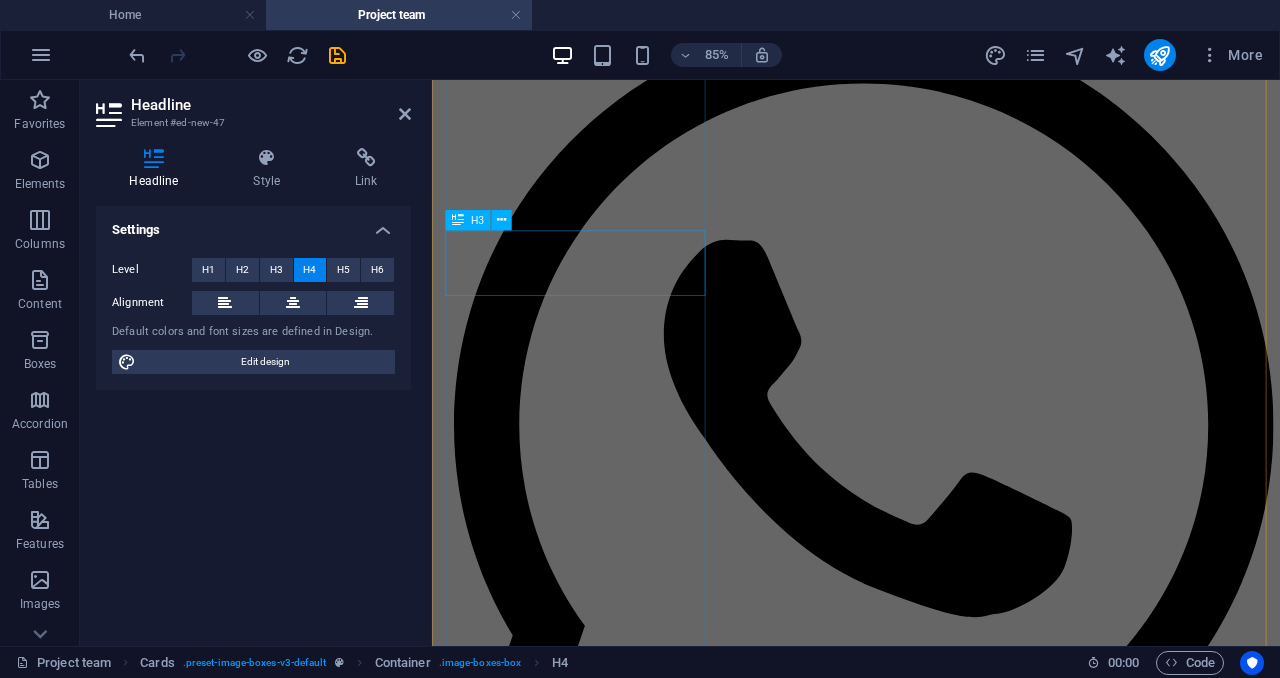click on "Dr.[FIRST] [LAST] (Outgoing CEO)" at bounding box center (931, 15052) 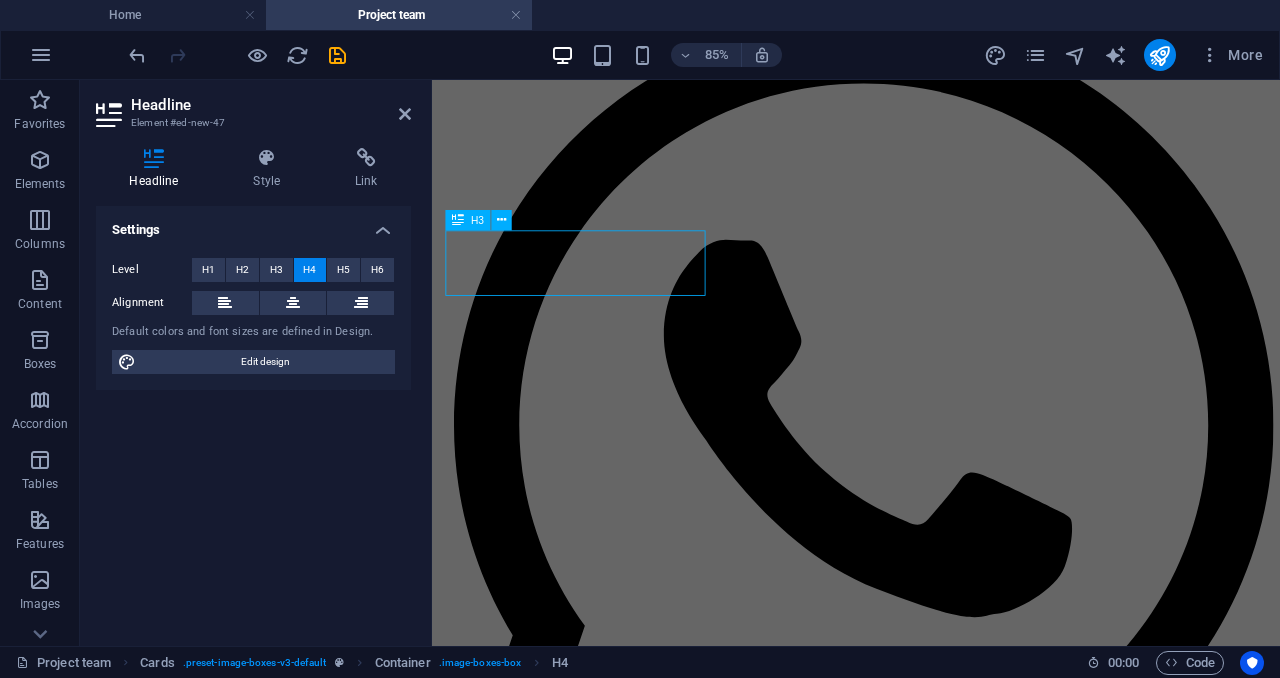 click on "Dr.[FIRST] [LAST] (Outgoing CEO)" at bounding box center (931, 15052) 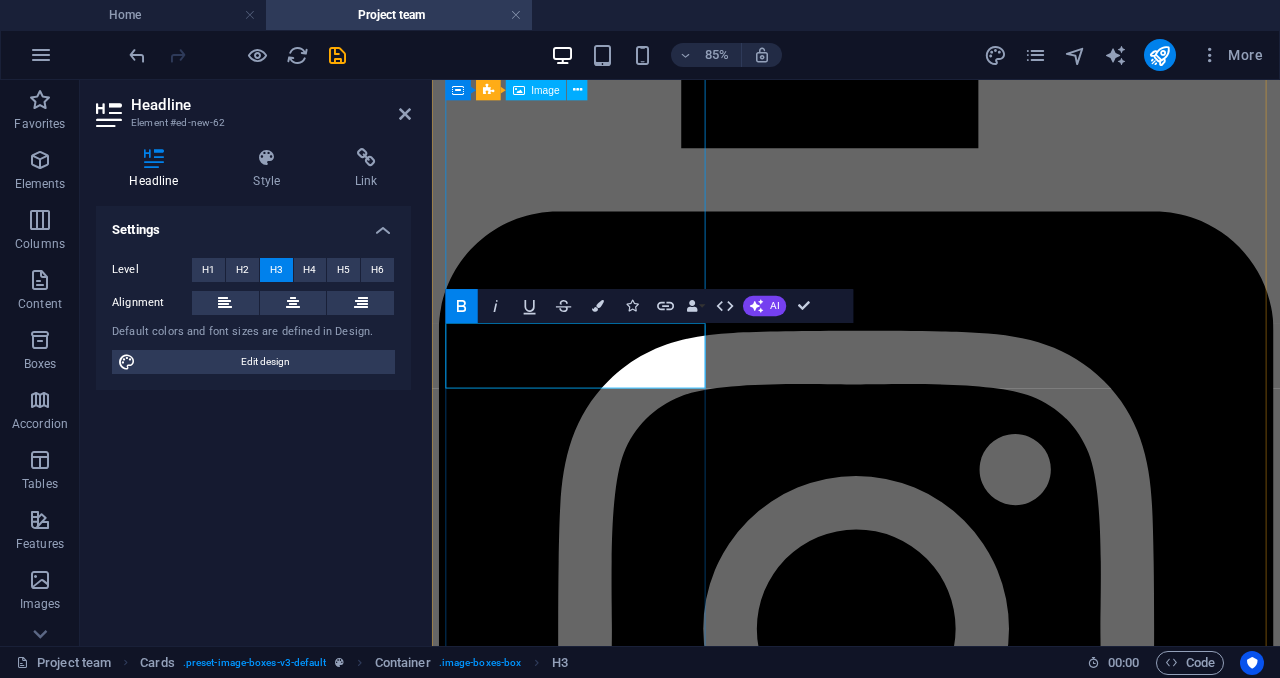 scroll, scrollTop: 3598, scrollLeft: 0, axis: vertical 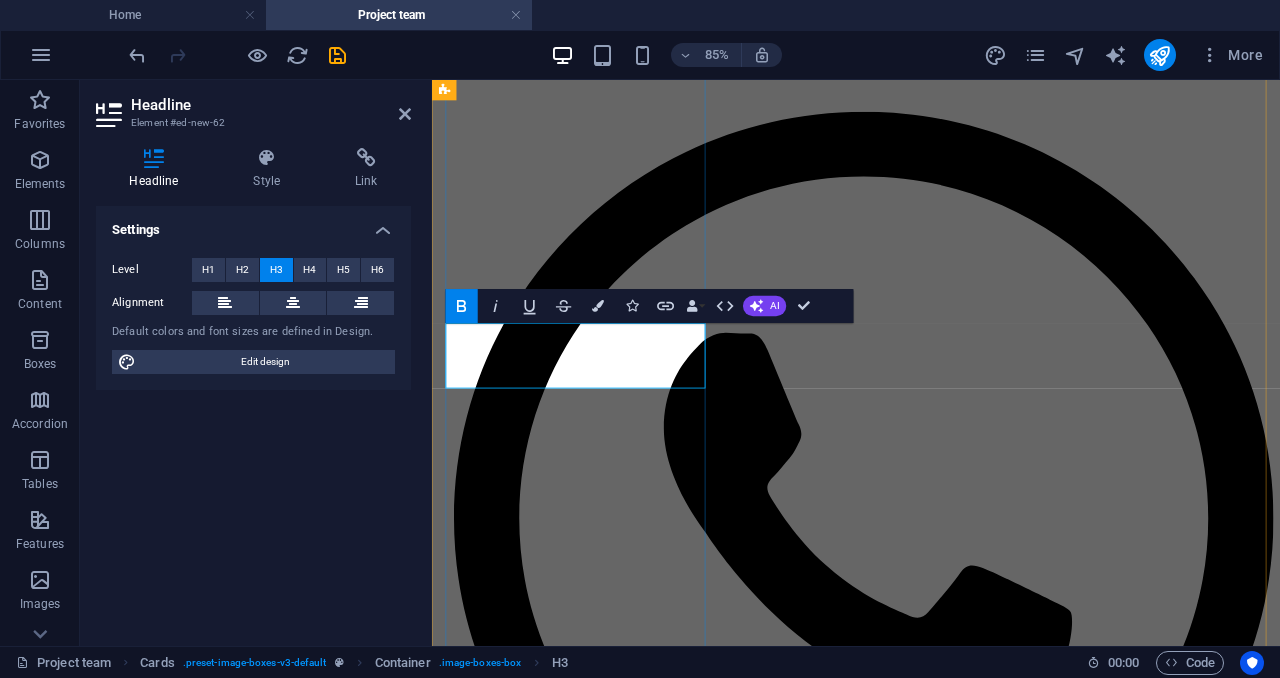 click on "Dr.[FIRST] [LAST]" at bounding box center (519, 15149) 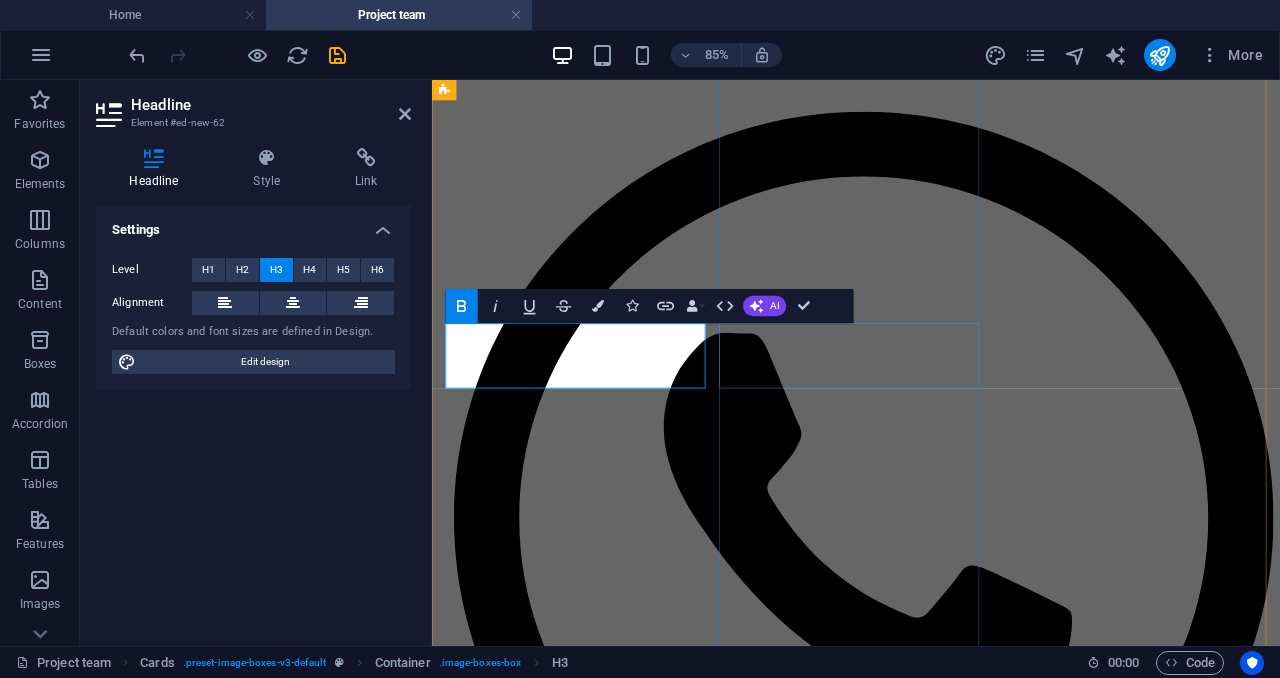 click on "[FIRST]  [LAST] (Director of Programs)" at bounding box center [931, 16679] 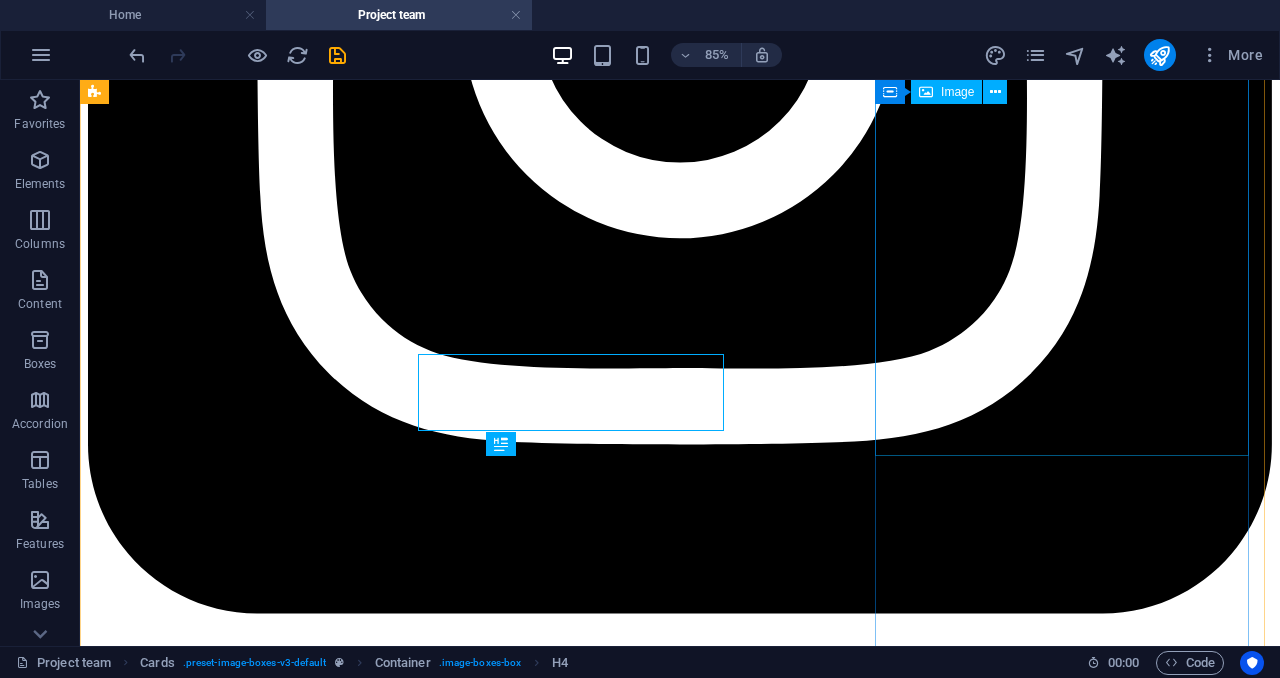 scroll, scrollTop: 3616, scrollLeft: 0, axis: vertical 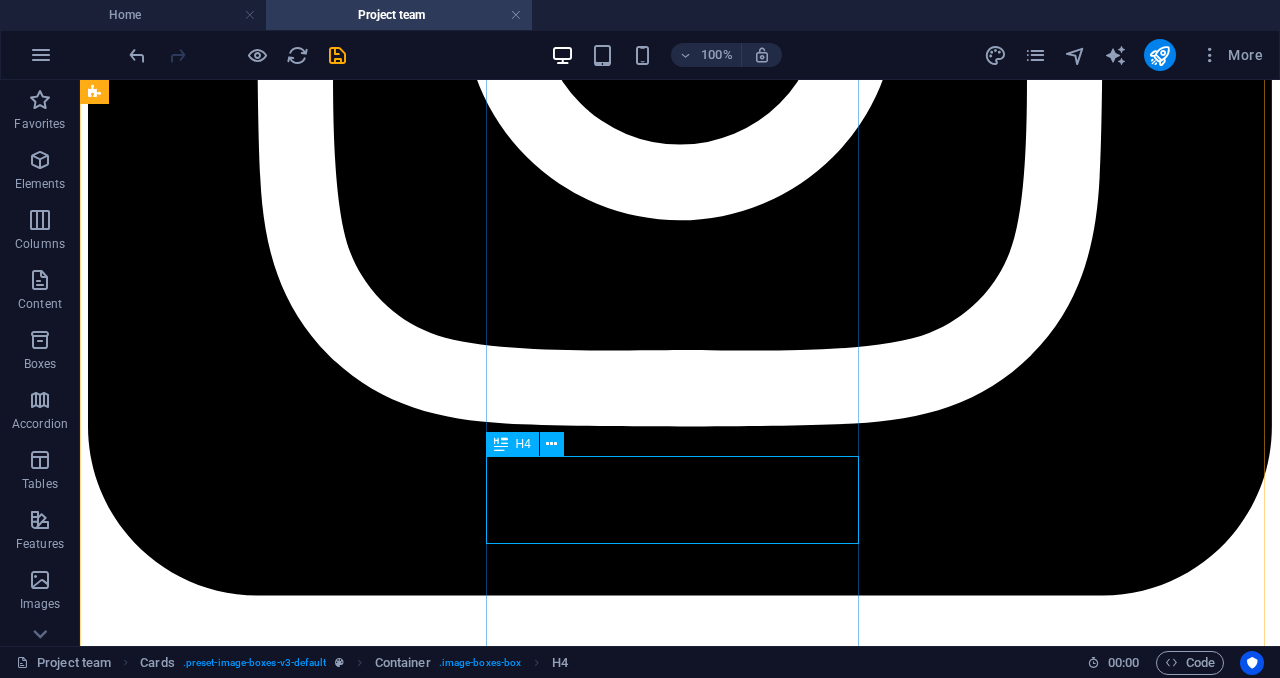 click on "[FIRST]  [LAST] (Director of Programs)" at bounding box center (680, 19880) 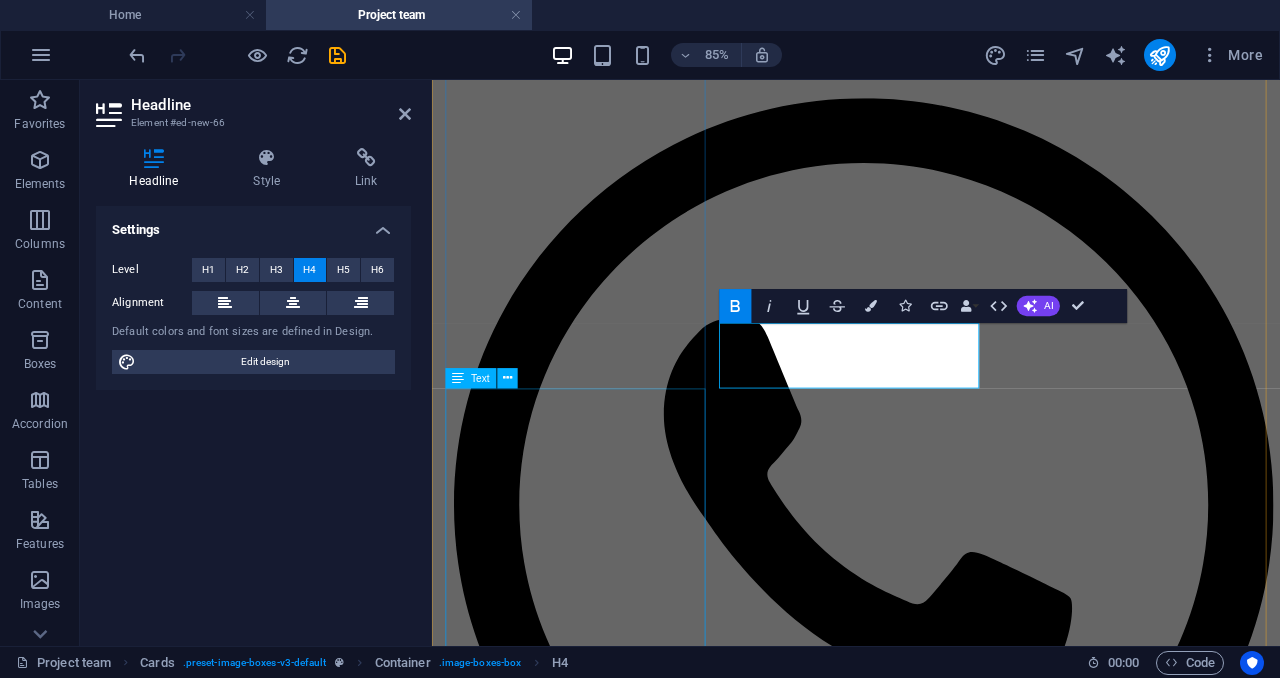 scroll, scrollTop: 3598, scrollLeft: 0, axis: vertical 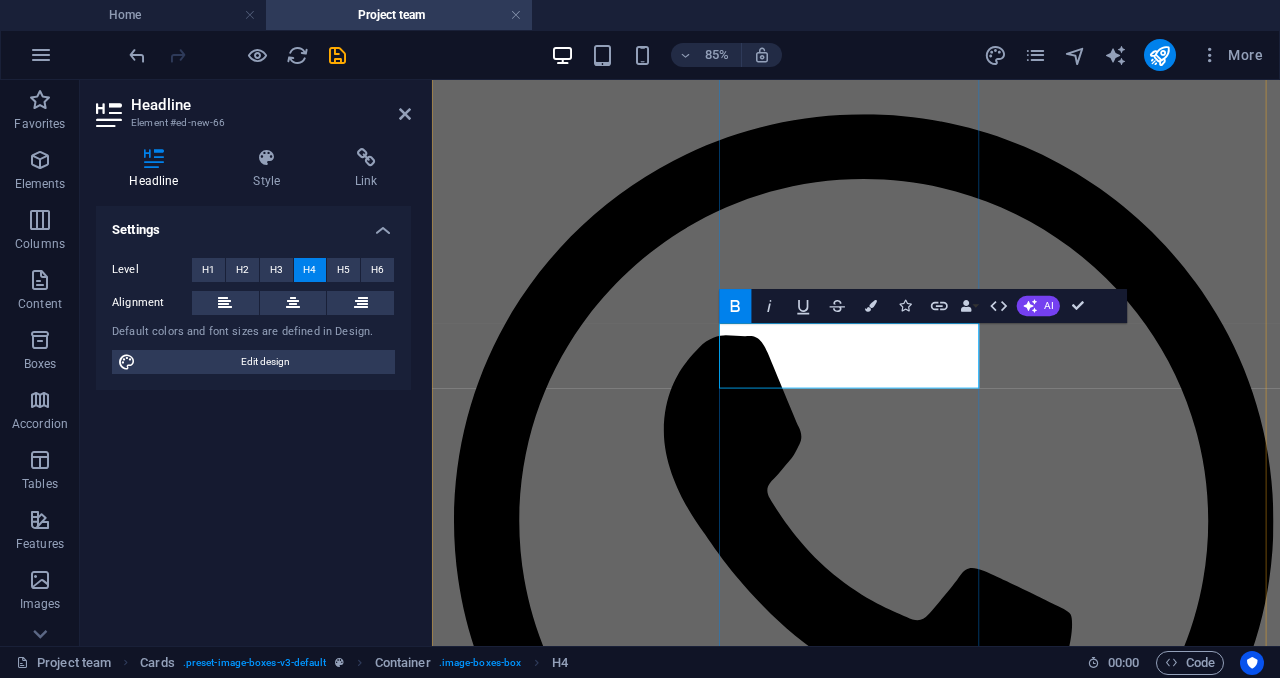 click on "[FIRST]  [LAST]" at bounding box center [499, 16672] 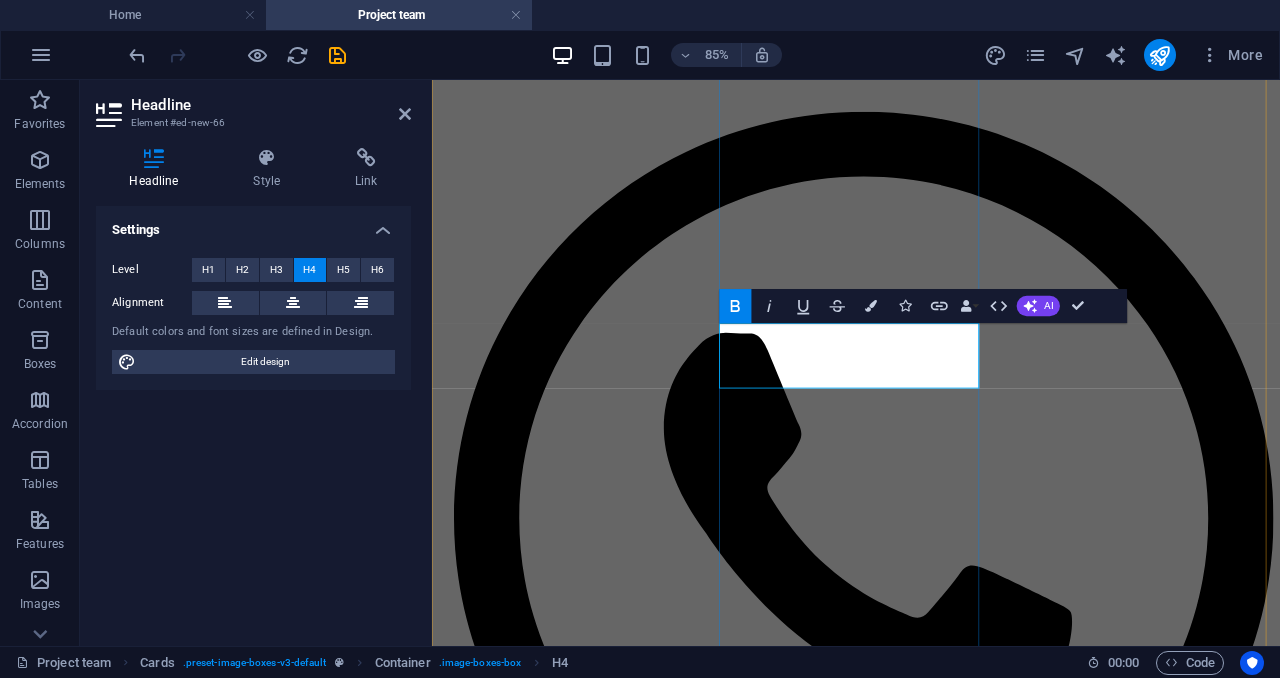 type 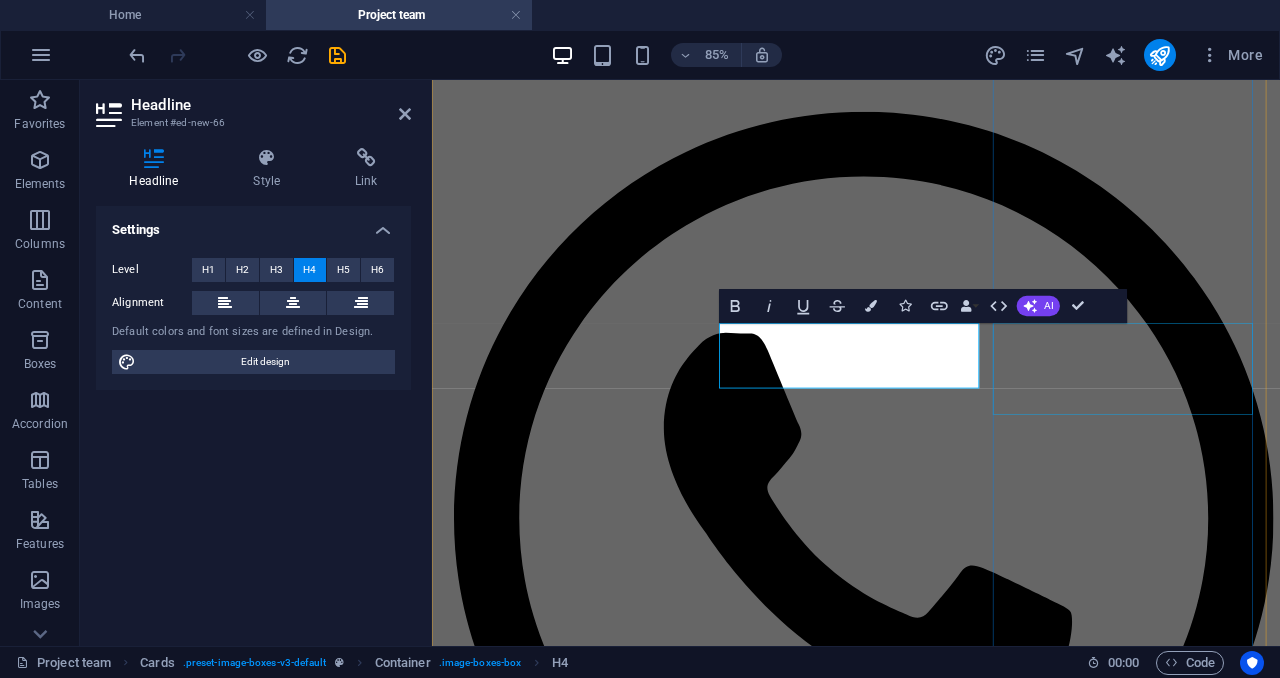 click on "[FIRST] [LAST] (Director of Finance and Human Resources)" at bounding box center [931, 18177] 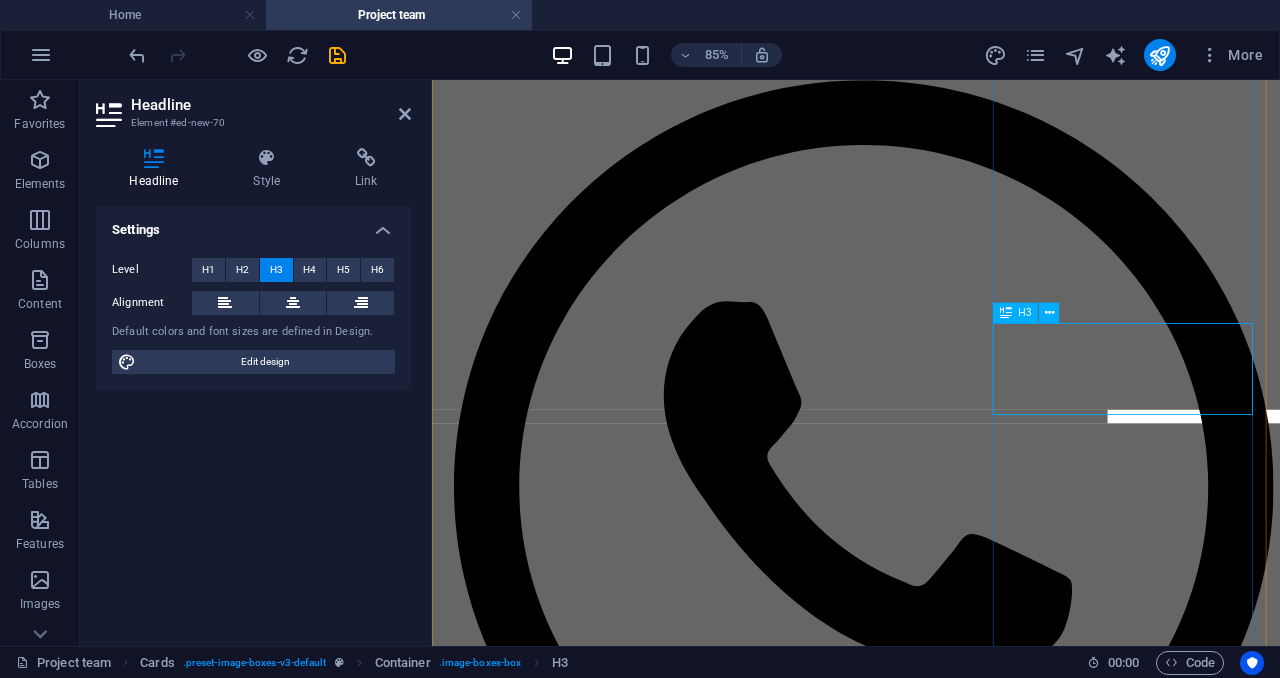click on "[FIRST]  [LAST] (Director of Finance and Human Resources) [FIRST] [LAST] is a Finance specialist and agricultural entrepreneur with 13 years' experience providing planning and budgeting, management and control of donor funded projects and business capital in Public and Private Sector. A proactive entrepreneur who blends both educational and entrepreneurial skills to bring about changes in vibrant and fast growing economy." at bounding box center [931, 17478] 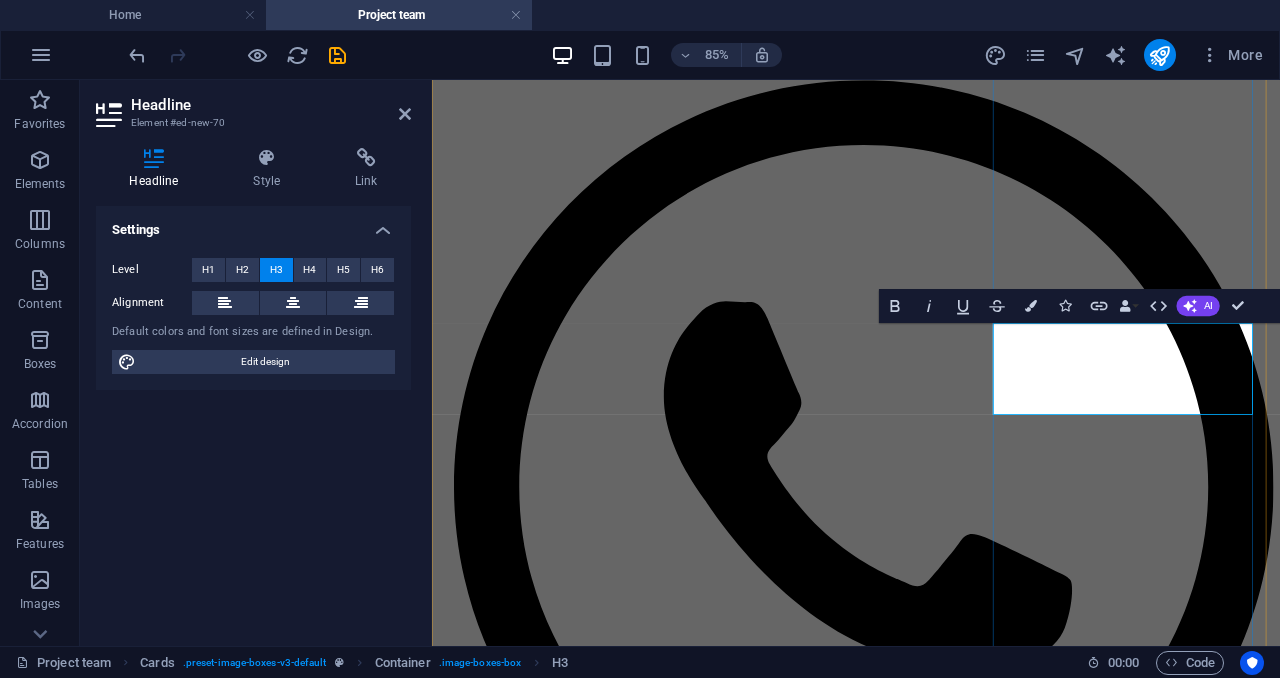 click on "[FIRST]  [LAST]" at bounding box center (509, 18095) 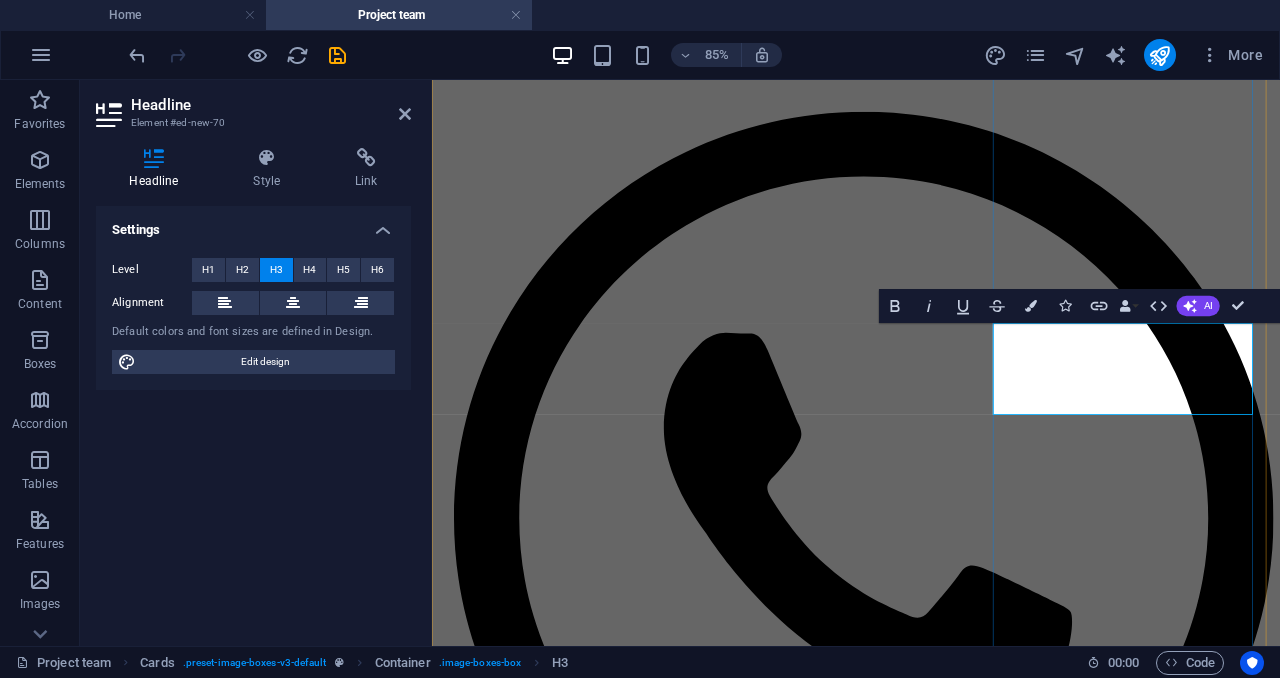 type 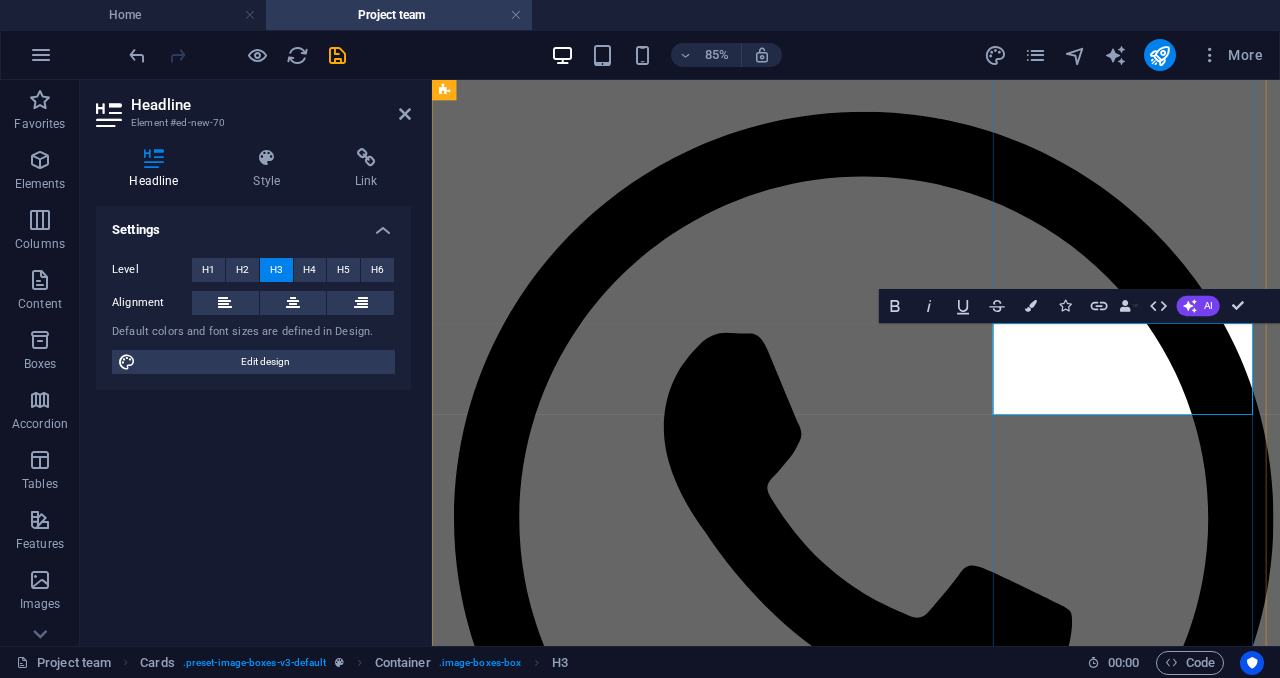 click on "[FIRST]  [LAST] (Director of Finance and Human Resources)" at bounding box center (931, 18177) 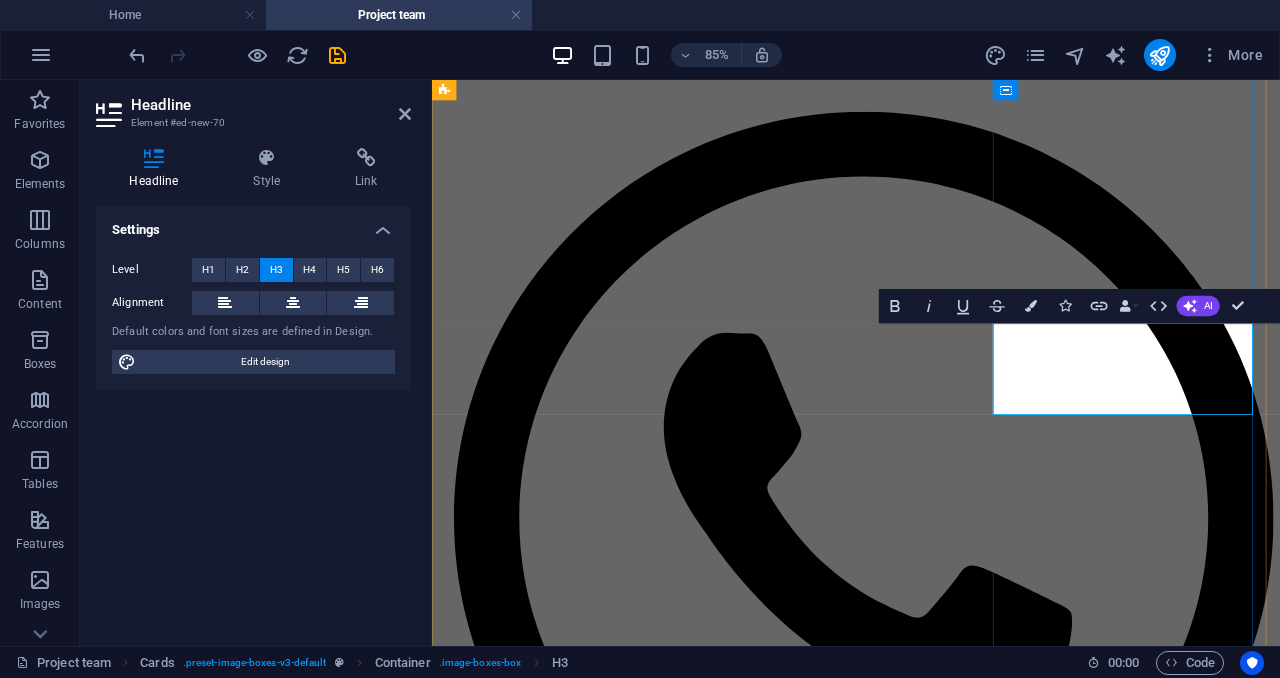 click on "(Director of Finance and Human Resources)" at bounding box center (616, 18187) 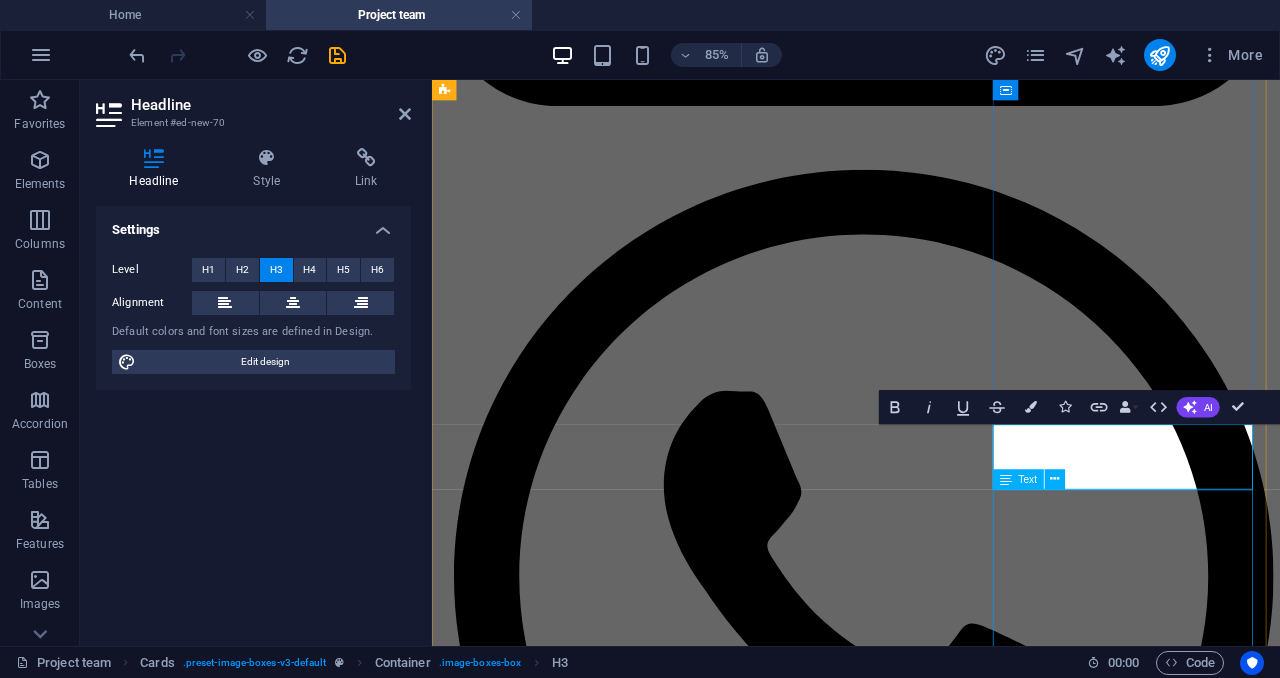 scroll, scrollTop: 3444, scrollLeft: 0, axis: vertical 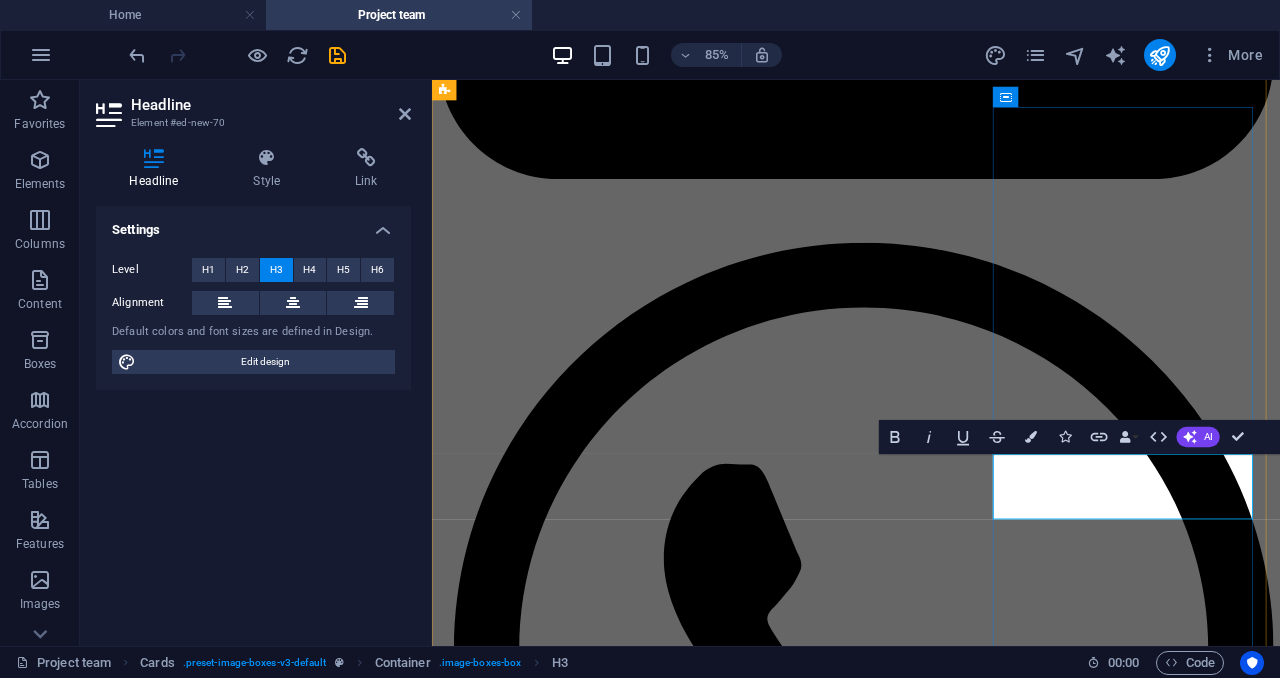 click on "[FIRST]  [LAST]" at bounding box center [509, 18319] 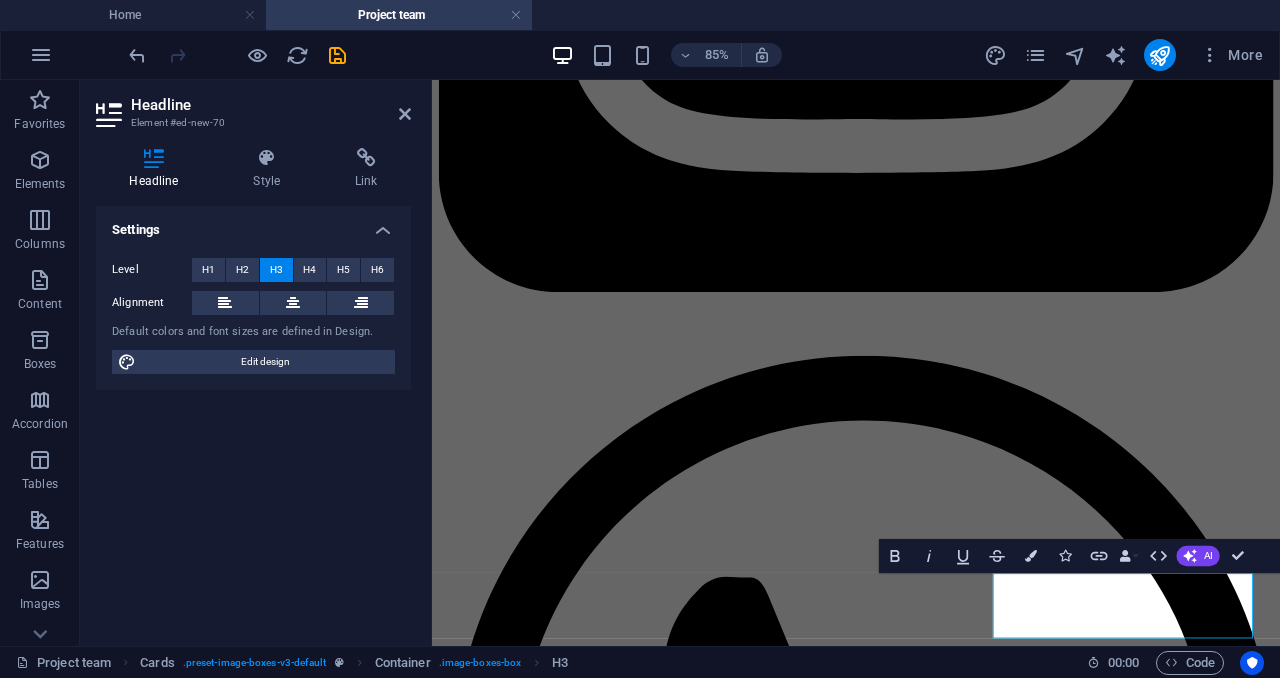 scroll, scrollTop: 3304, scrollLeft: 0, axis: vertical 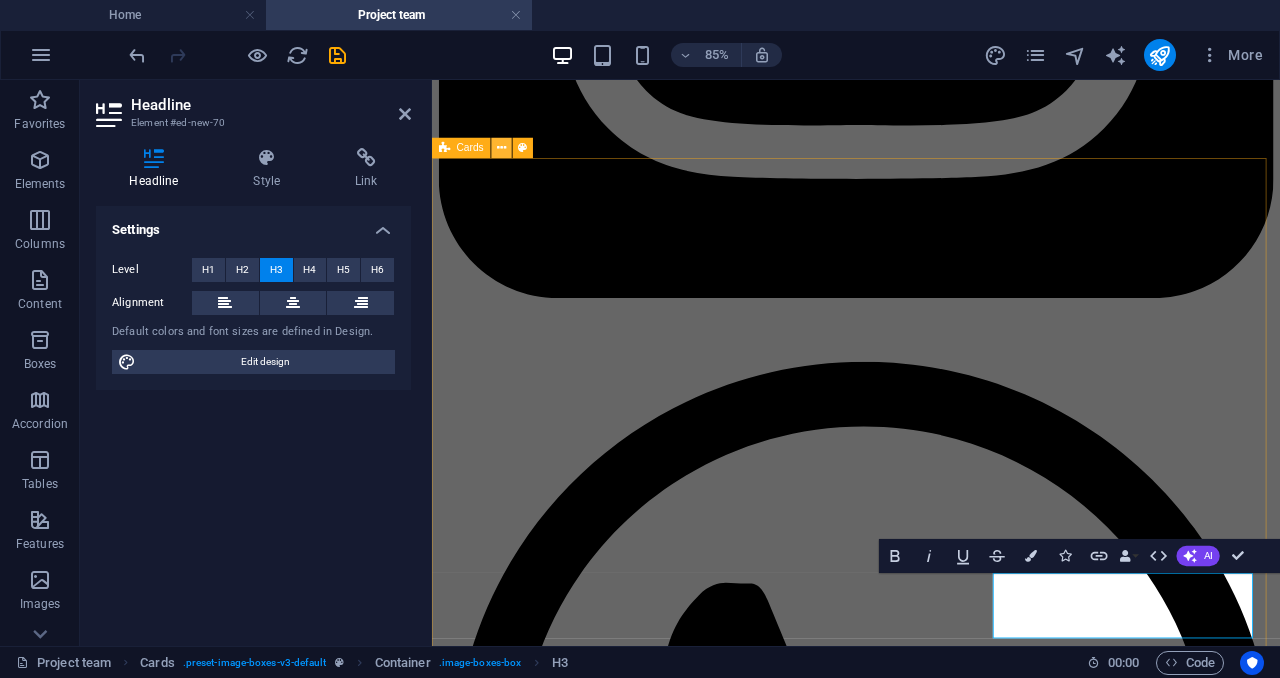 click at bounding box center [502, 148] 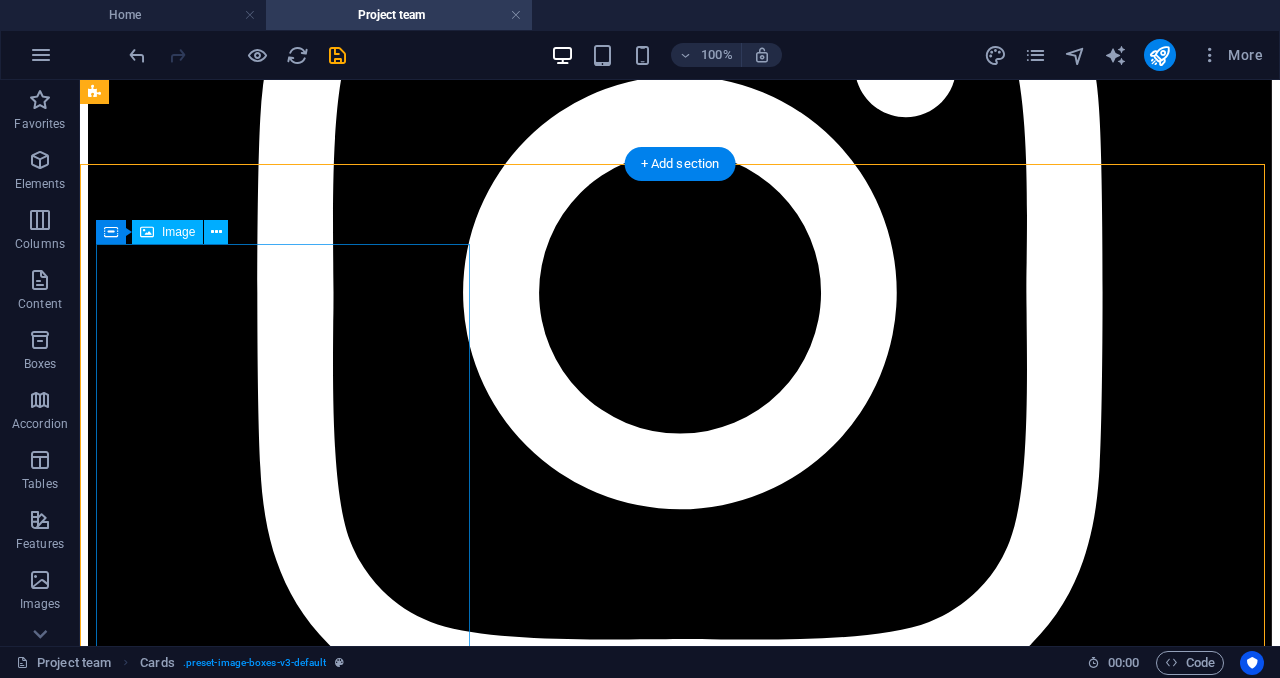 scroll, scrollTop: 3251, scrollLeft: 0, axis: vertical 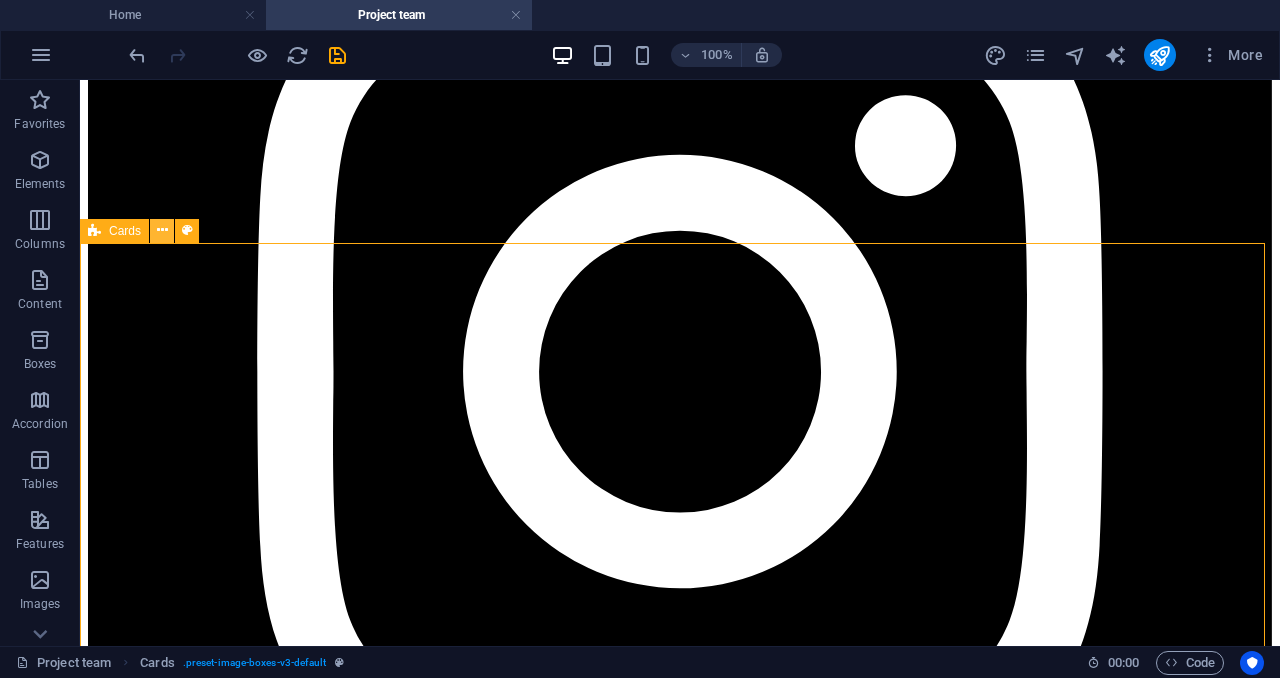 click at bounding box center [162, 231] 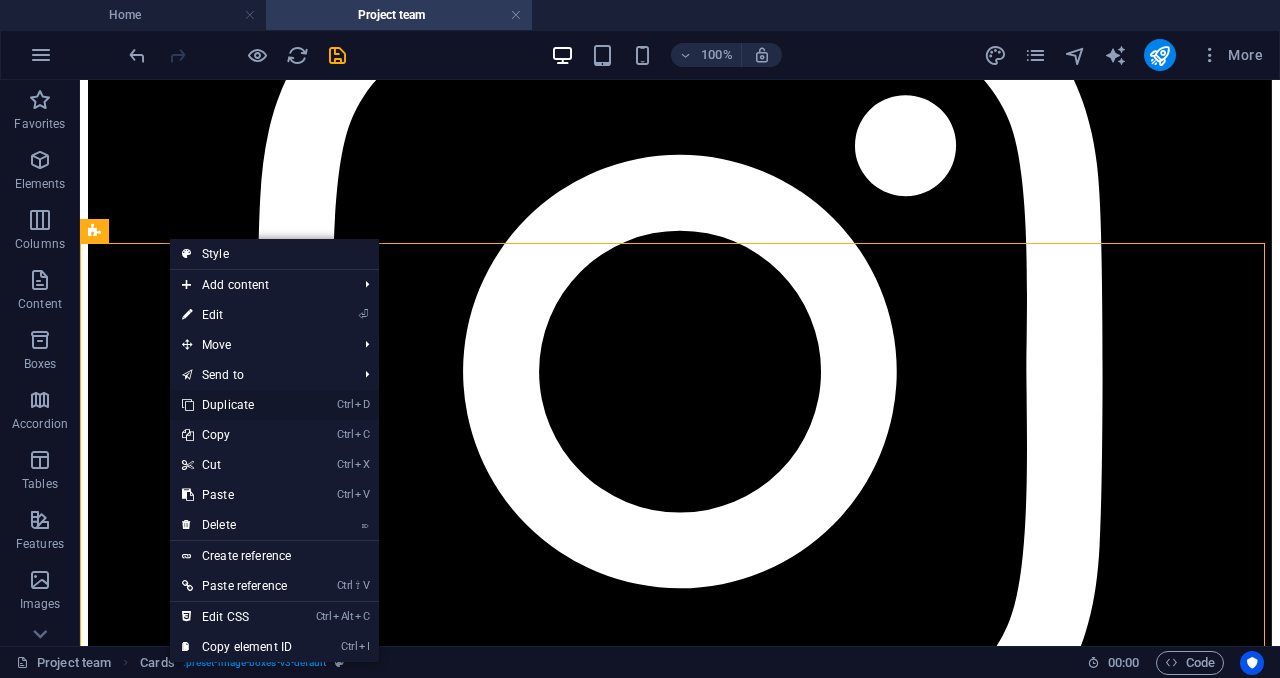 click on "Ctrl D  Duplicate" at bounding box center [237, 405] 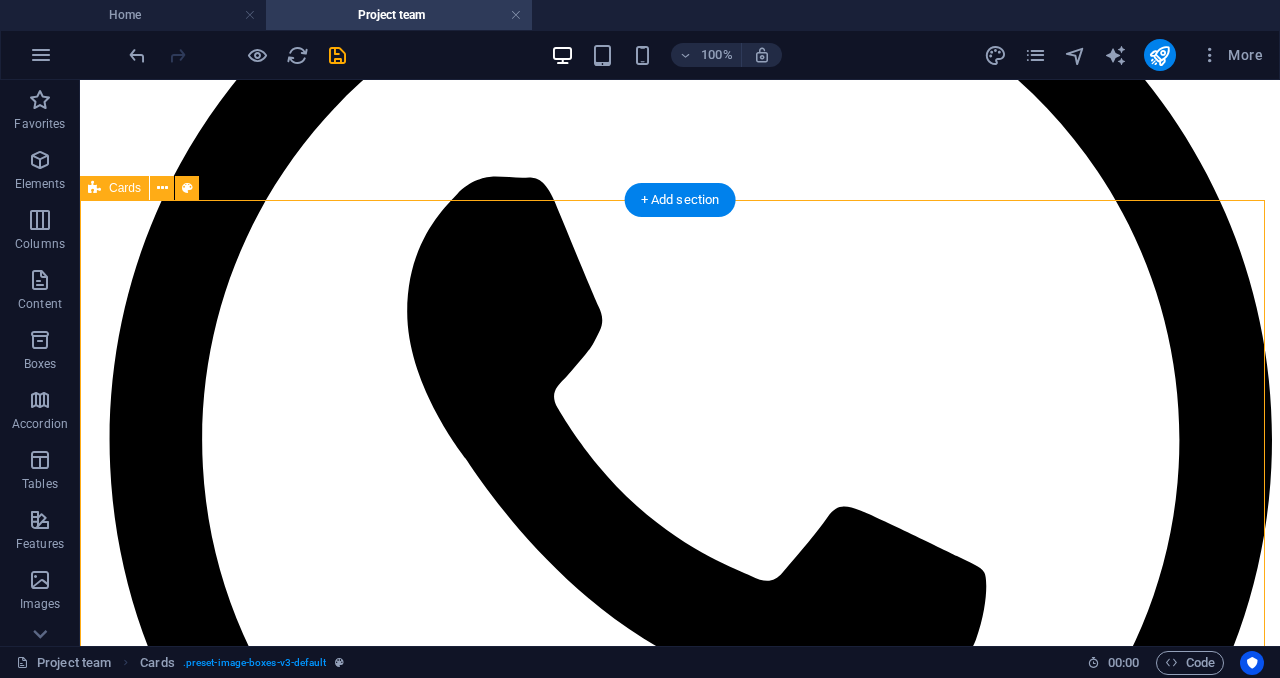 scroll, scrollTop: 4440, scrollLeft: 0, axis: vertical 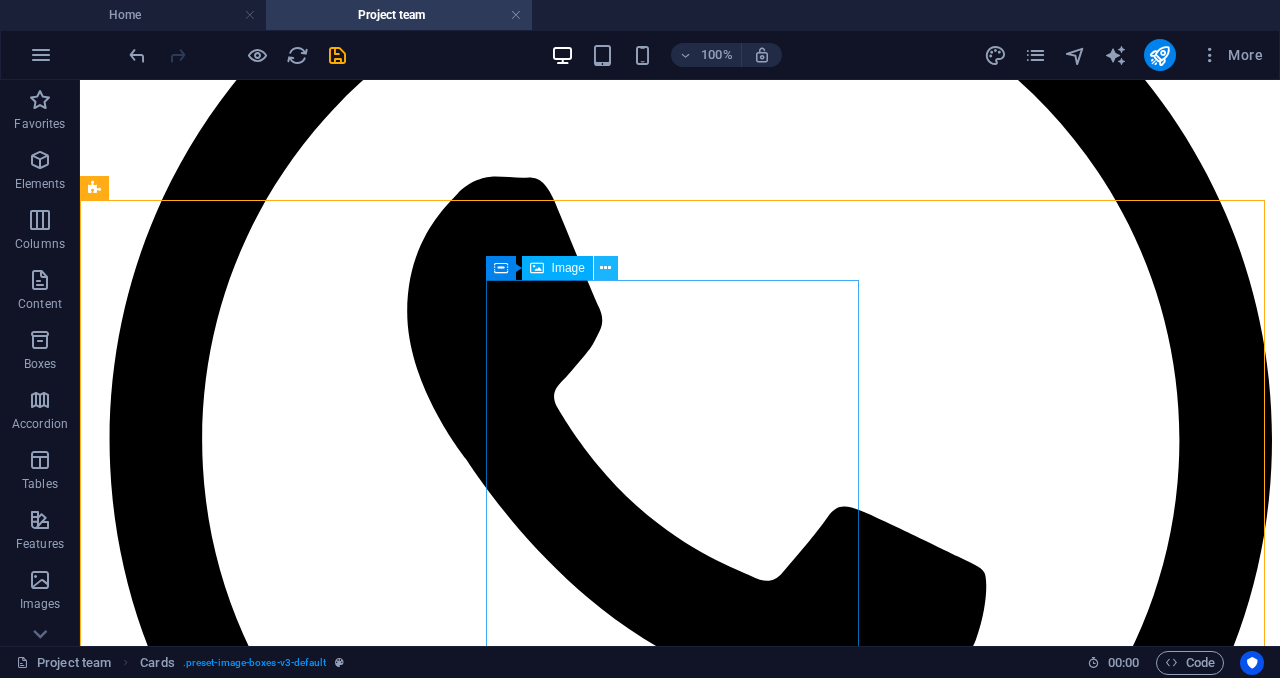 click at bounding box center [605, 268] 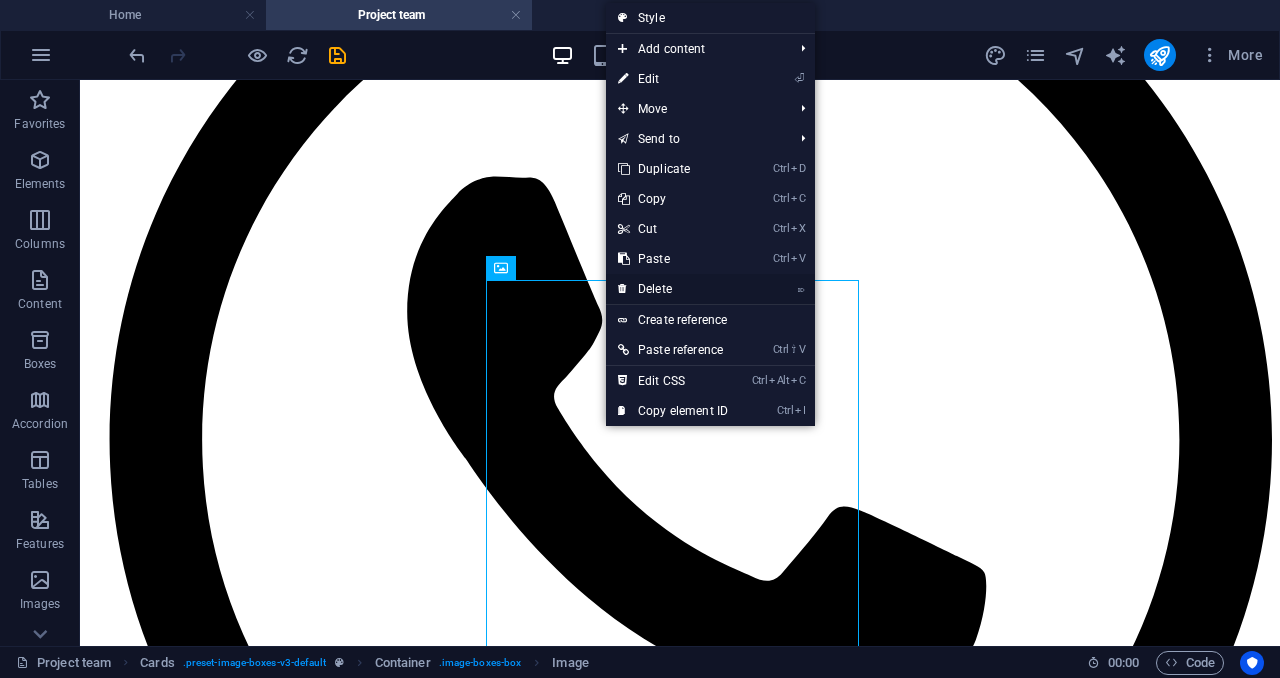 click on "⌦  Delete" at bounding box center [673, 289] 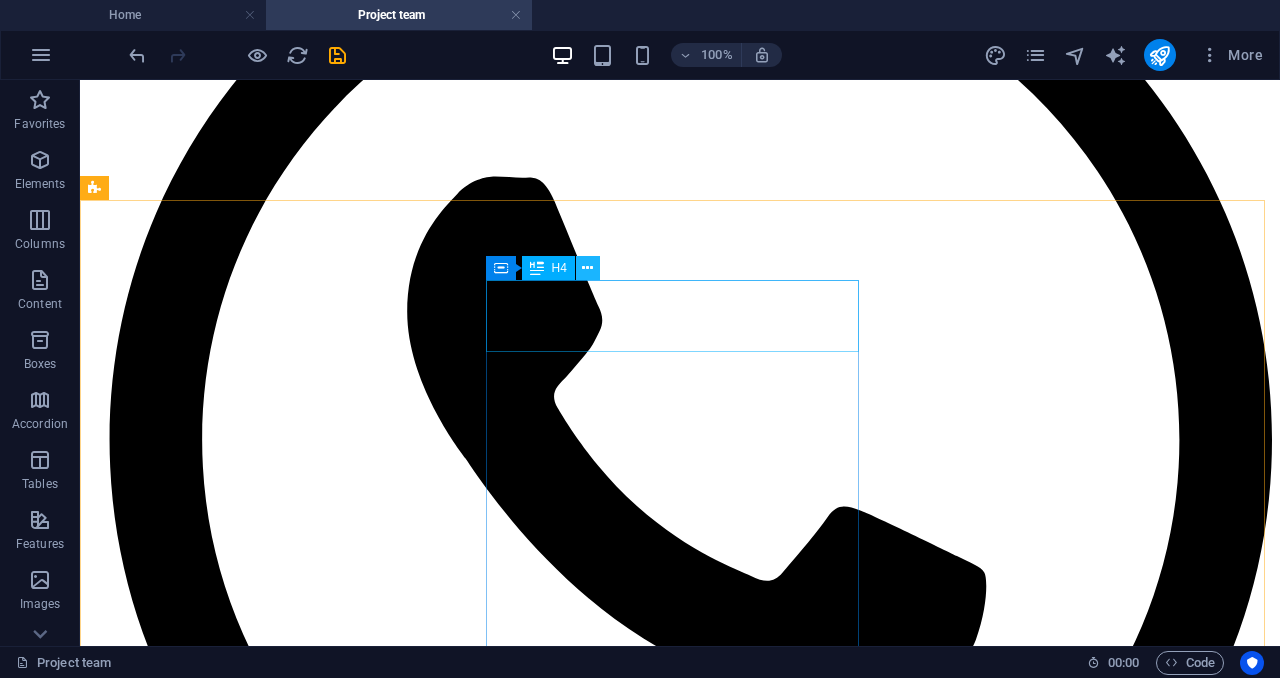 click at bounding box center [587, 268] 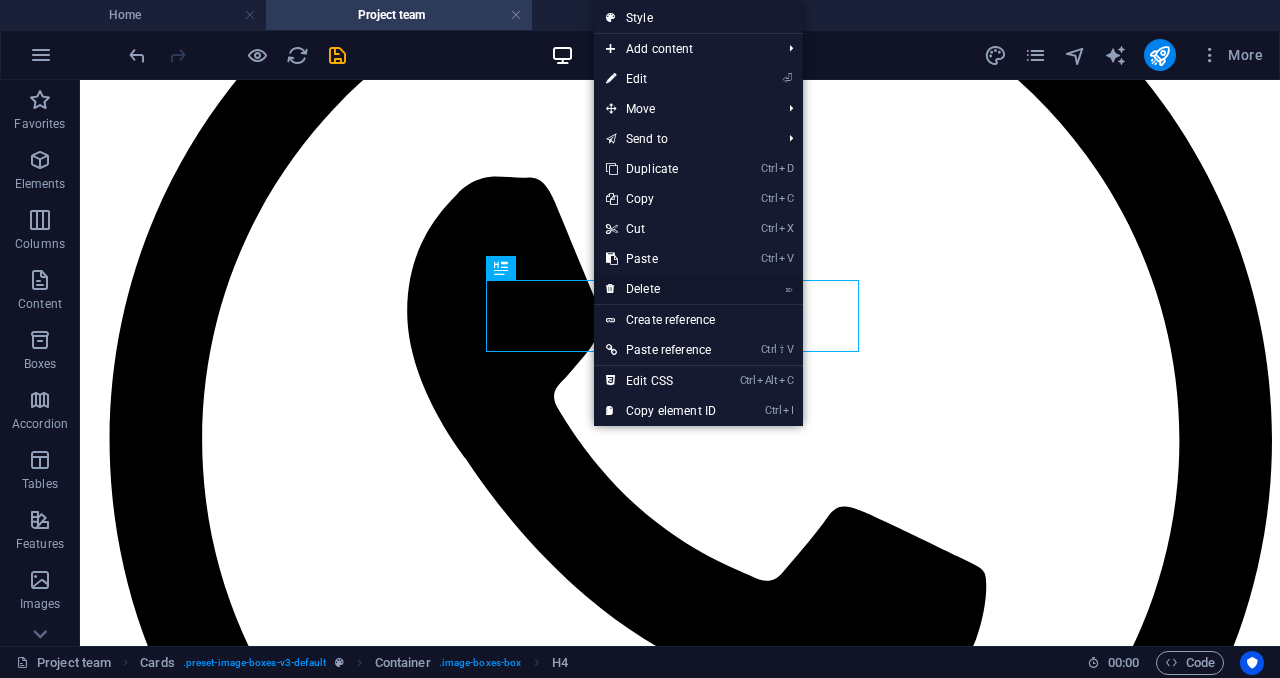 click on "⌦  Delete" at bounding box center (661, 289) 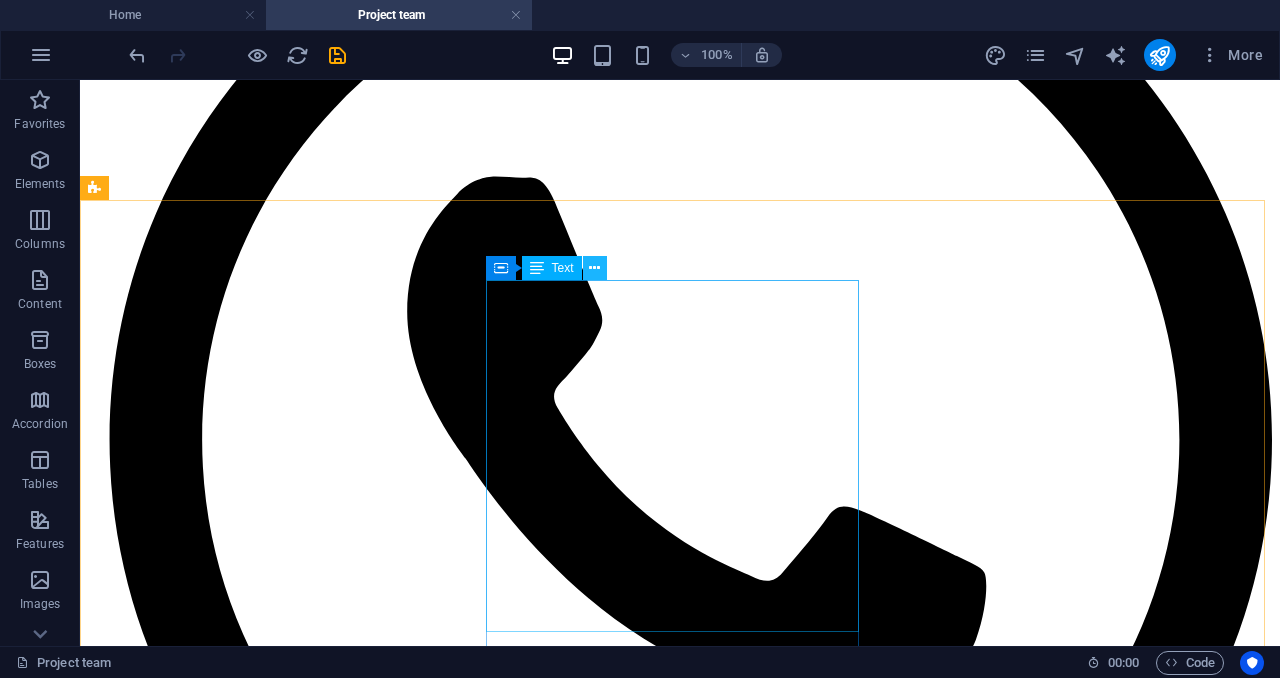 click at bounding box center (594, 268) 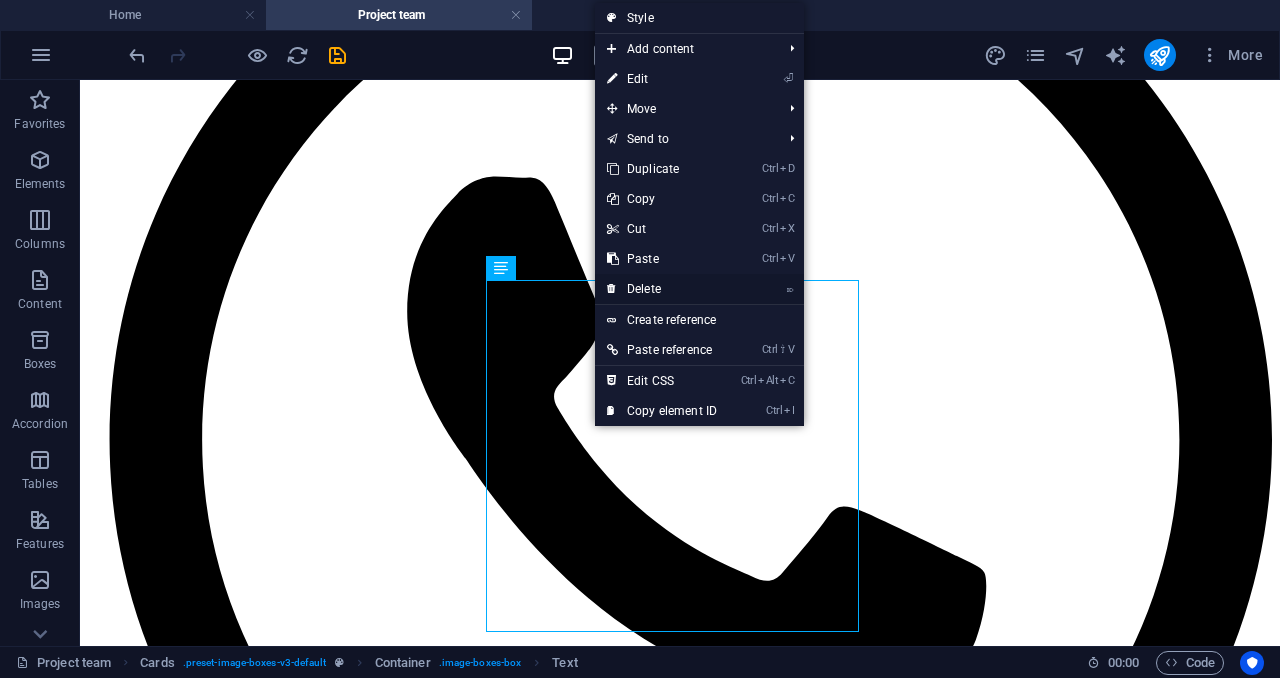 click on "⌦  Delete" at bounding box center [662, 289] 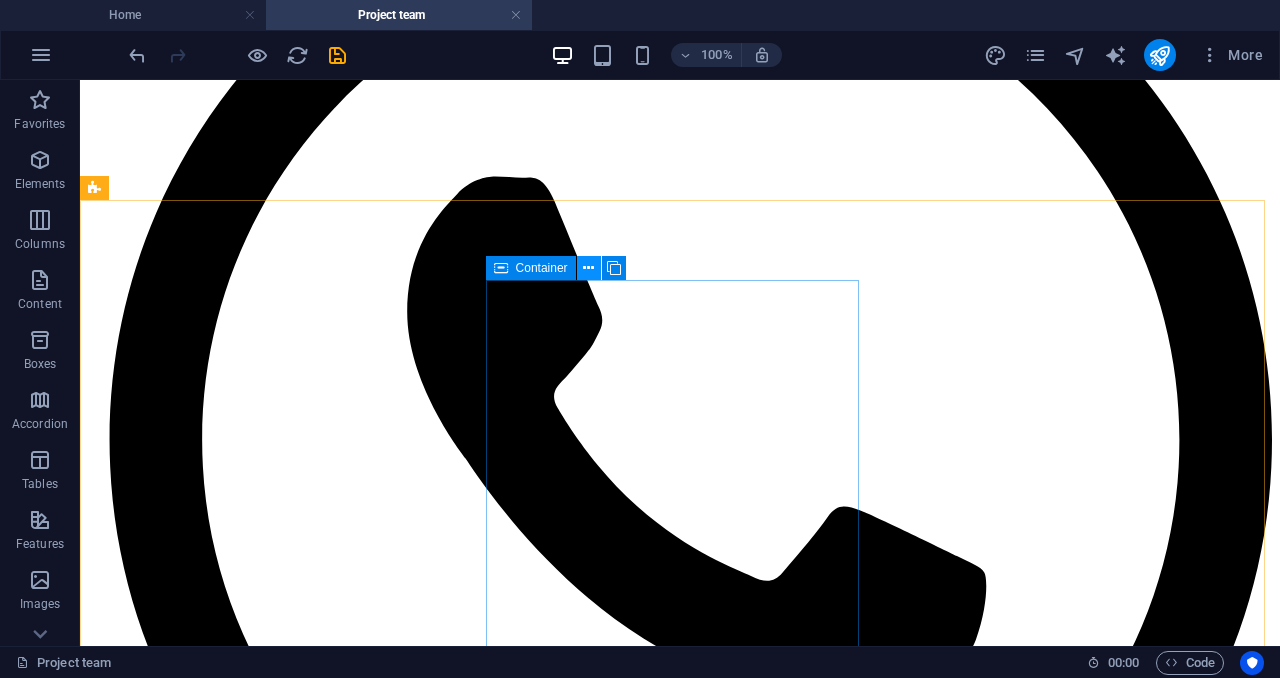 click at bounding box center (588, 268) 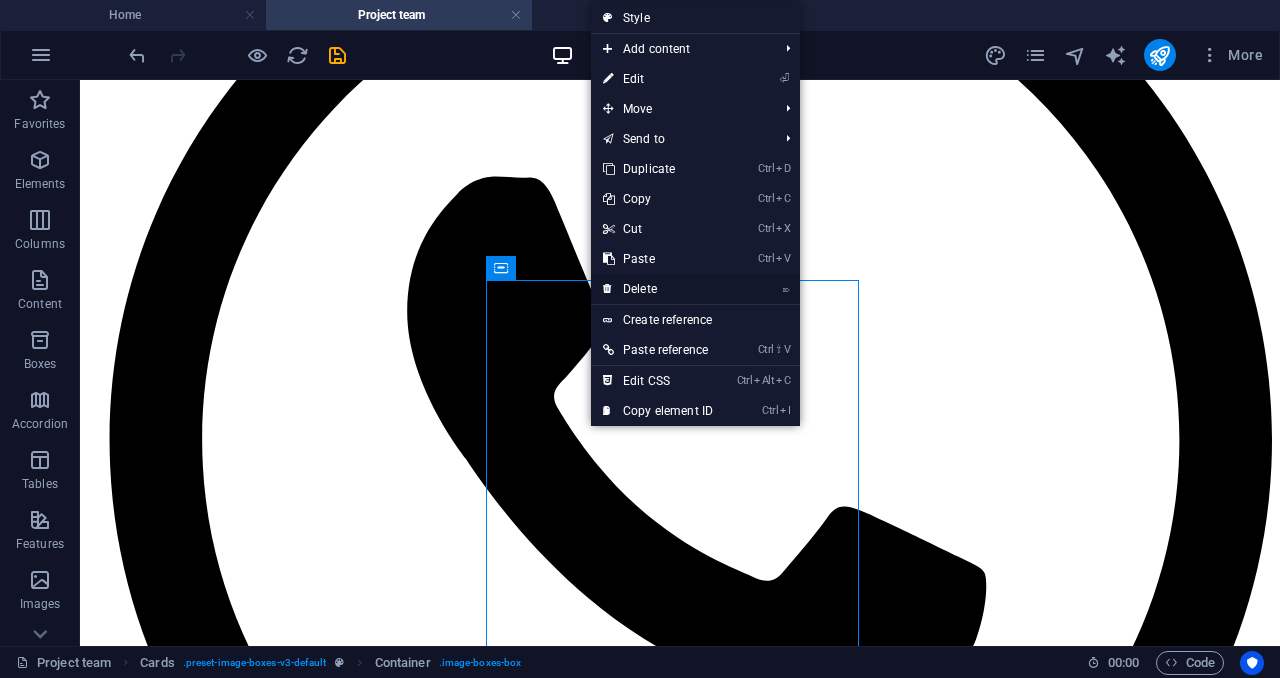click on "⌦  Delete" at bounding box center [658, 289] 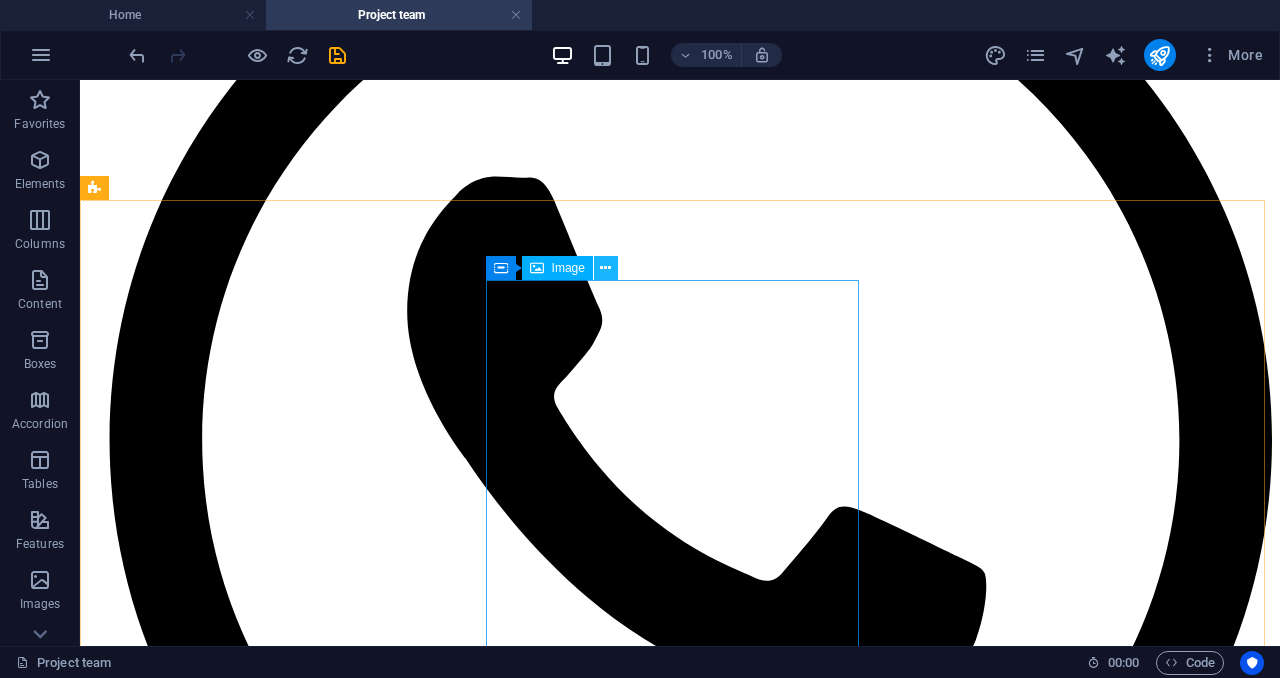 click at bounding box center [605, 268] 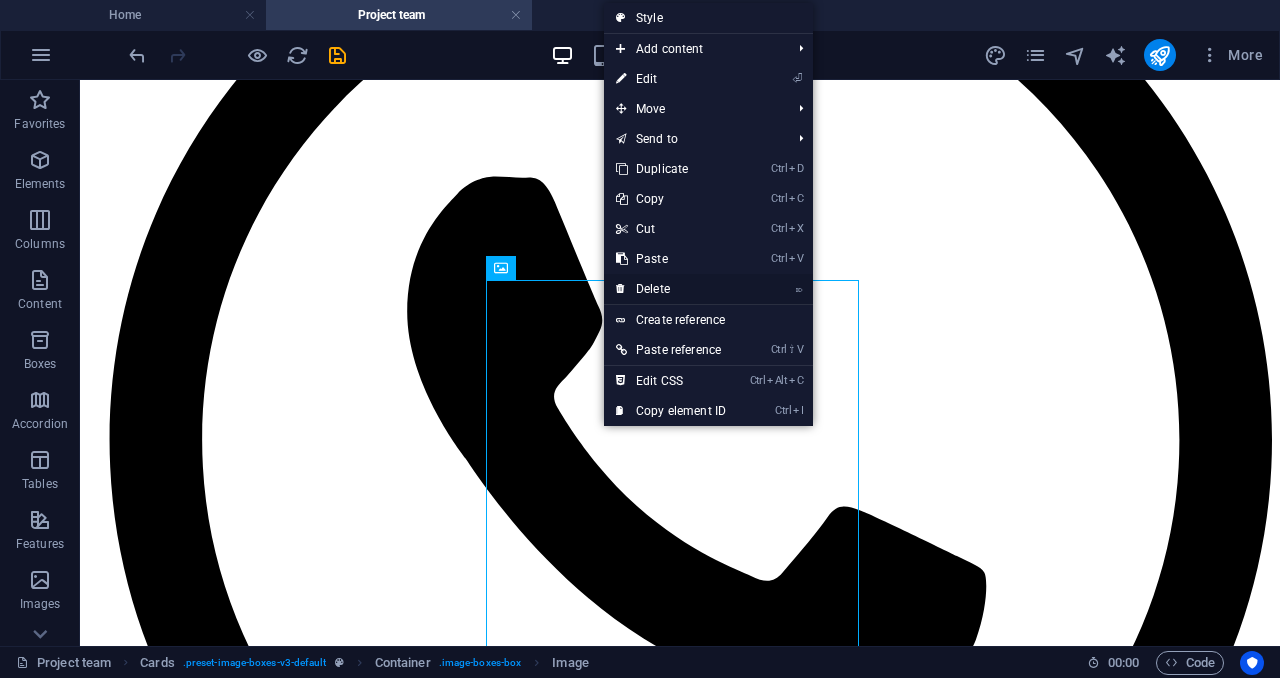 click on "⌦  Delete" at bounding box center [671, 289] 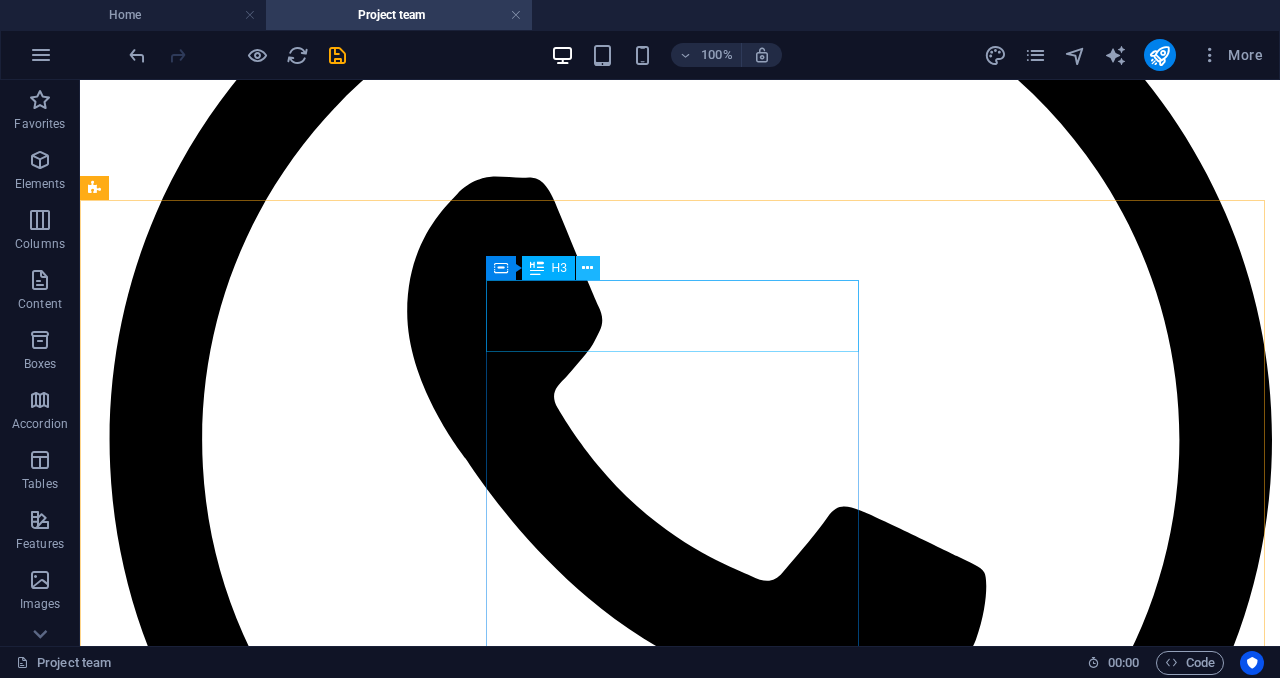 click at bounding box center [587, 268] 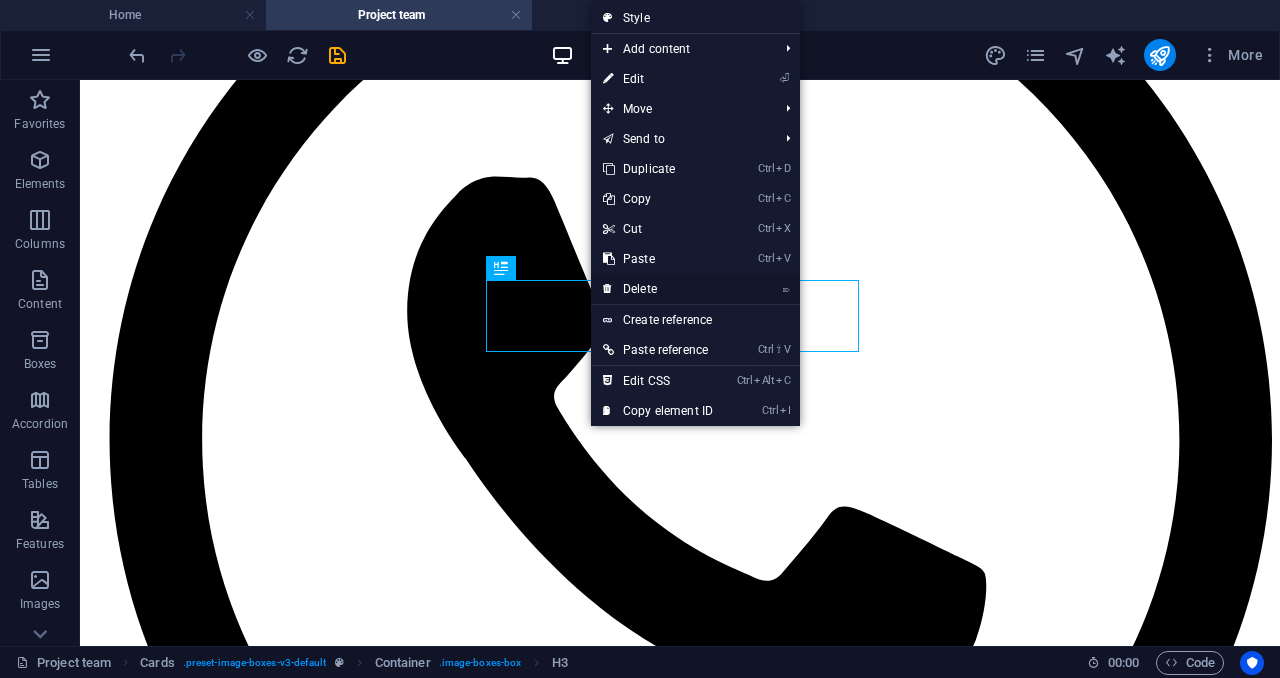 click on "⌦  Delete" at bounding box center [658, 289] 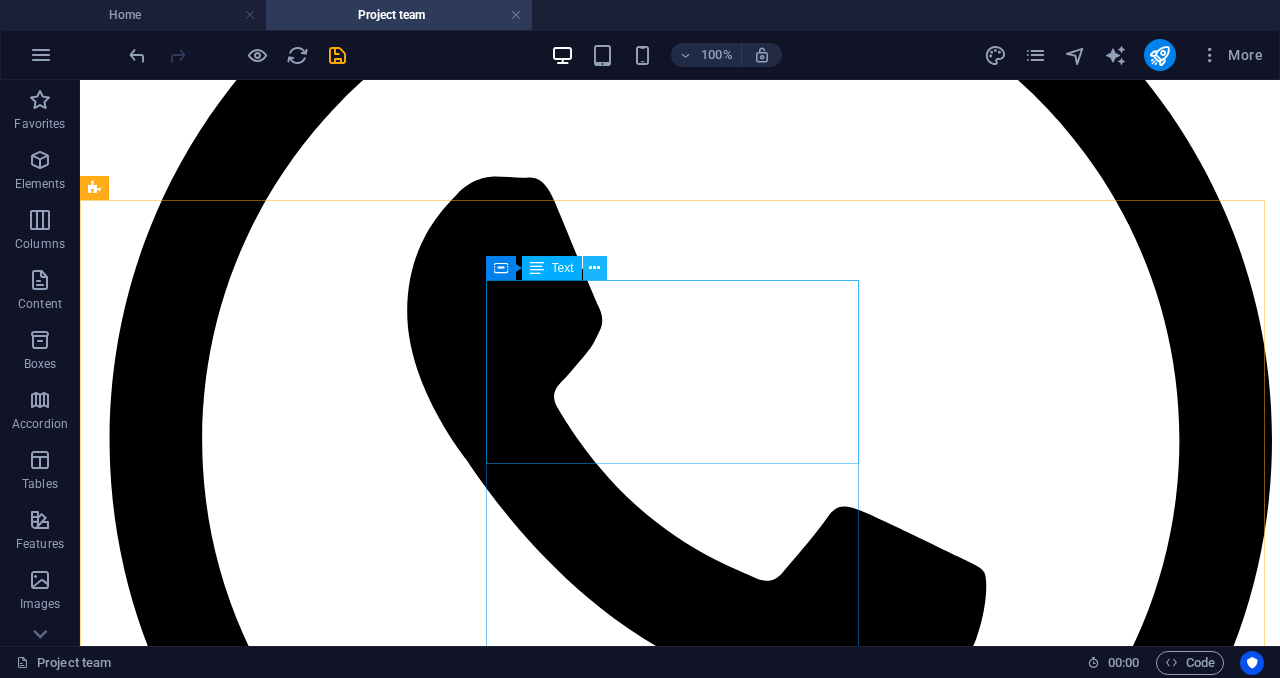 click at bounding box center (594, 268) 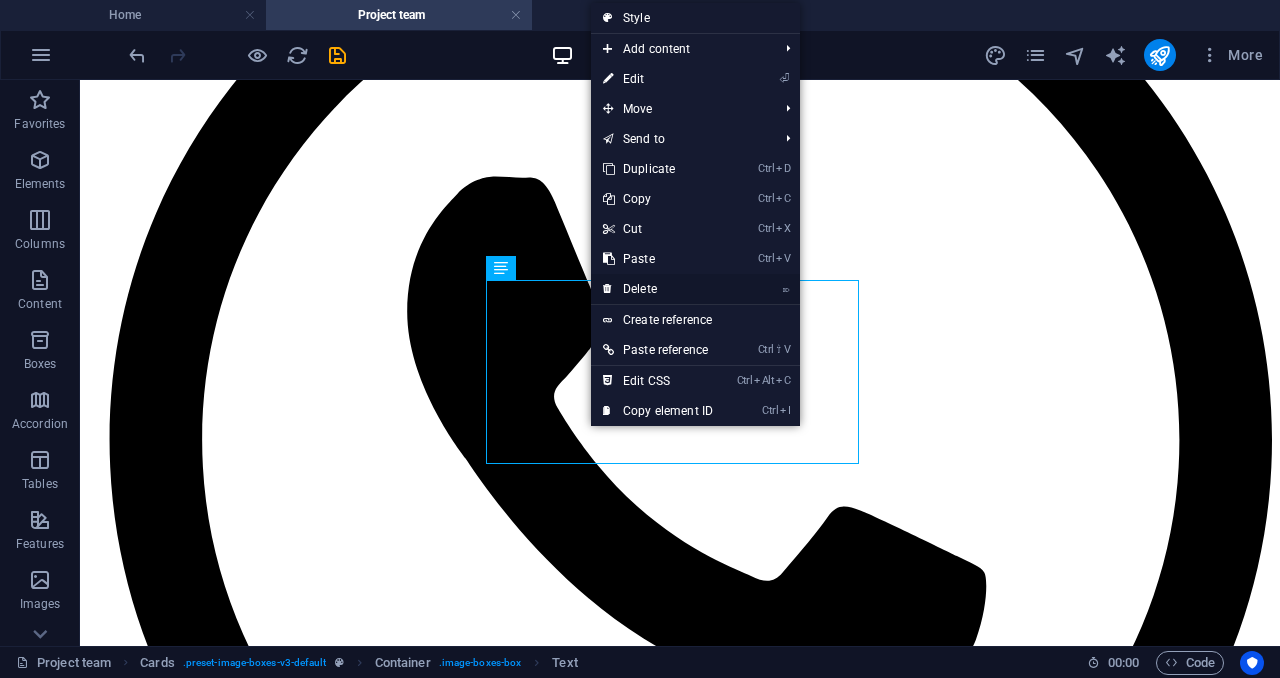 click on "⌦  Delete" at bounding box center [658, 289] 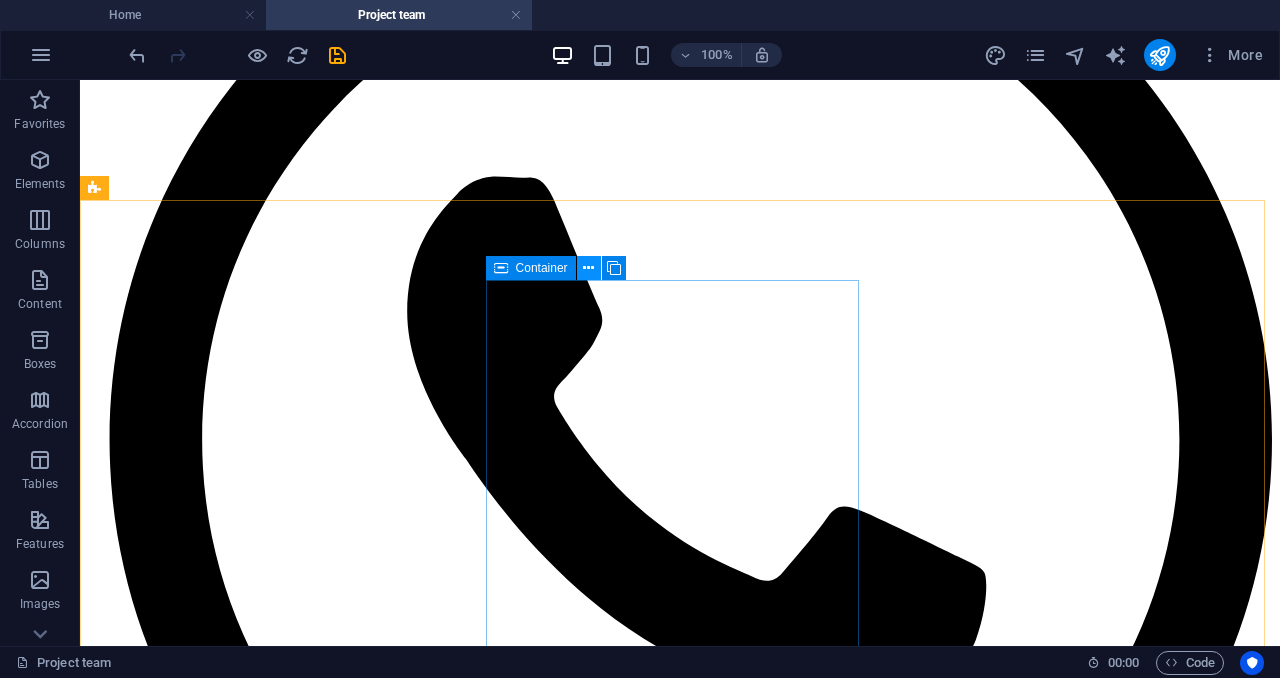 click at bounding box center (588, 268) 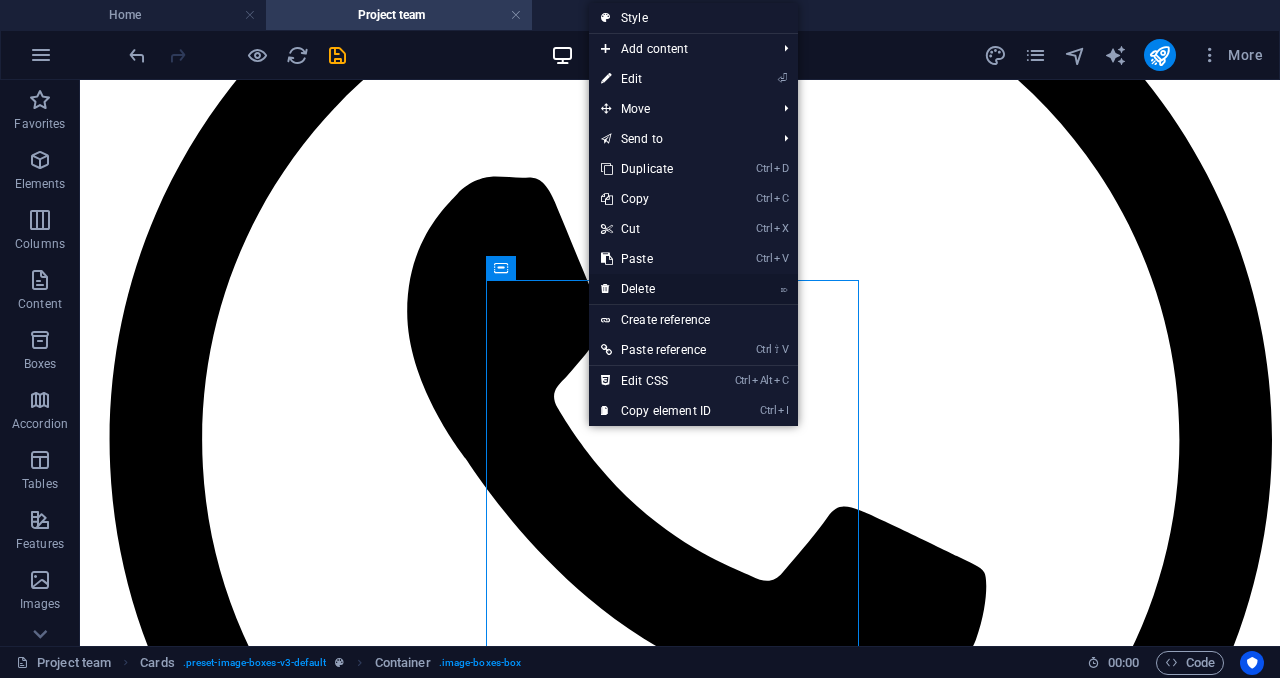 click on "⌦  Delete" at bounding box center [656, 289] 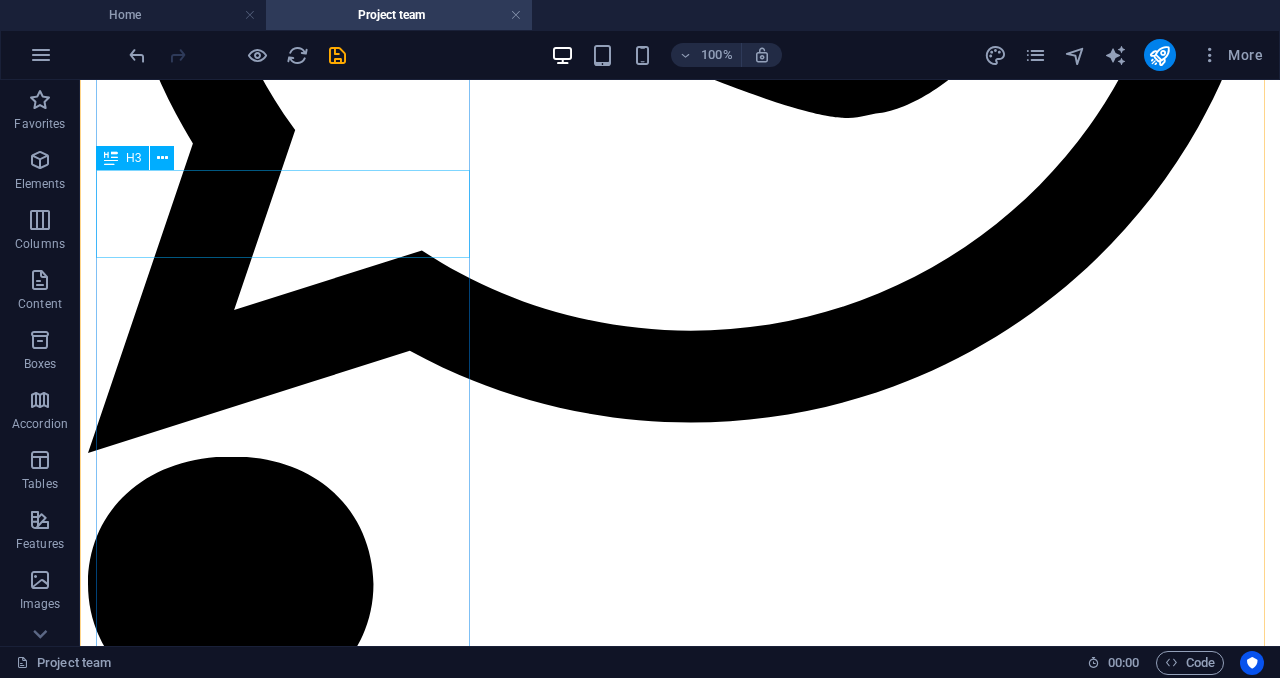 scroll, scrollTop: 5030, scrollLeft: 0, axis: vertical 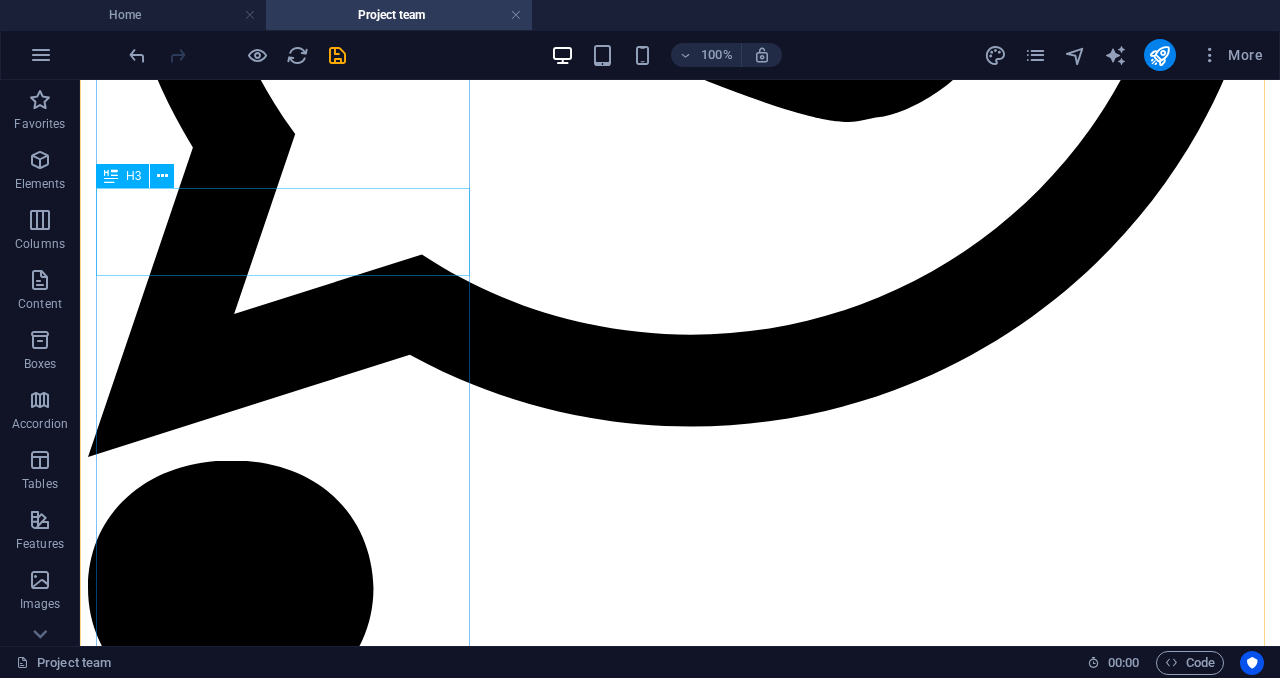 click on "[FIRST] [LAST] (Member)" at bounding box center [680, 21935] 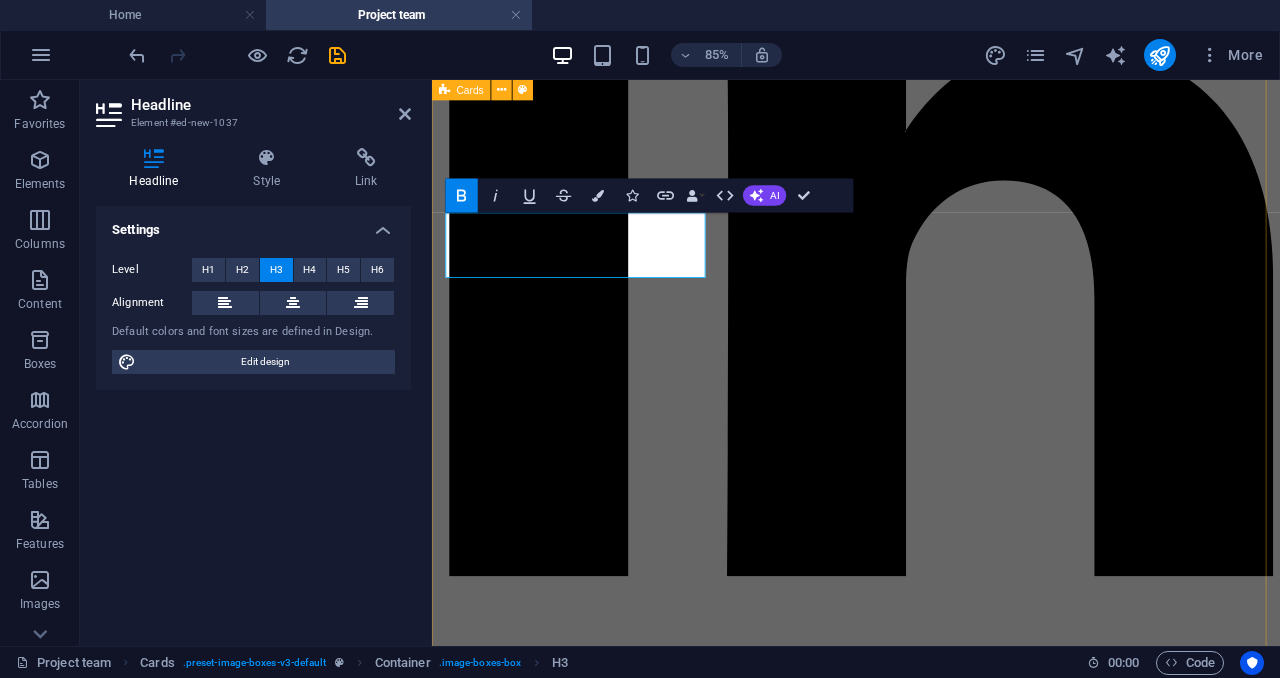 scroll, scrollTop: 4892, scrollLeft: 0, axis: vertical 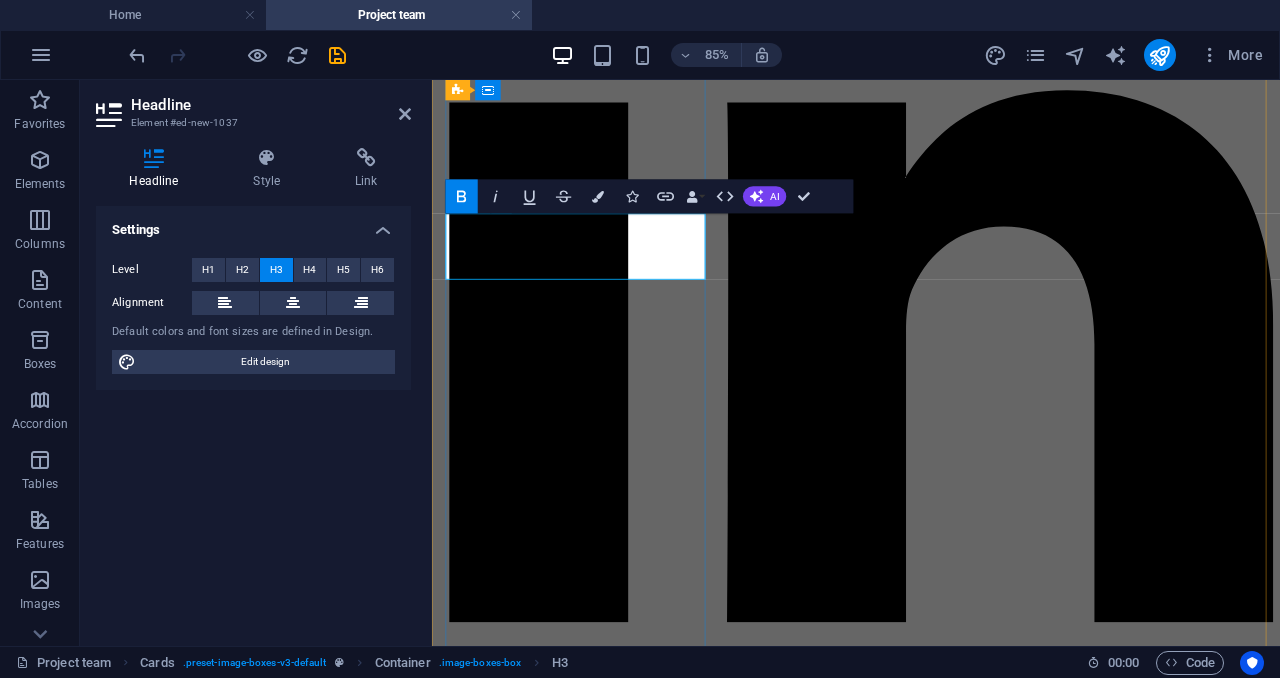 click on "[FIRST] [LAST] (Member)" at bounding box center [931, 18351] 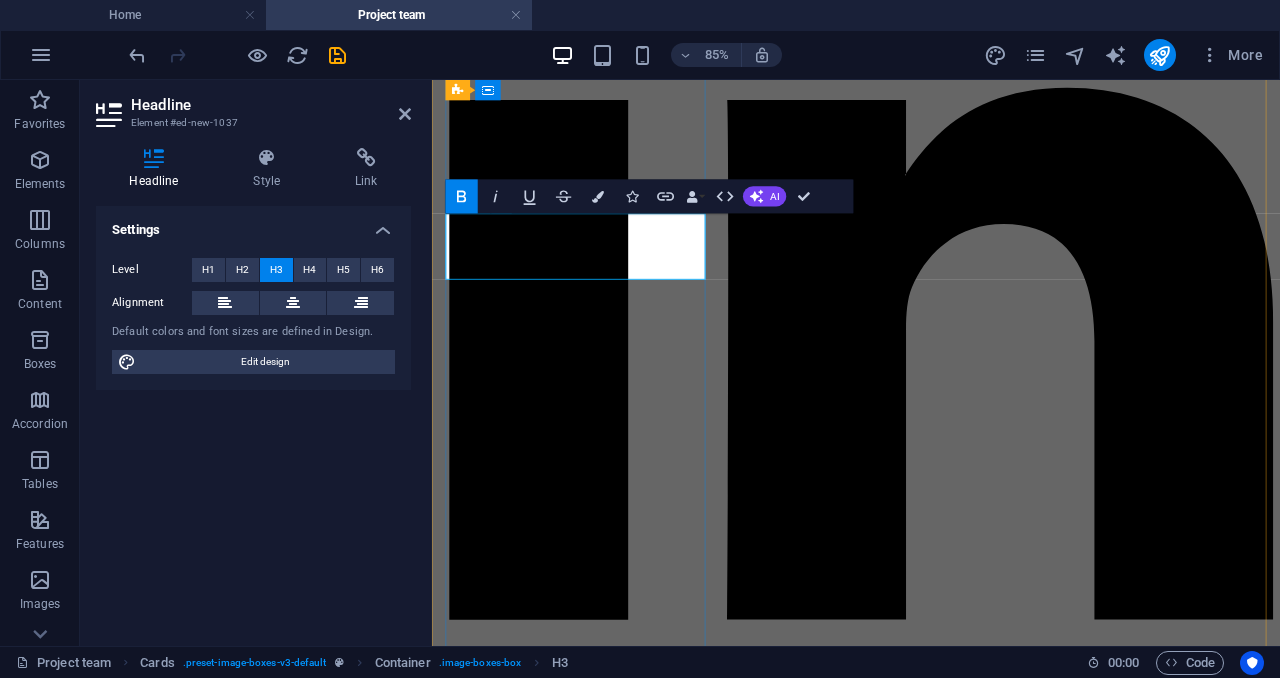 type 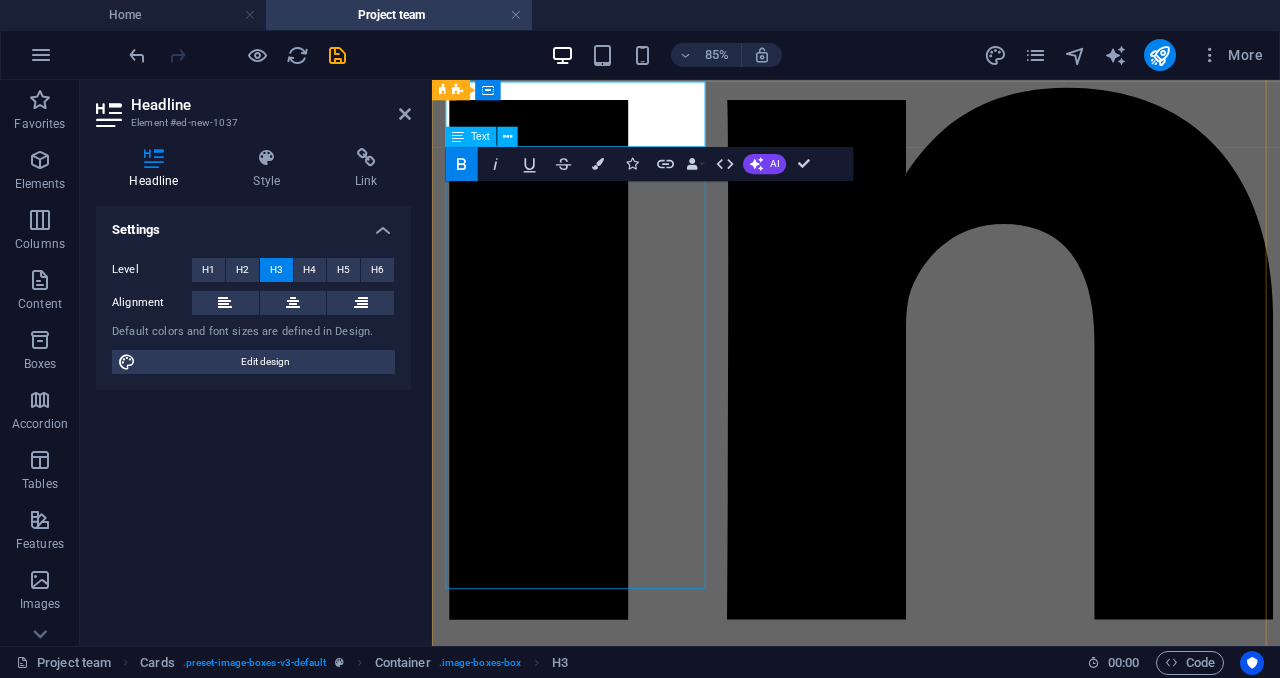 scroll, scrollTop: 5054, scrollLeft: 0, axis: vertical 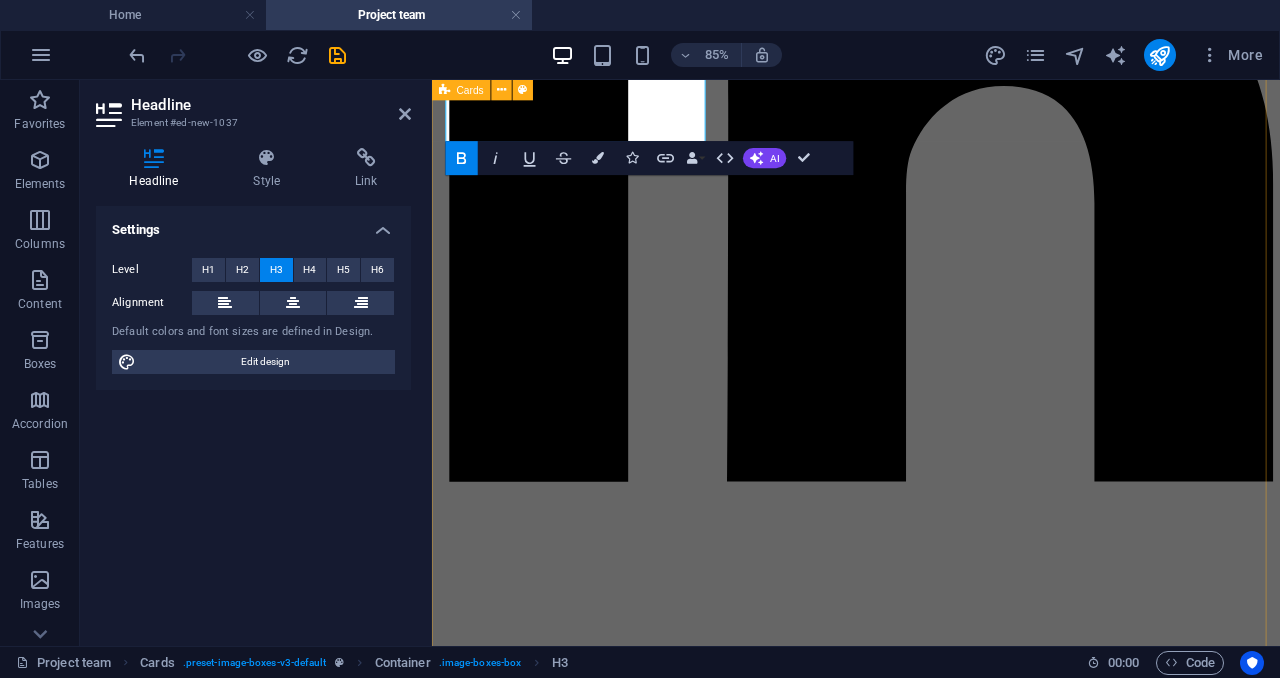 click on "[FIRST] [LAST] (Member) Dr.[FIRST] [LAST] is the founder and CEO of KARUDECA. He has over 15 years experience in resources mobilization, organisational leadership and project management. He holds a BA in education and a master in Education planning and Management from the Saint Augustine University of Tanzania.He is a PhD holder in educational leadership at St Louis University in the United States of America.[FIRST] manages strategic planning, resource mobilization, project evaluation, and human resource development. He previously taught English at Kayanga Secondary School and assisted with administrative tasks. Skilled in report writing, nonprofit management, and fundraising, [FIRST] is fluent in English, Kiswahili, and Kinyarwanda. He is passionate about philanthropy and empowering marginalized communities through education and development projects." at bounding box center (931, 17583) 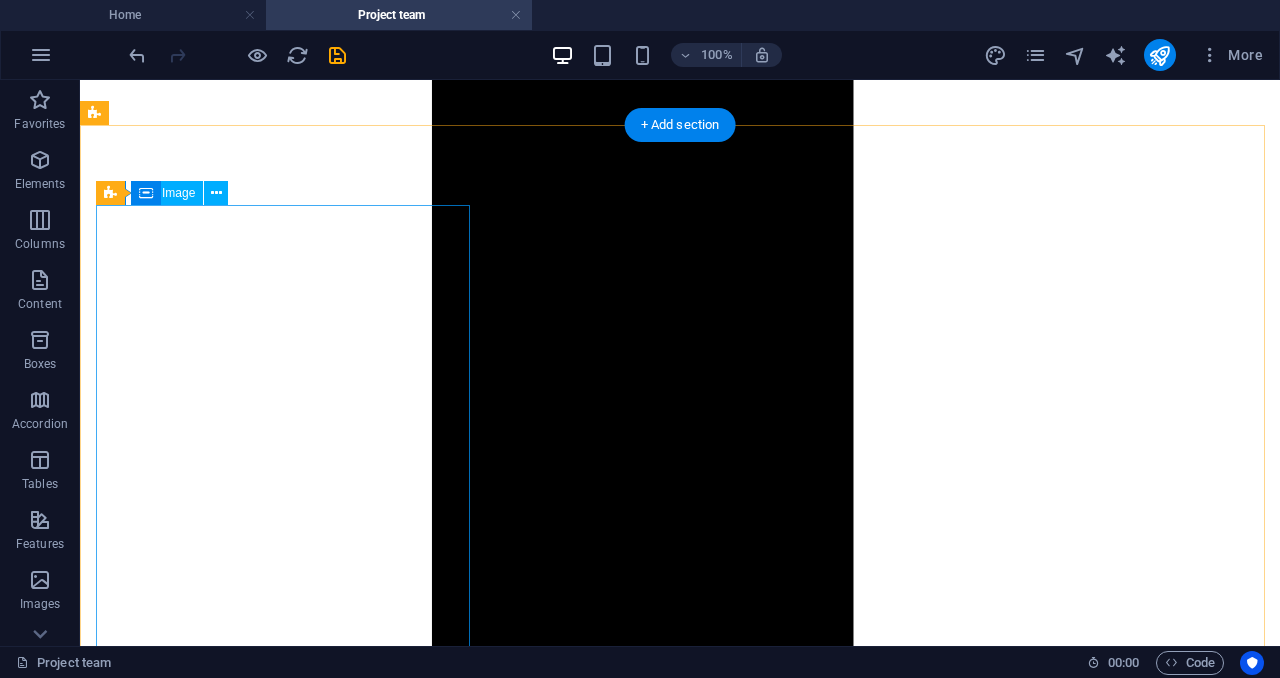 scroll, scrollTop: 2194, scrollLeft: 0, axis: vertical 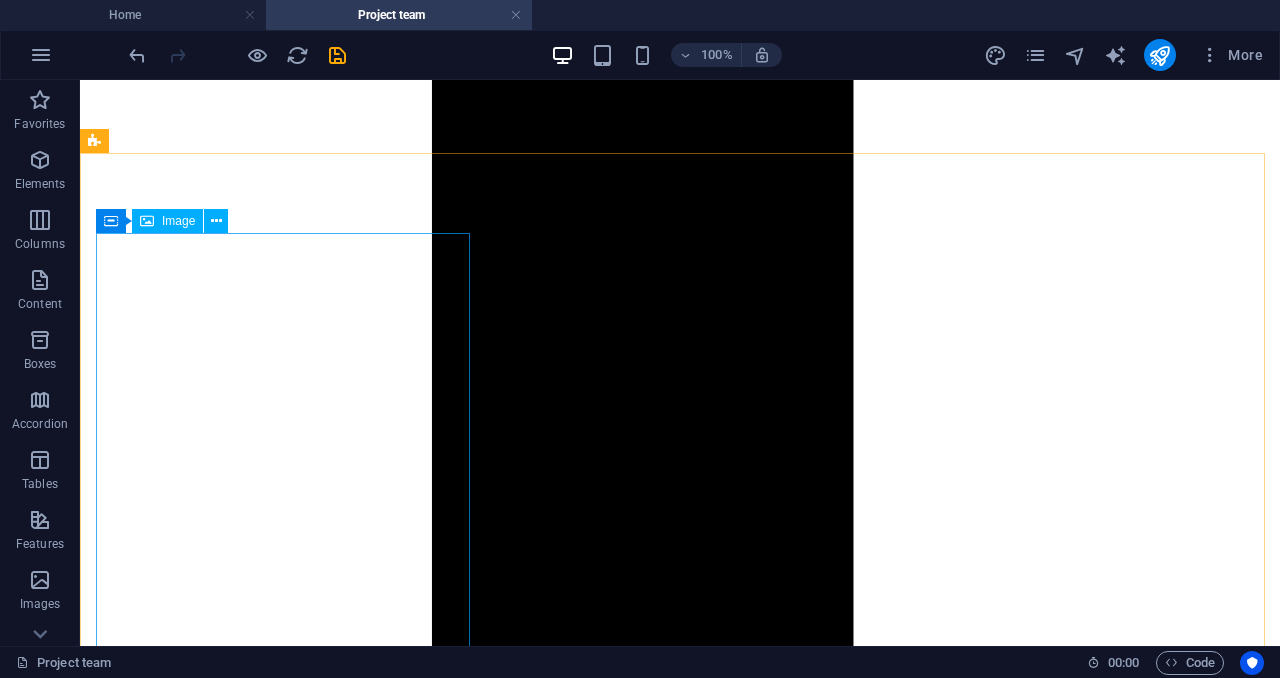 click on "Image" at bounding box center [178, 221] 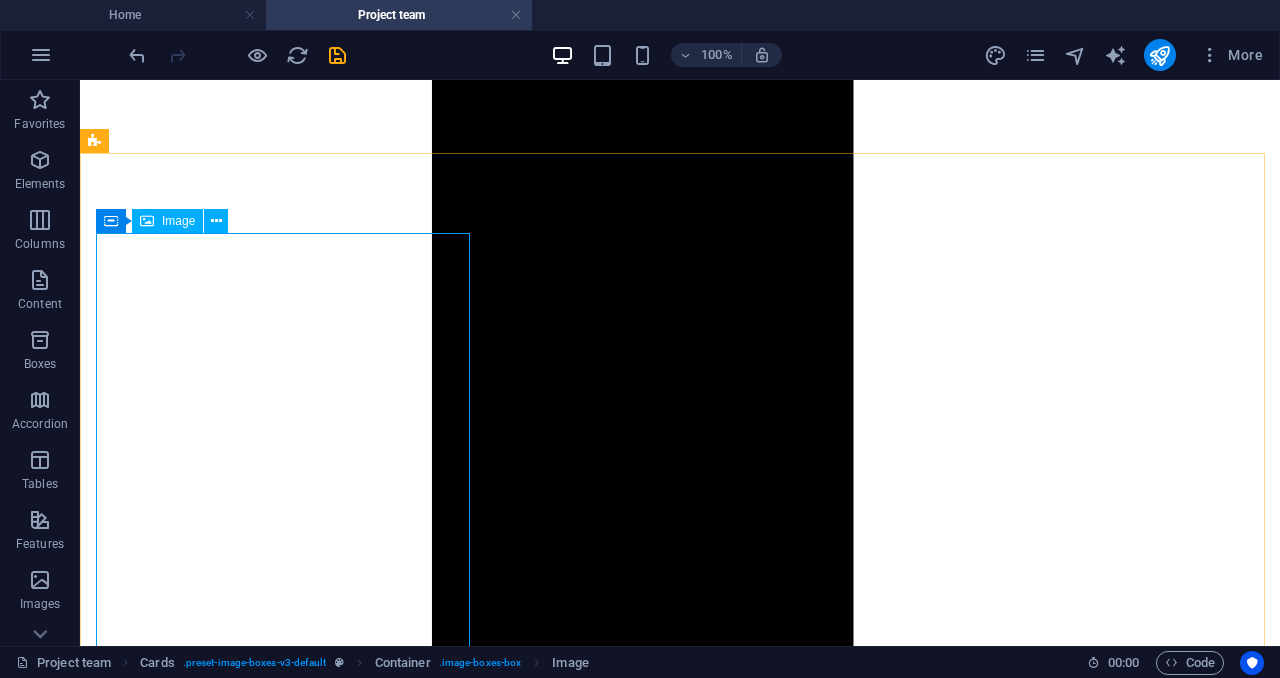 click on "Image" at bounding box center (178, 221) 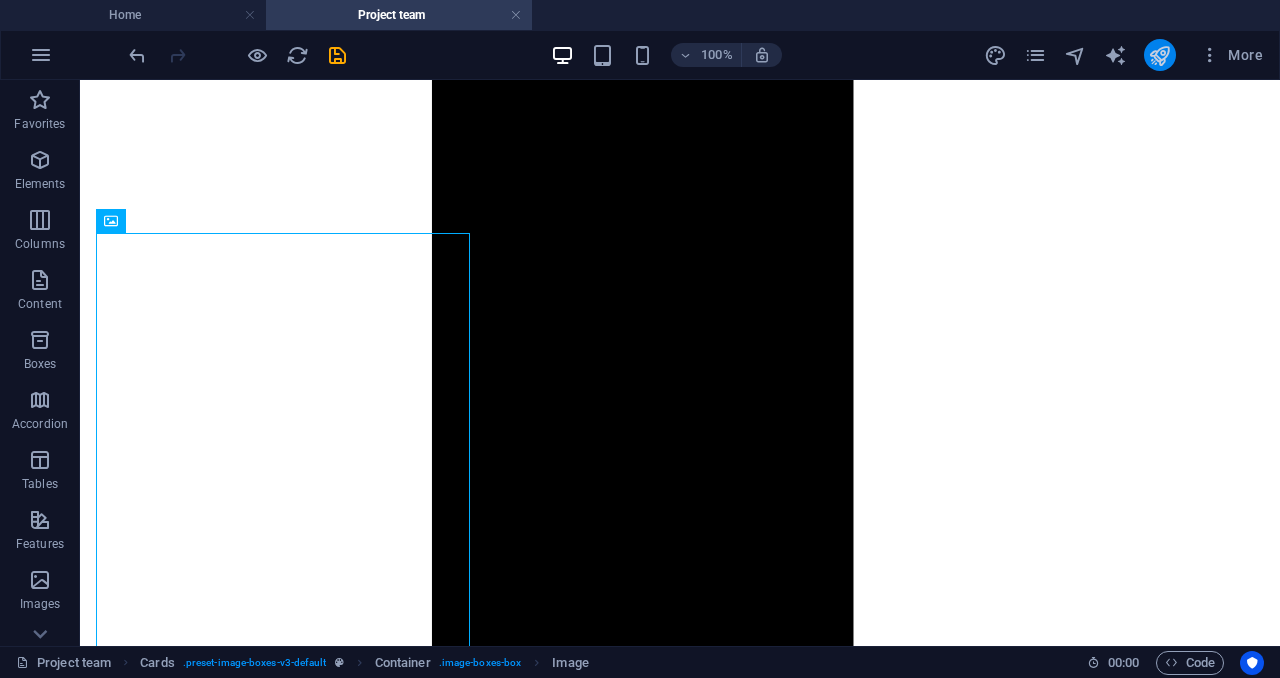 click at bounding box center [1160, 55] 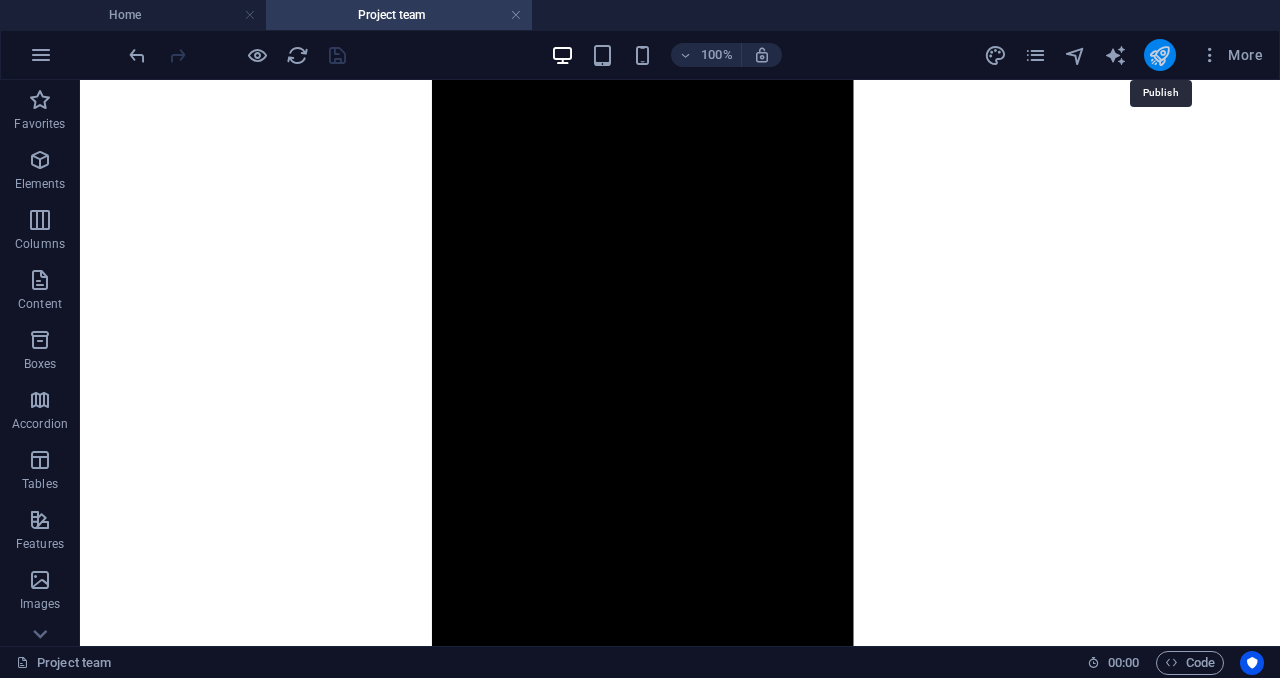click at bounding box center (1159, 55) 